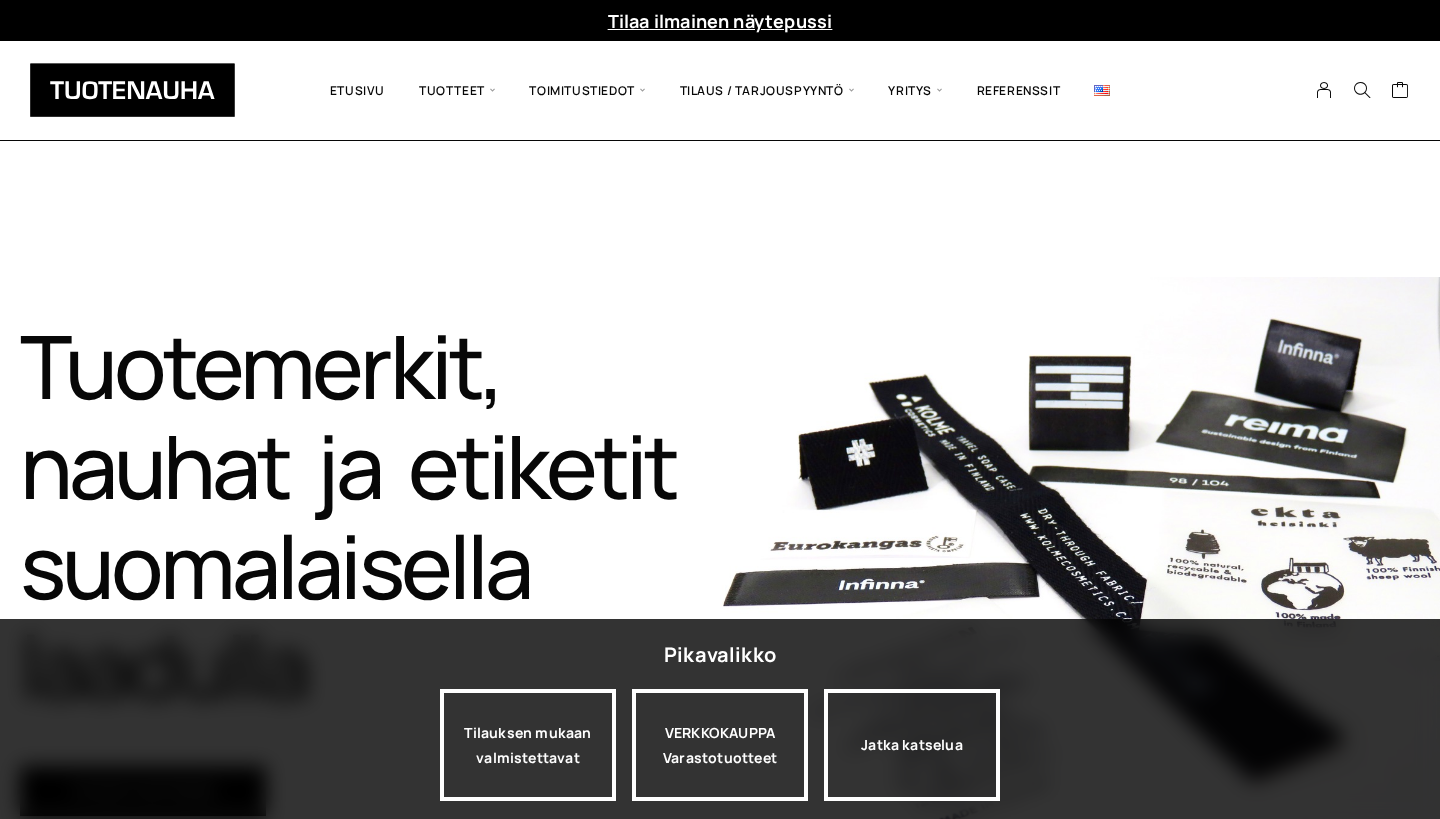 scroll, scrollTop: 0, scrollLeft: 0, axis: both 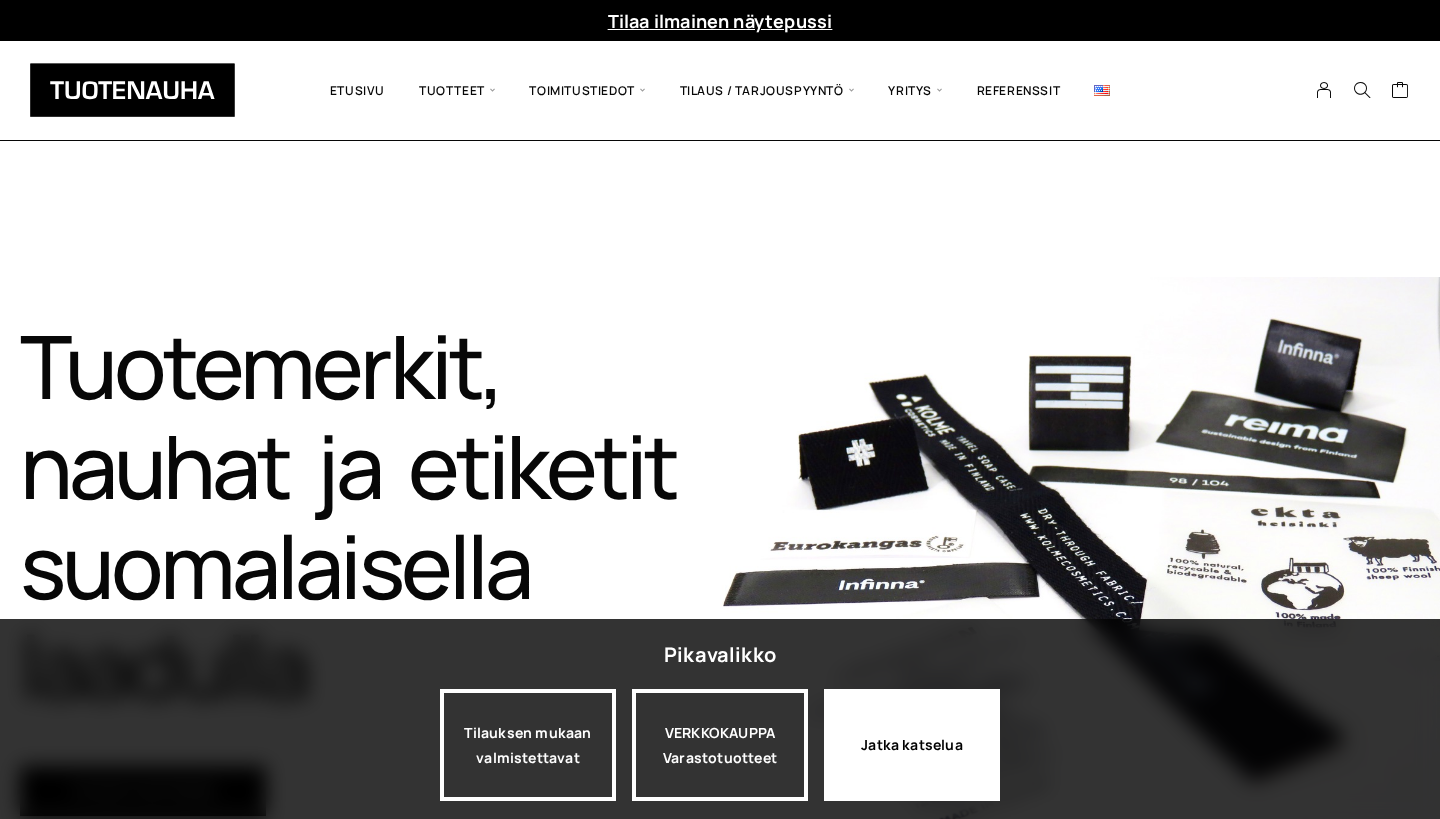 click on "Jatka katselua" at bounding box center [912, 745] 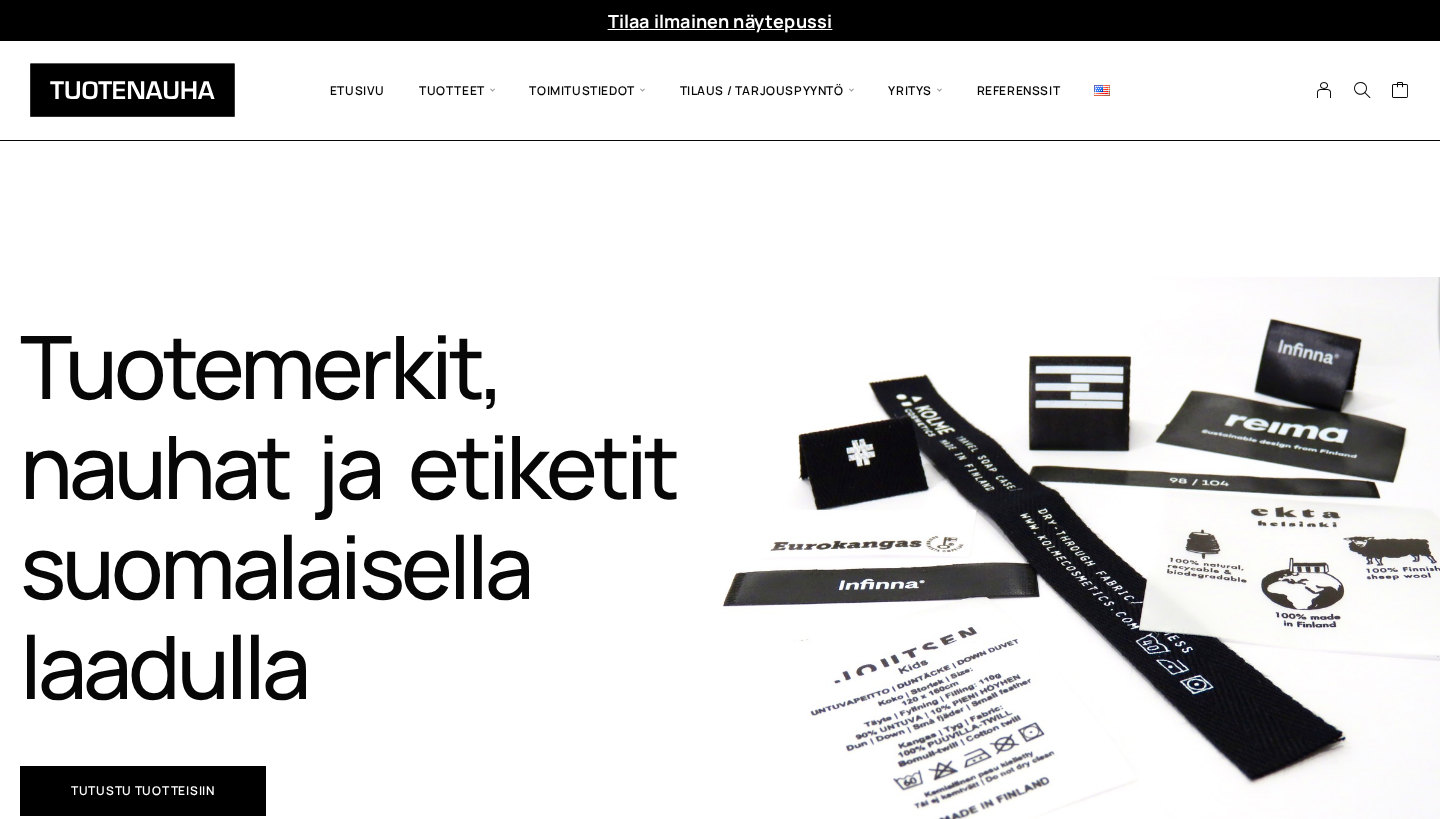 scroll, scrollTop: 0, scrollLeft: 0, axis: both 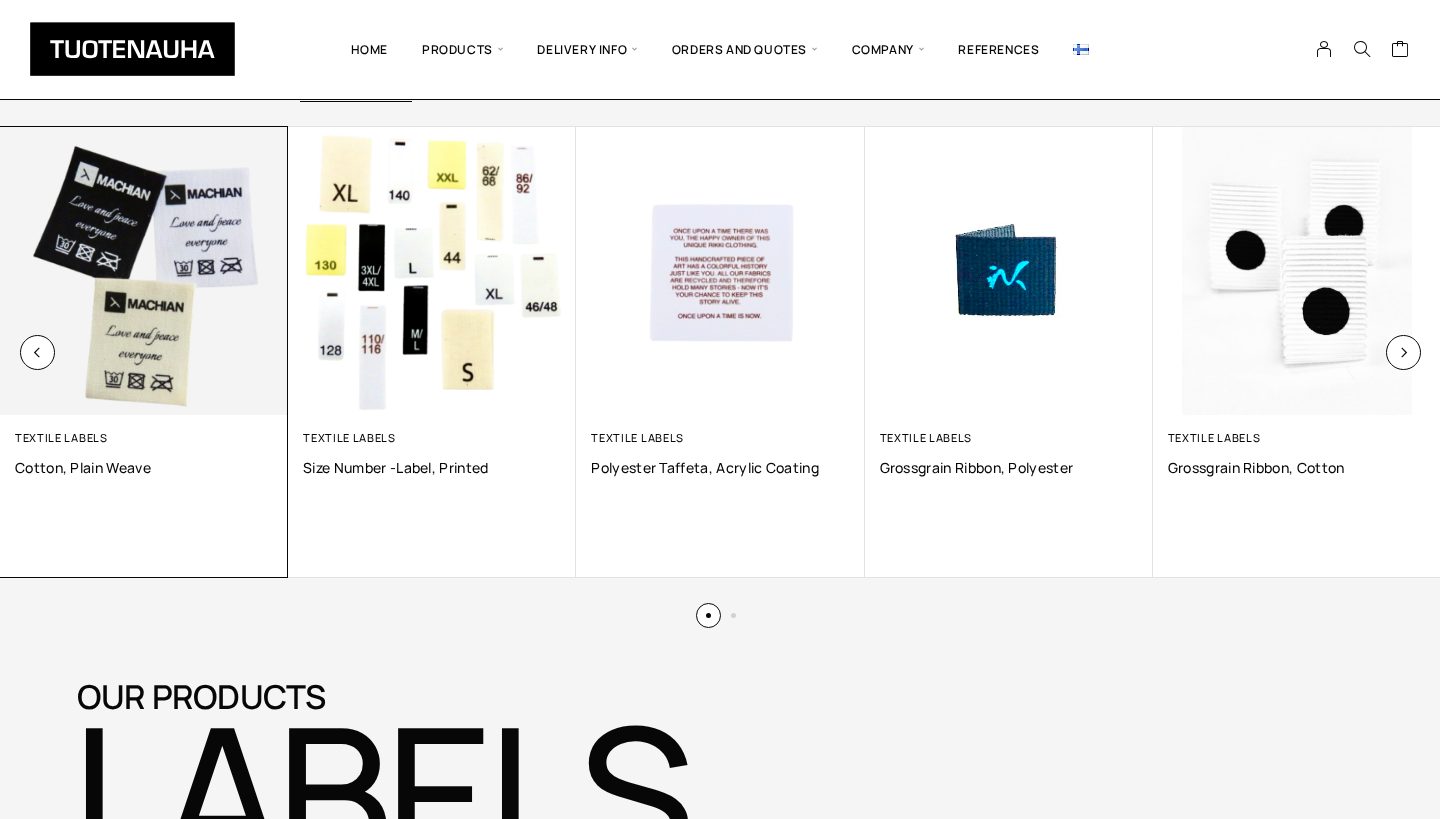 click at bounding box center (144, 271) 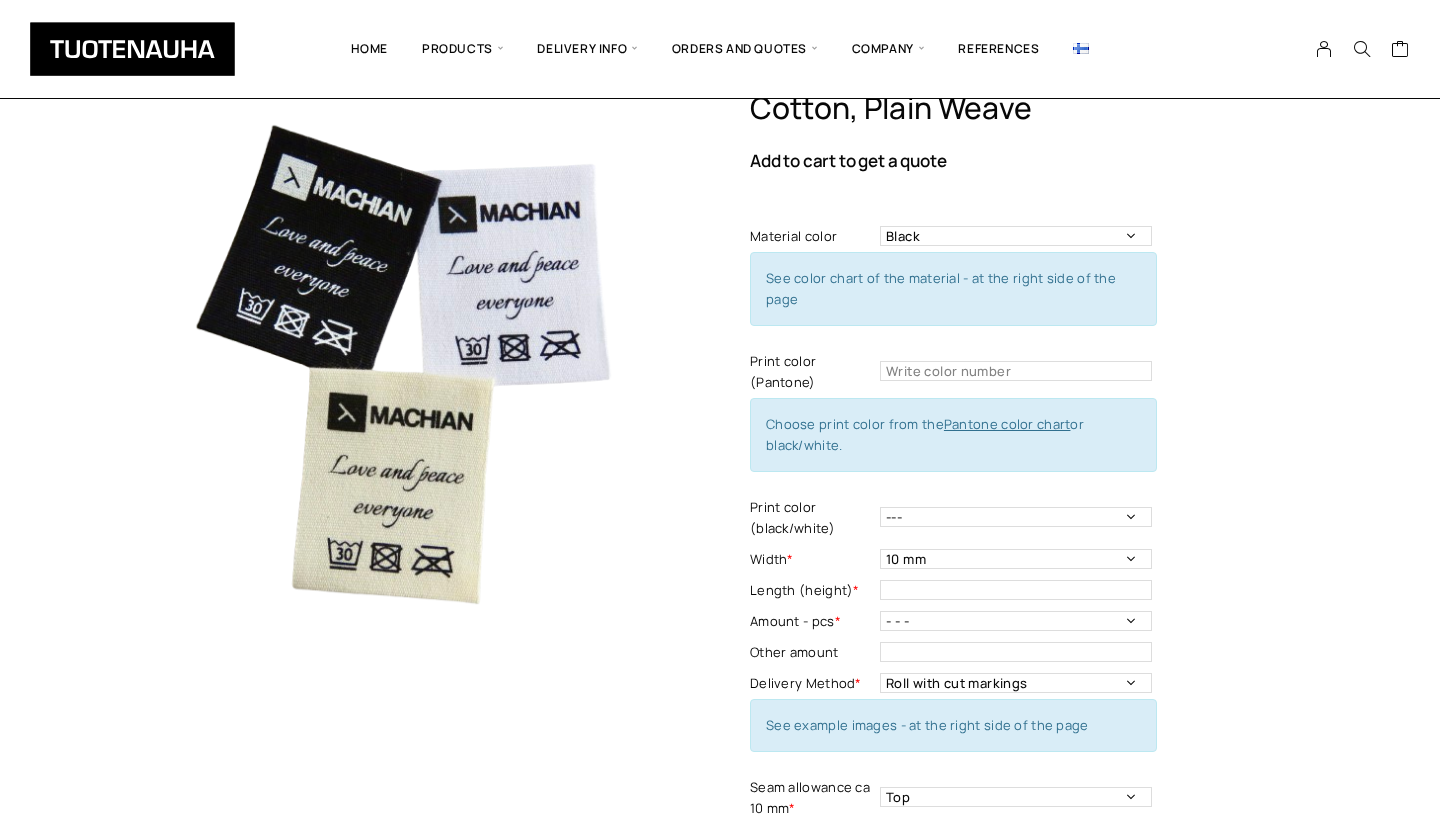 scroll, scrollTop: 45, scrollLeft: 0, axis: vertical 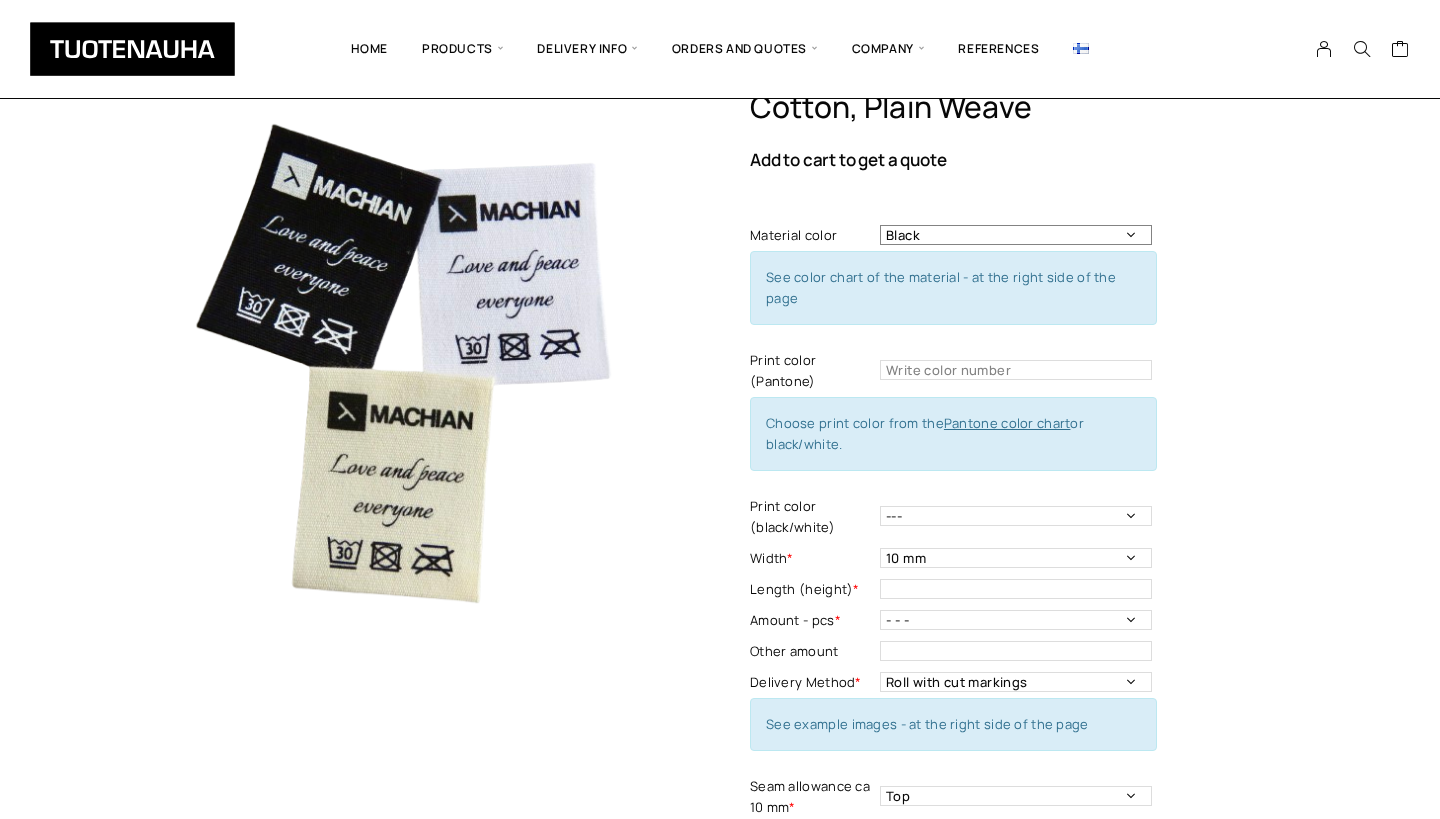click on "Black Natural white White" at bounding box center [1016, 235] 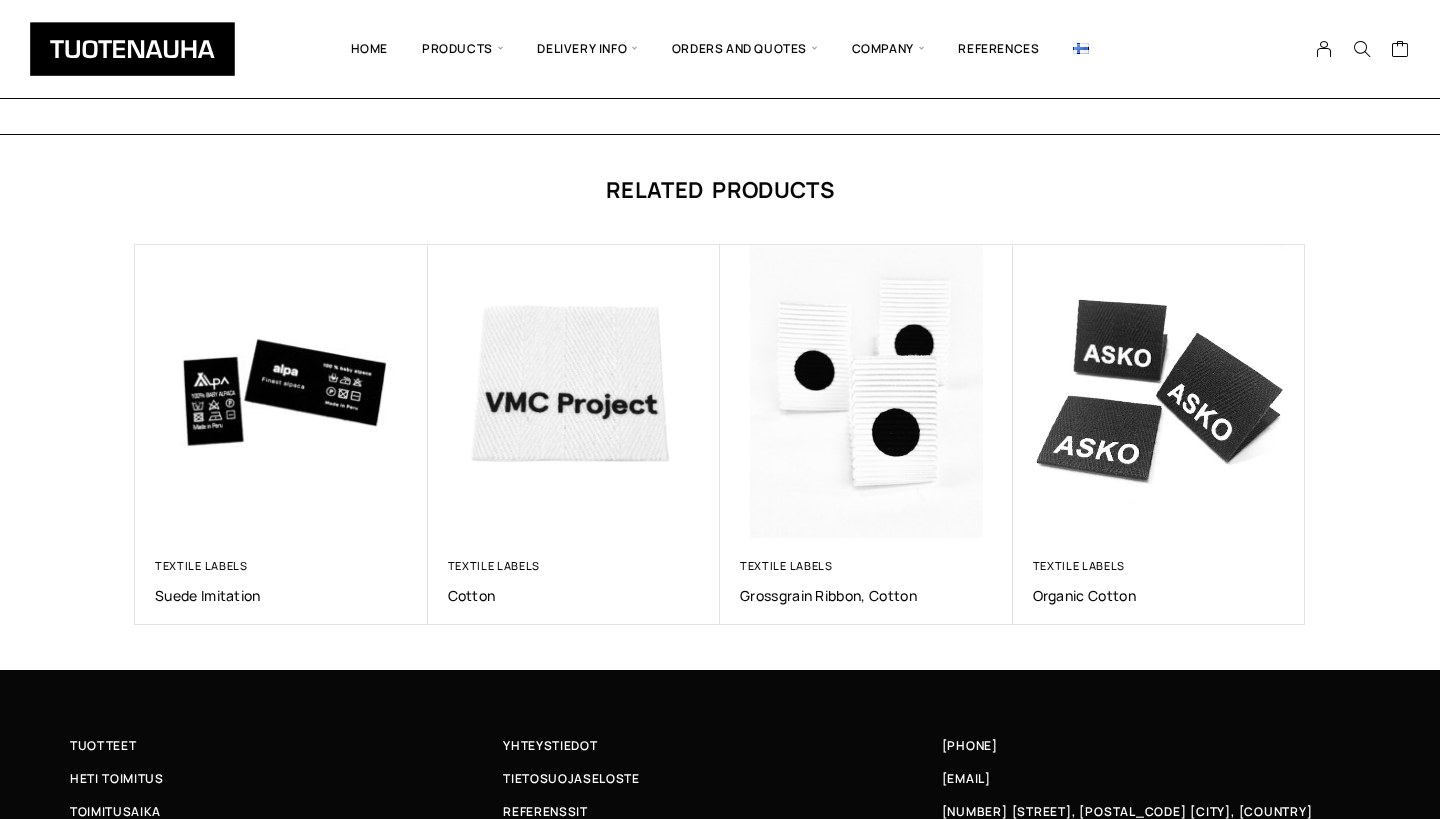 scroll, scrollTop: 1458, scrollLeft: 0, axis: vertical 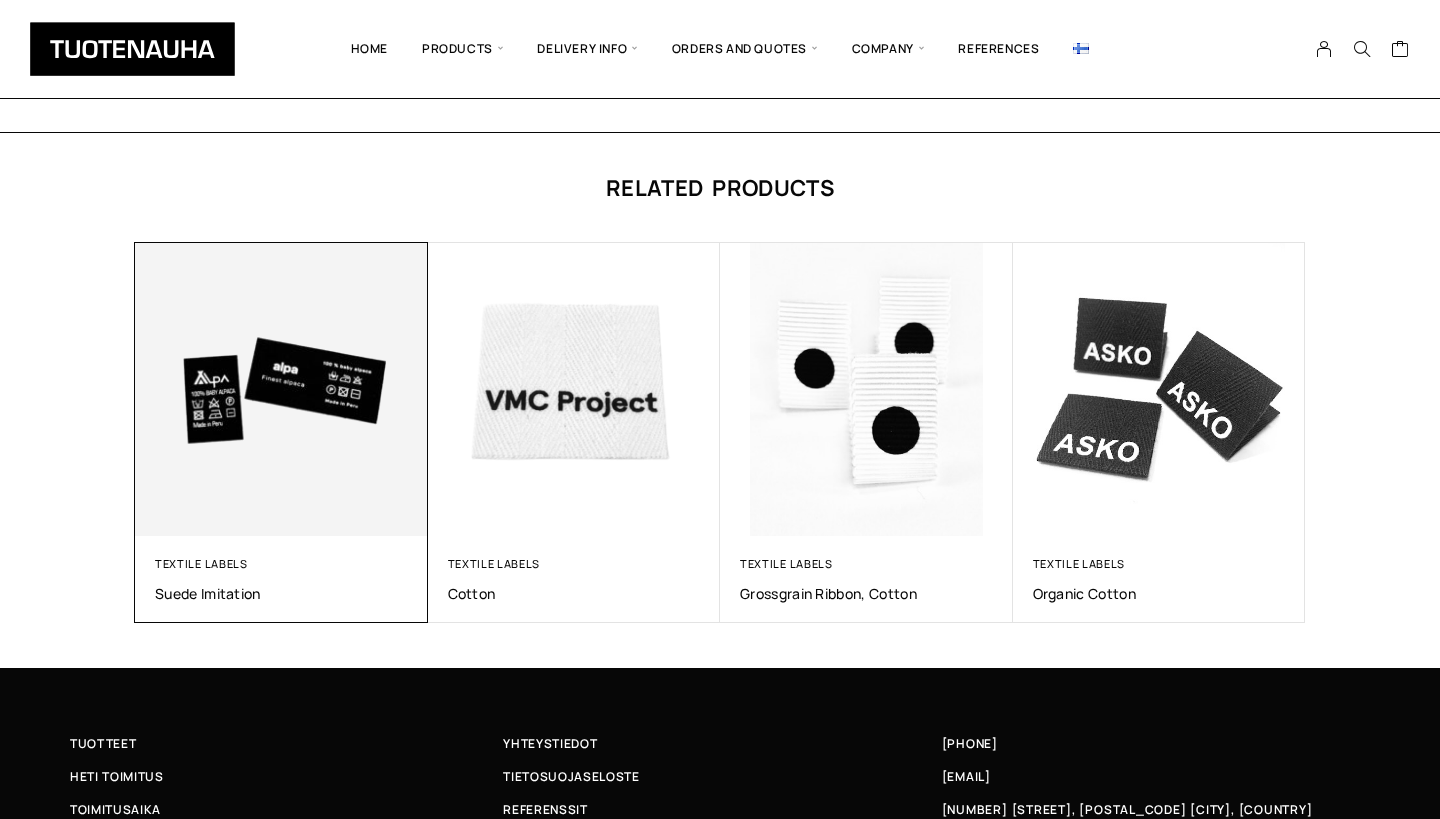 click at bounding box center [281, 389] 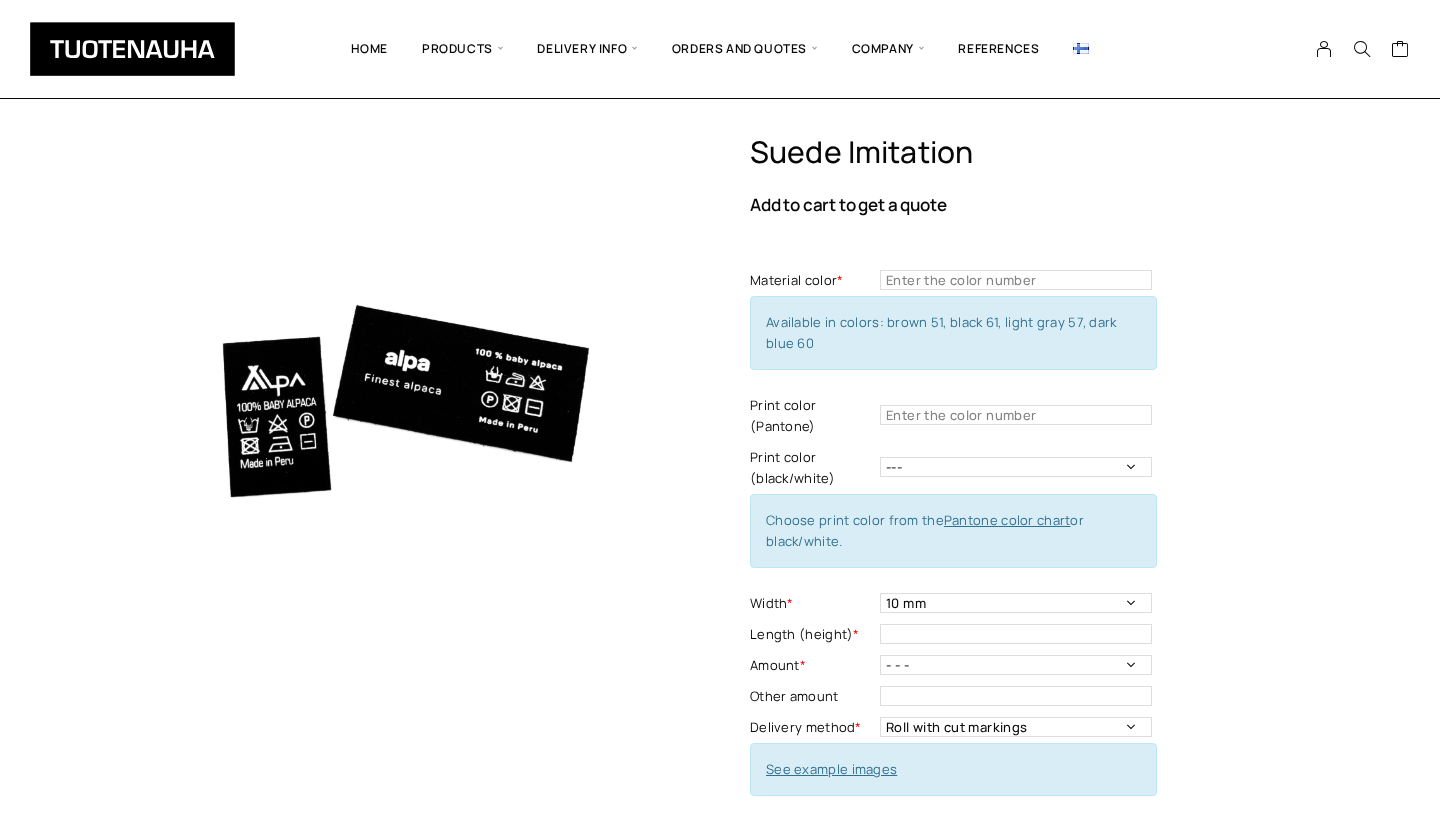 scroll, scrollTop: 0, scrollLeft: 0, axis: both 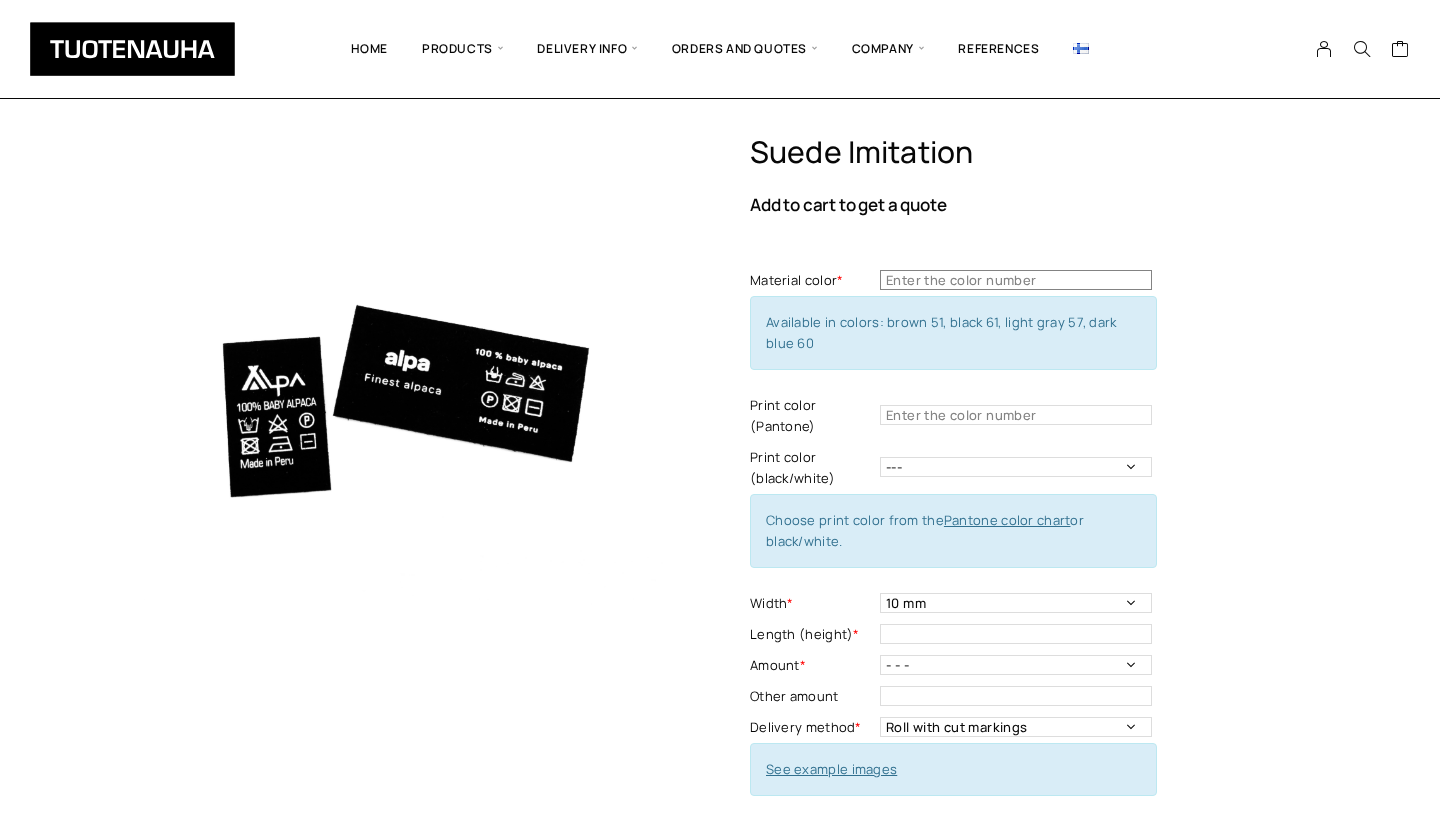 click at bounding box center (1016, 280) 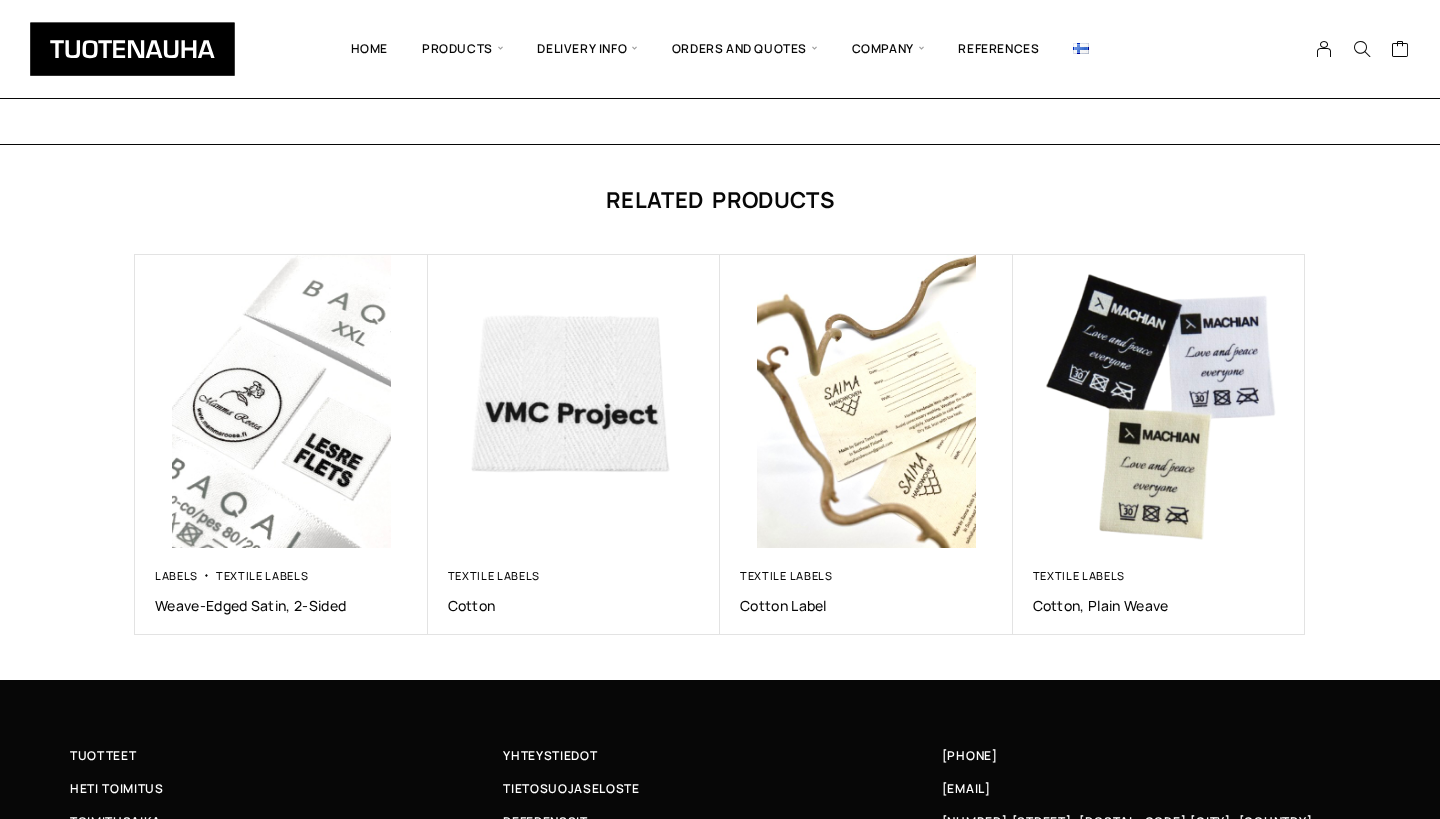 scroll, scrollTop: 1322, scrollLeft: 0, axis: vertical 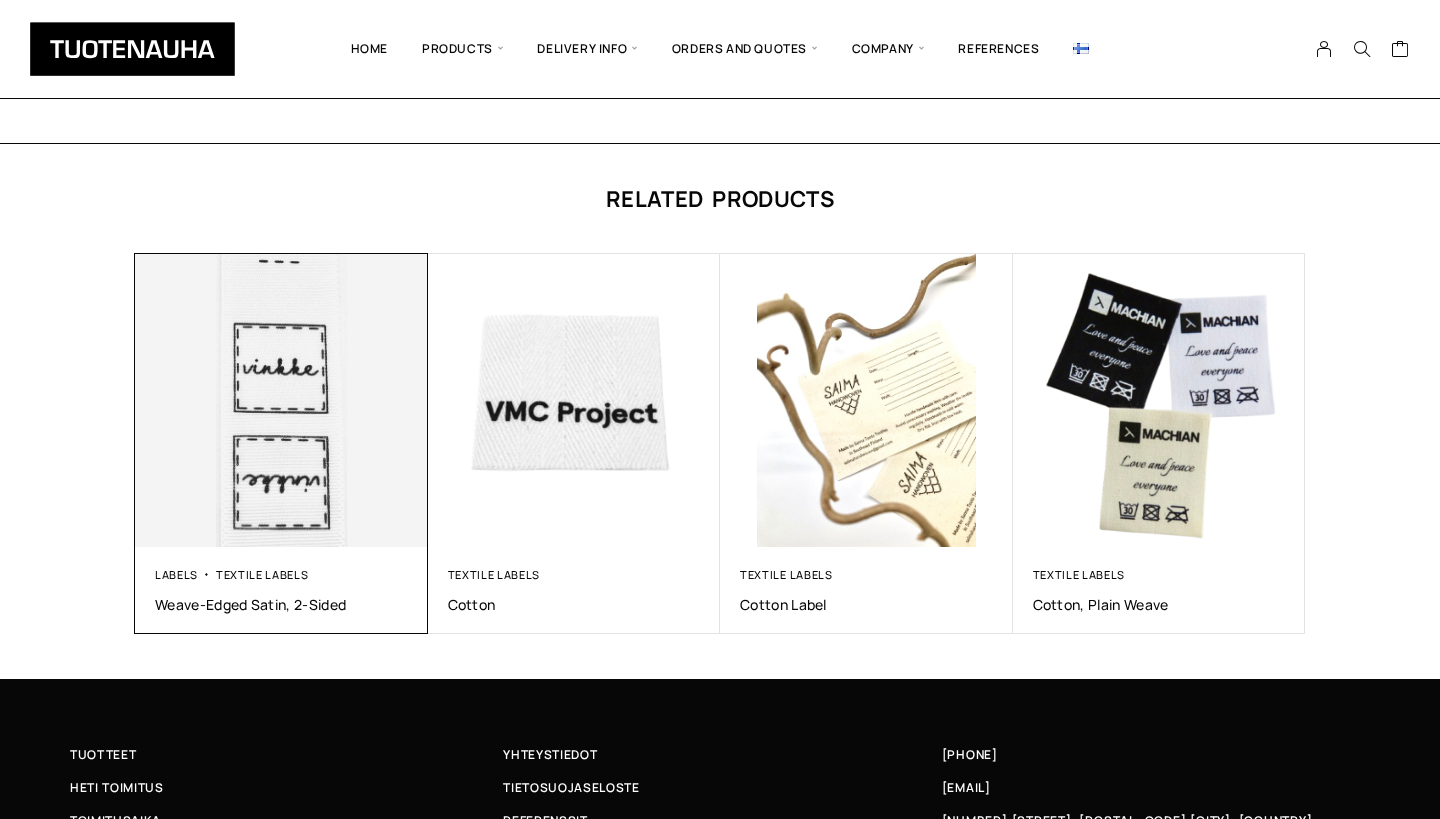 click at bounding box center [281, 400] 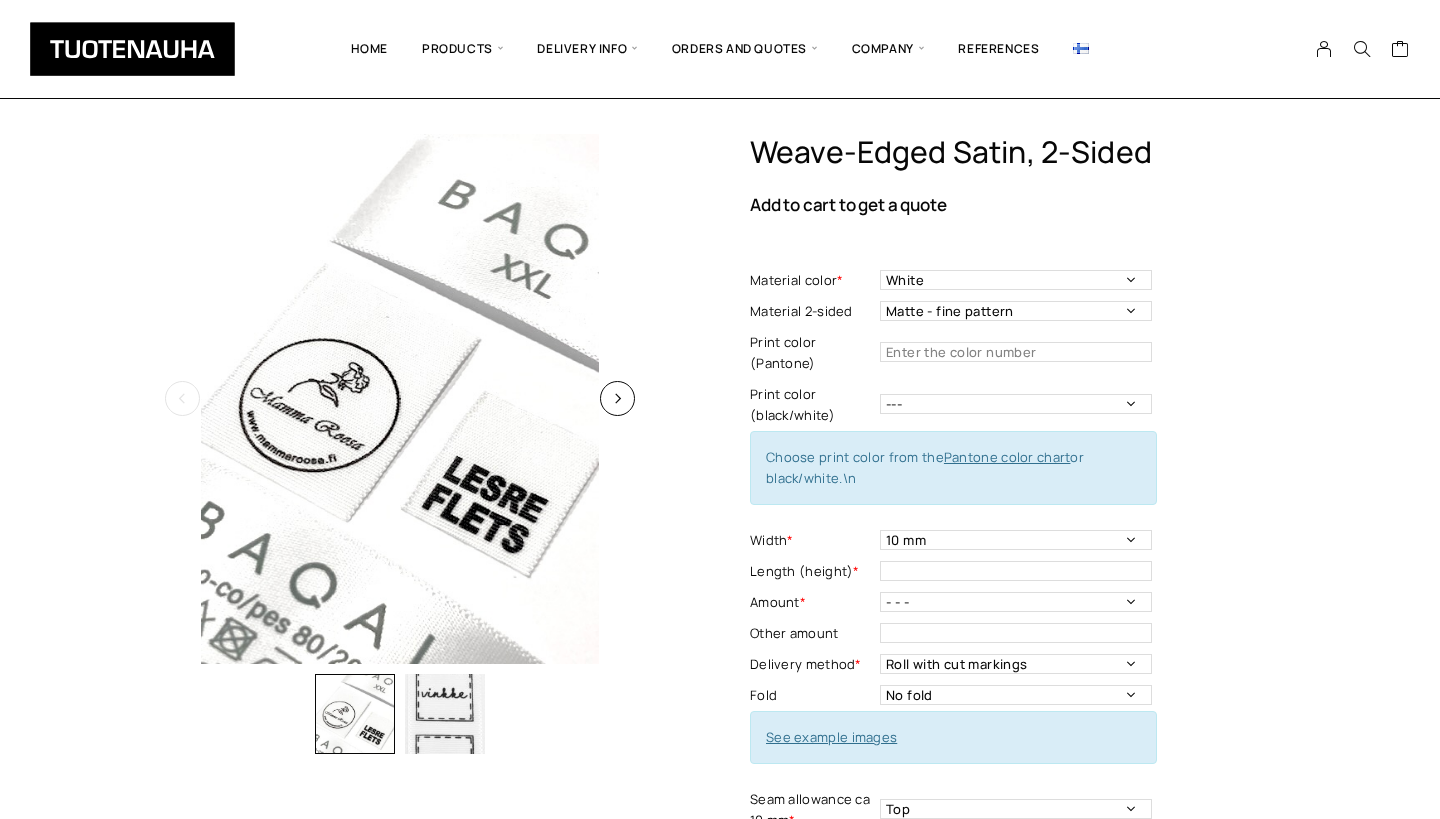 scroll, scrollTop: 56, scrollLeft: 0, axis: vertical 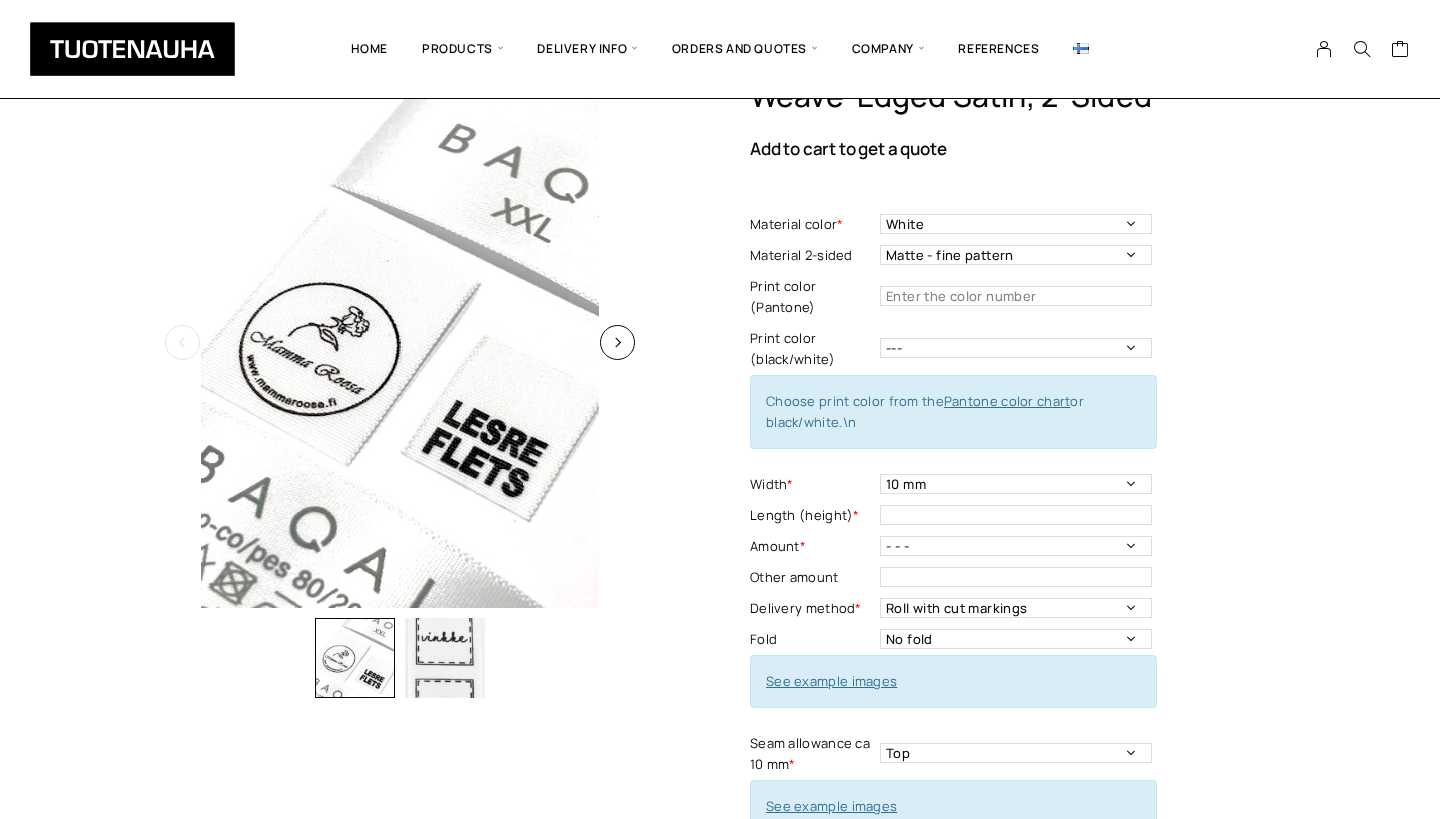 click at bounding box center [400, 343] 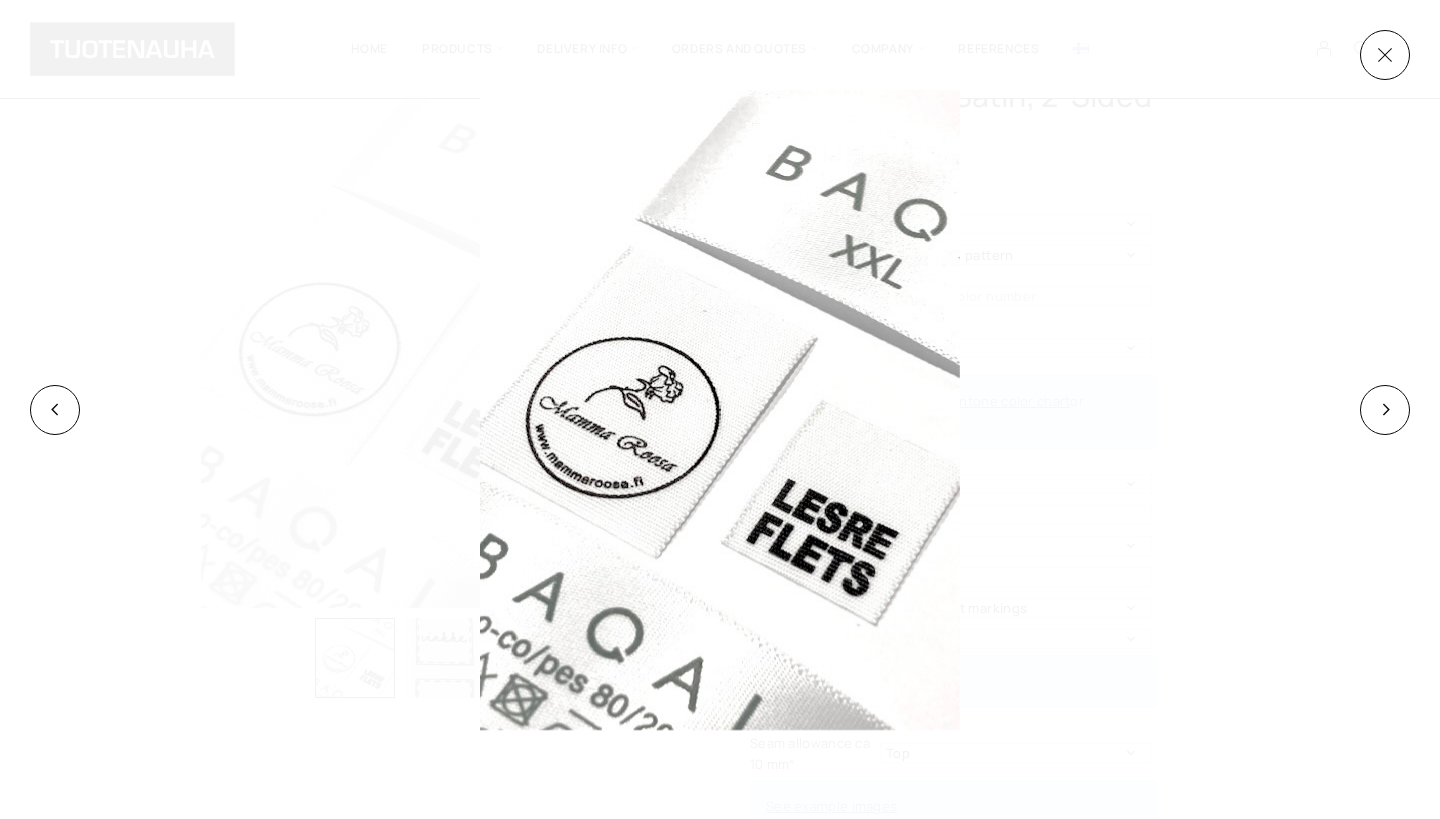 click at bounding box center (1042, 410) 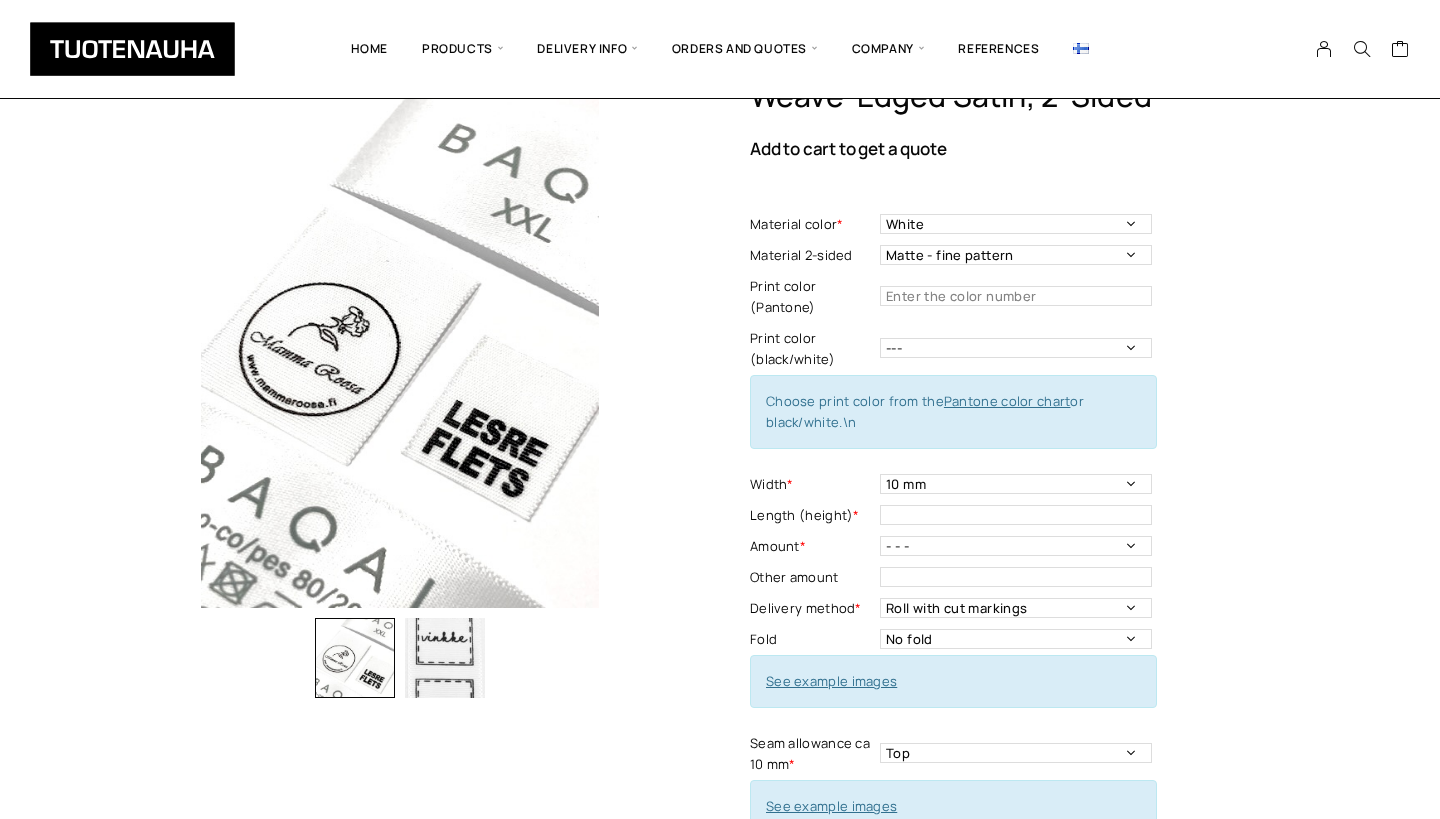 click at bounding box center [445, 658] 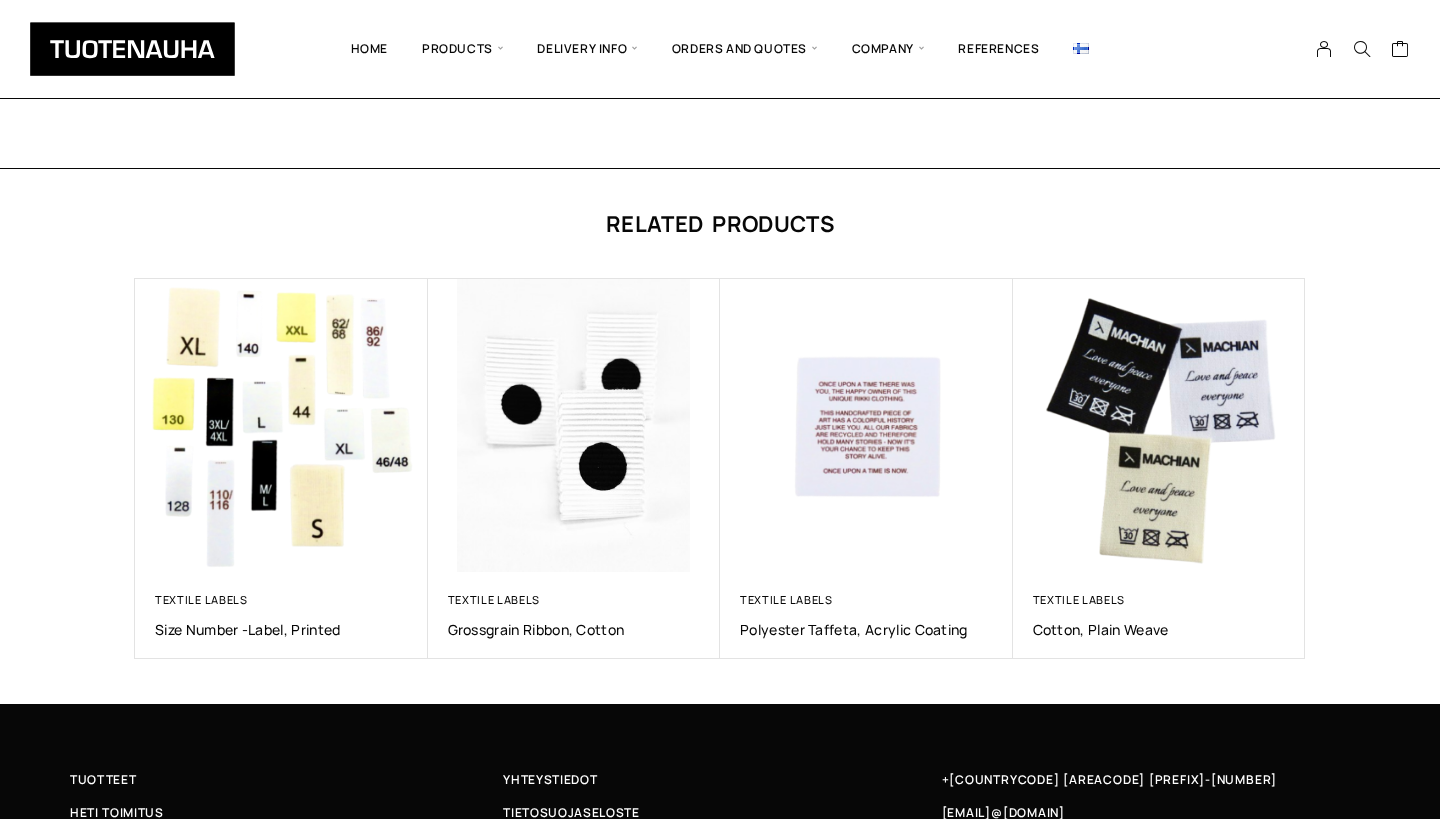 scroll, scrollTop: 1258, scrollLeft: 0, axis: vertical 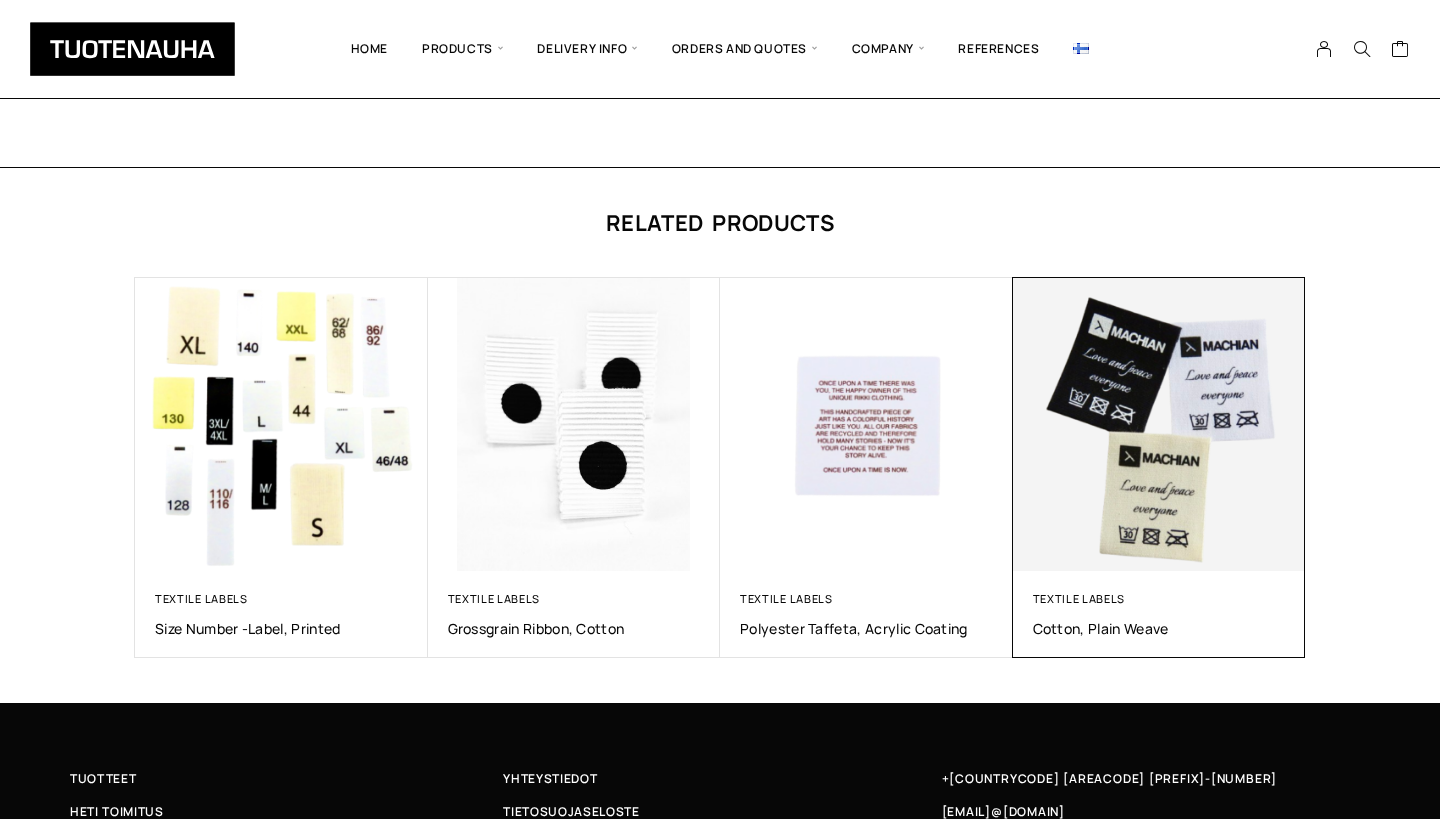 click at bounding box center (1159, 424) 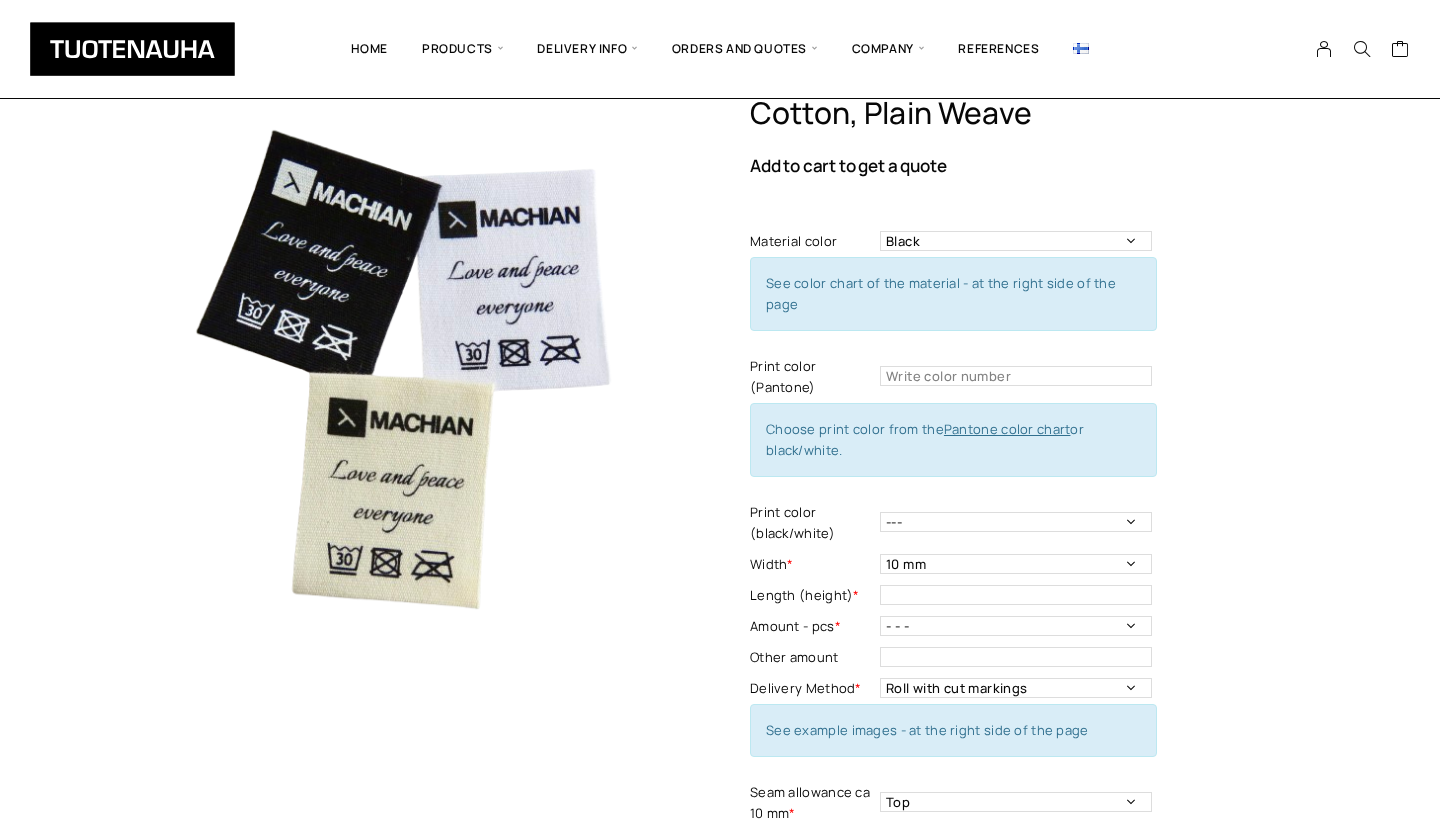scroll, scrollTop: 17, scrollLeft: 0, axis: vertical 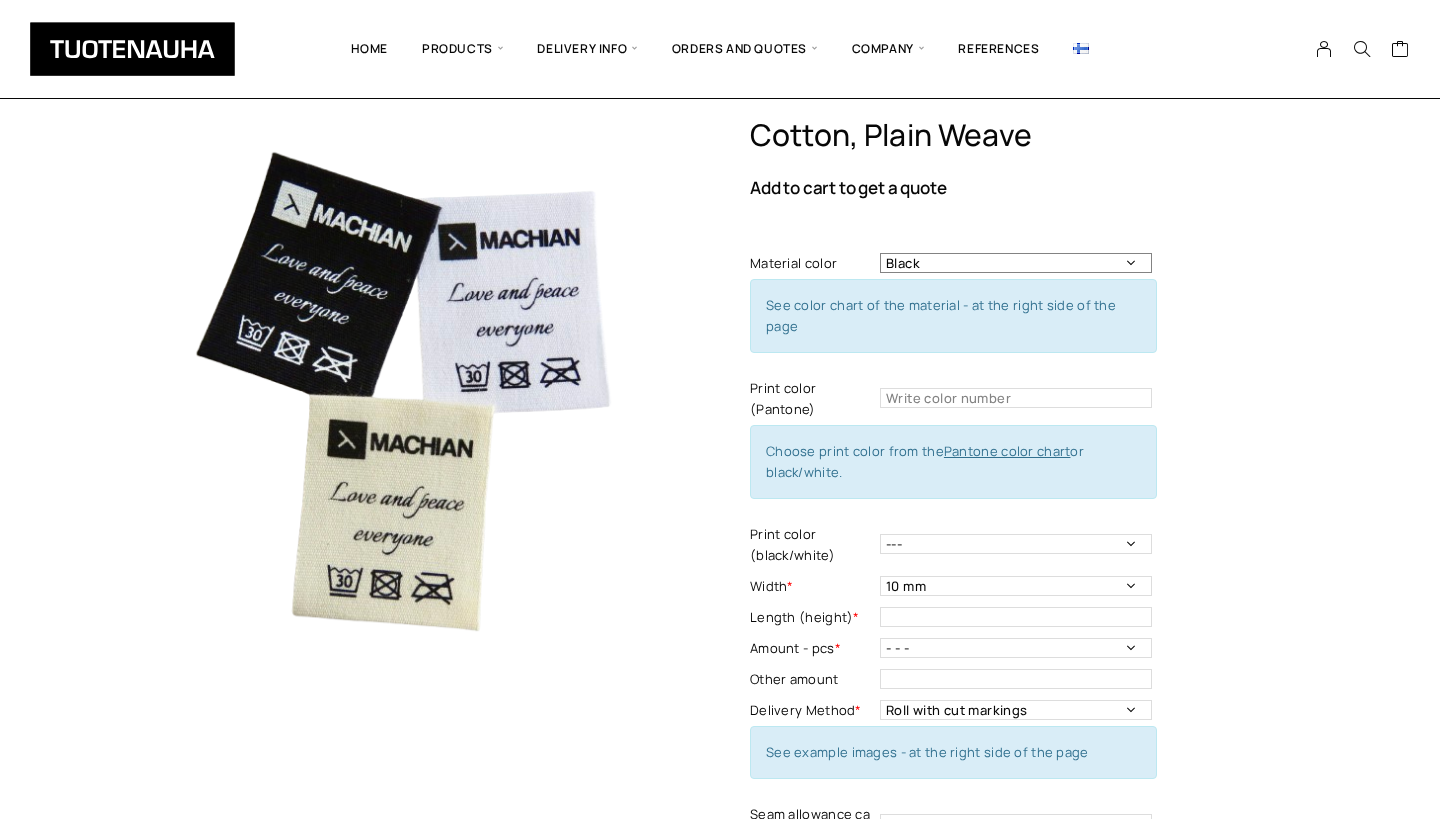 click on "Black Natural white White" at bounding box center (1016, 263) 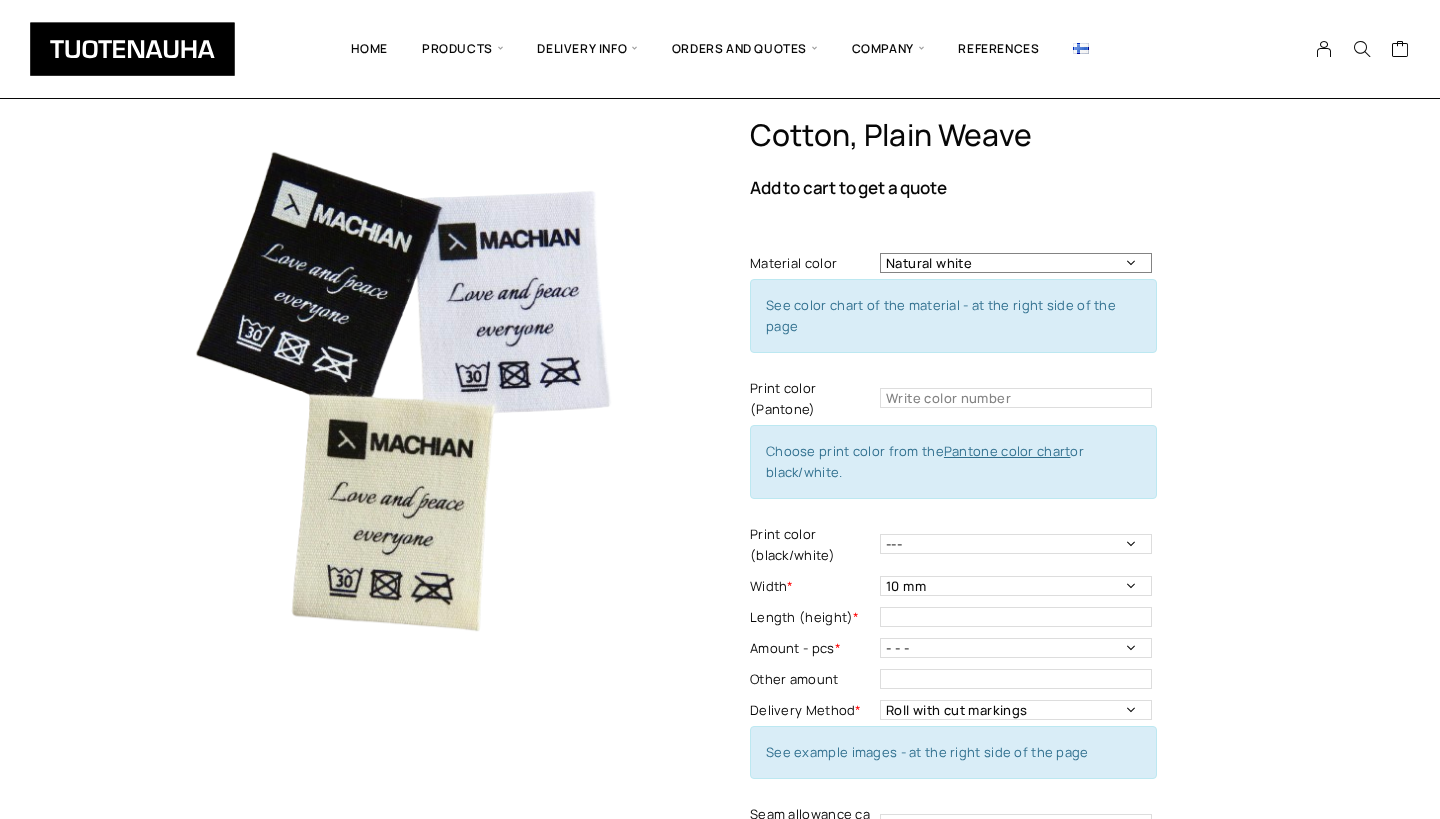 select on "White" 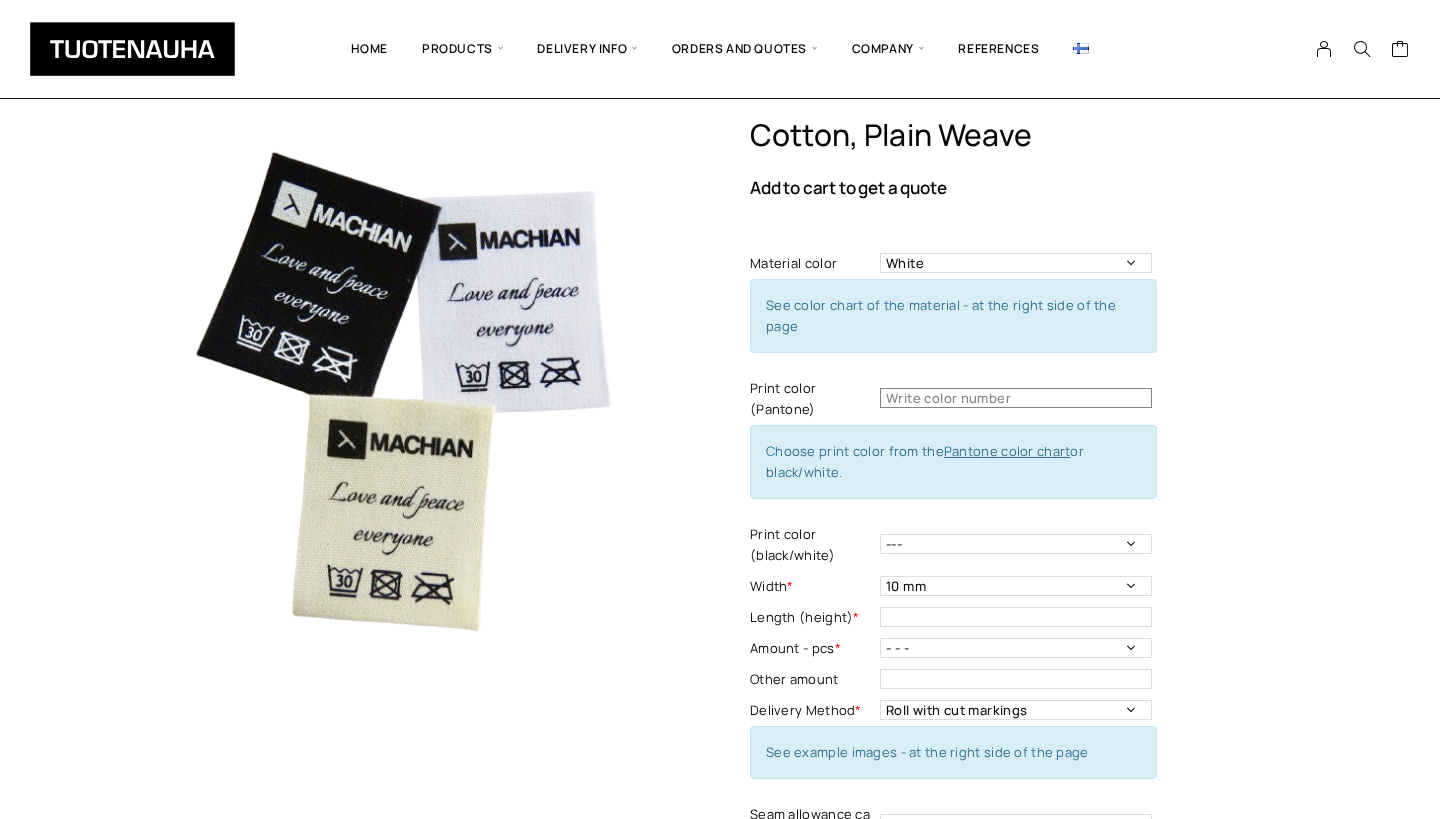 click at bounding box center (1016, 398) 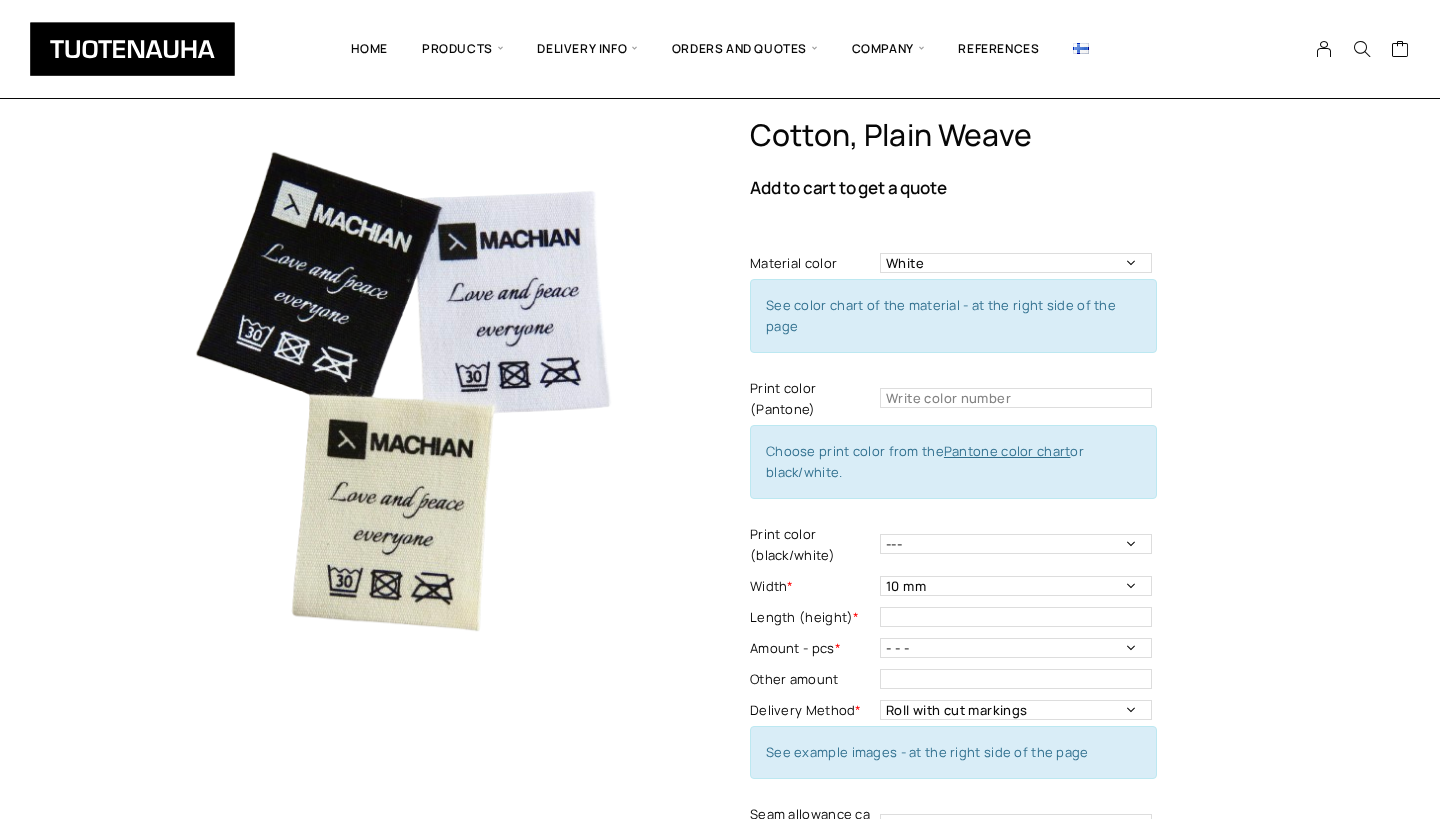 click on "Pantone color chart" at bounding box center (1007, 451) 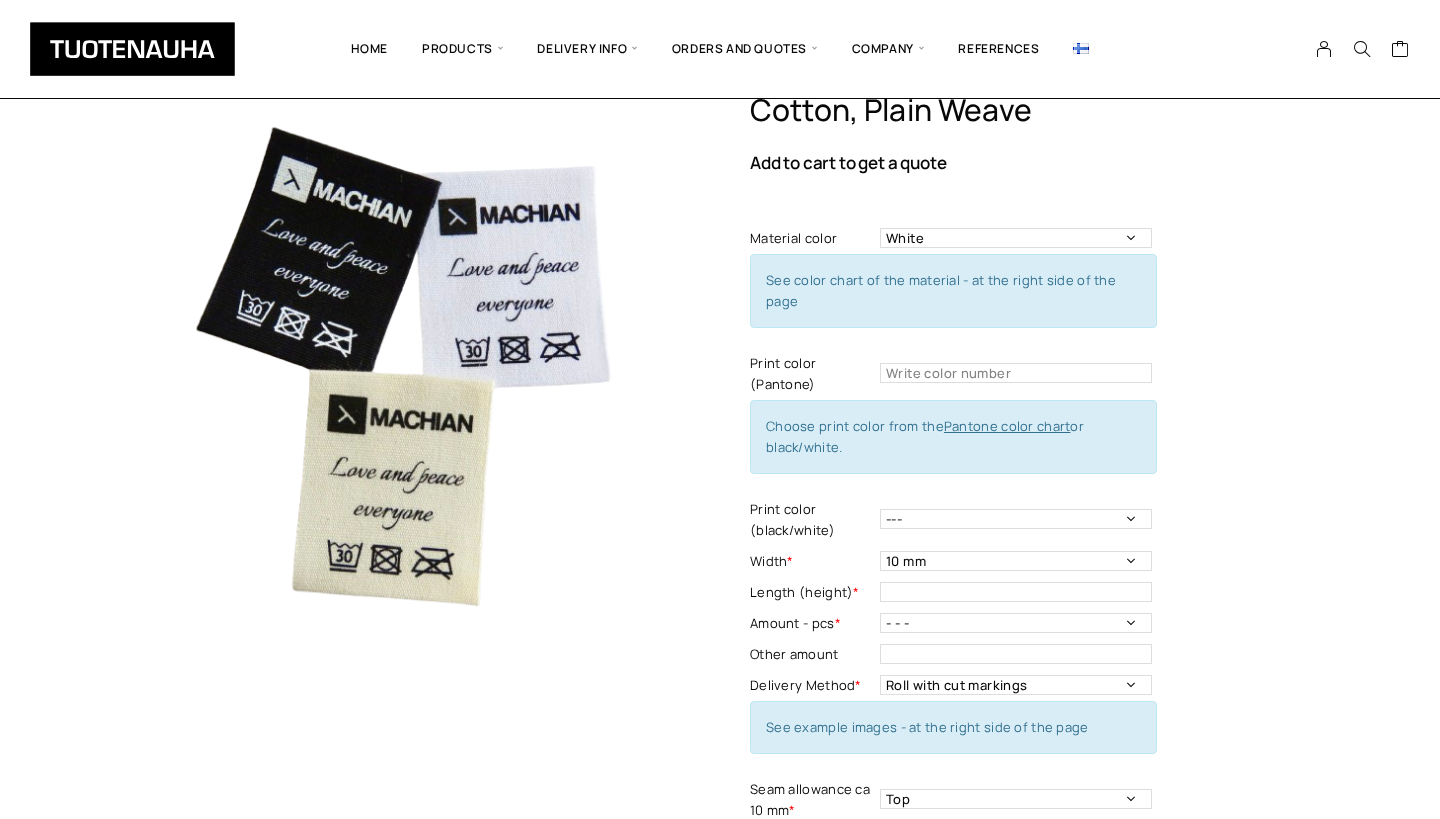 scroll, scrollTop: 40, scrollLeft: 0, axis: vertical 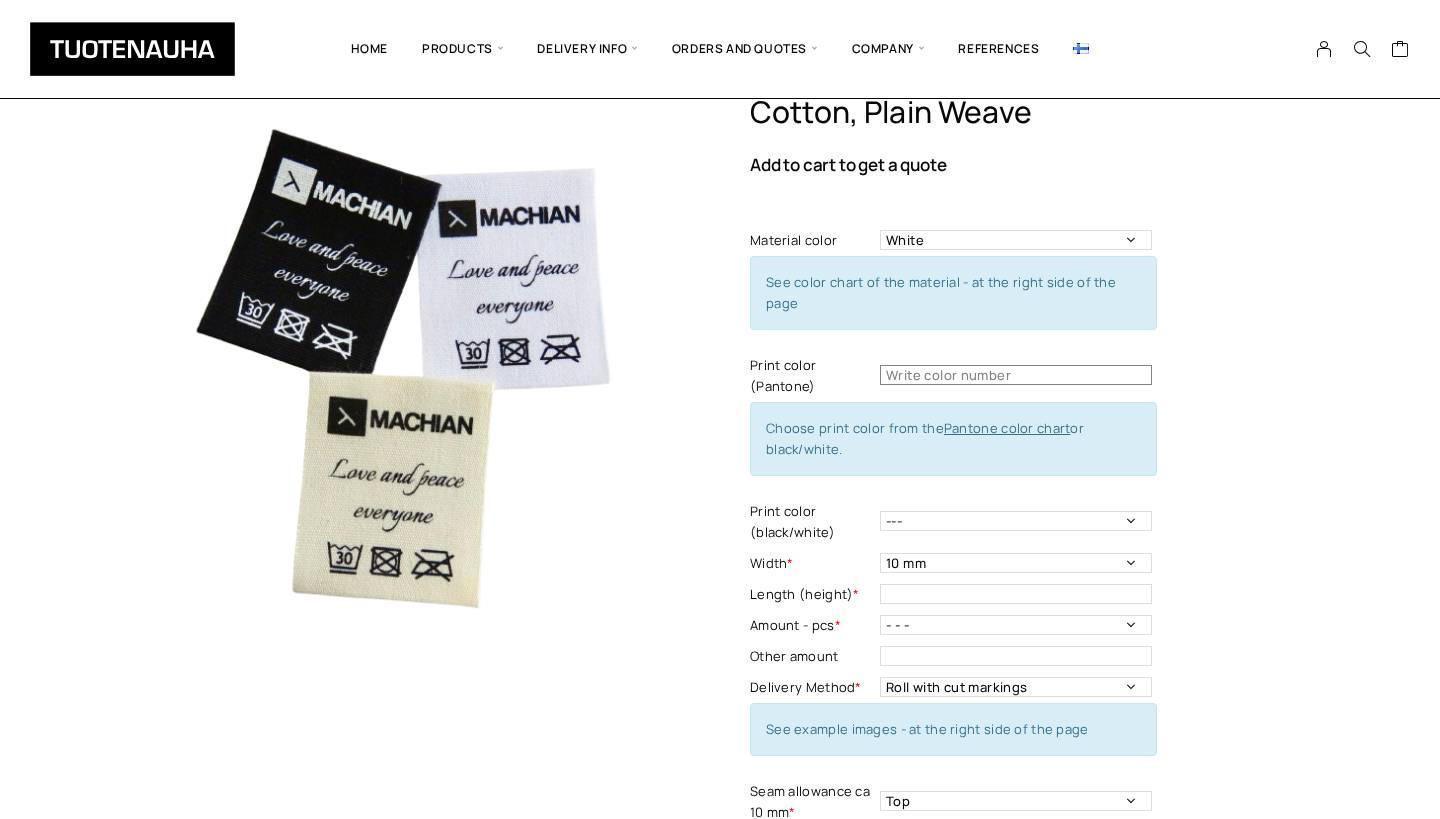 click at bounding box center [1016, 375] 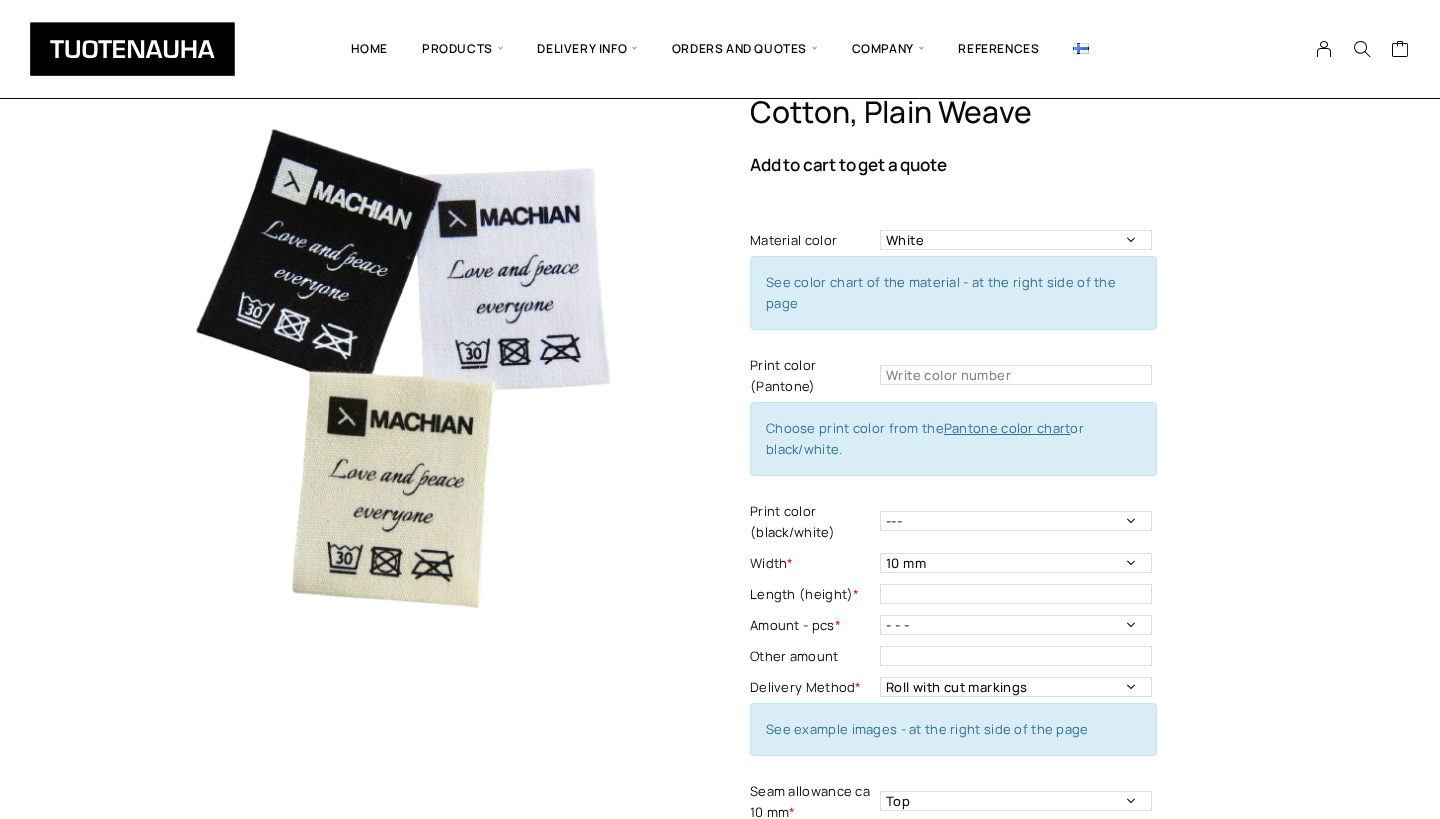 click on "Pantone color chart" at bounding box center [1007, 428] 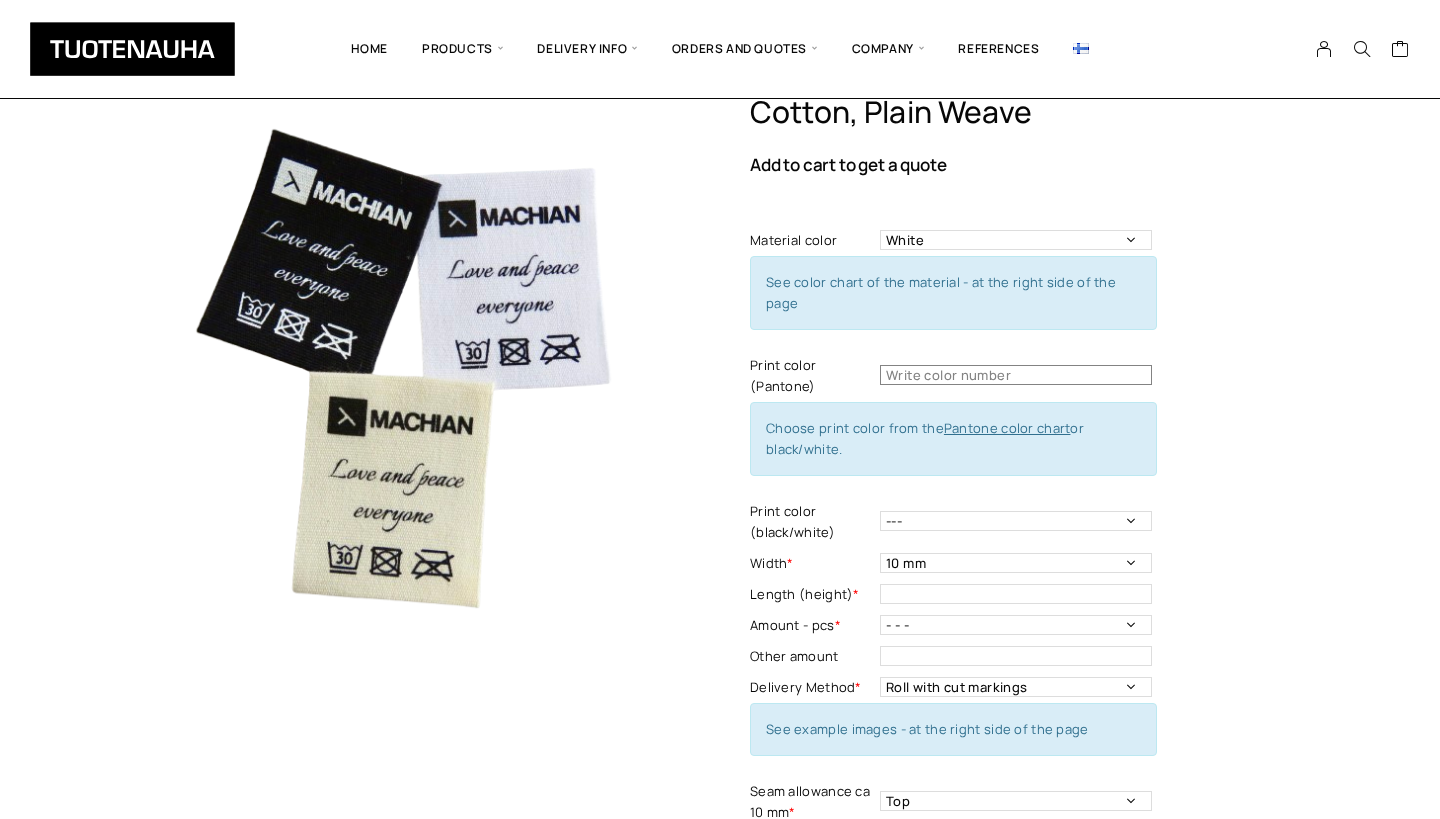 click at bounding box center [1016, 375] 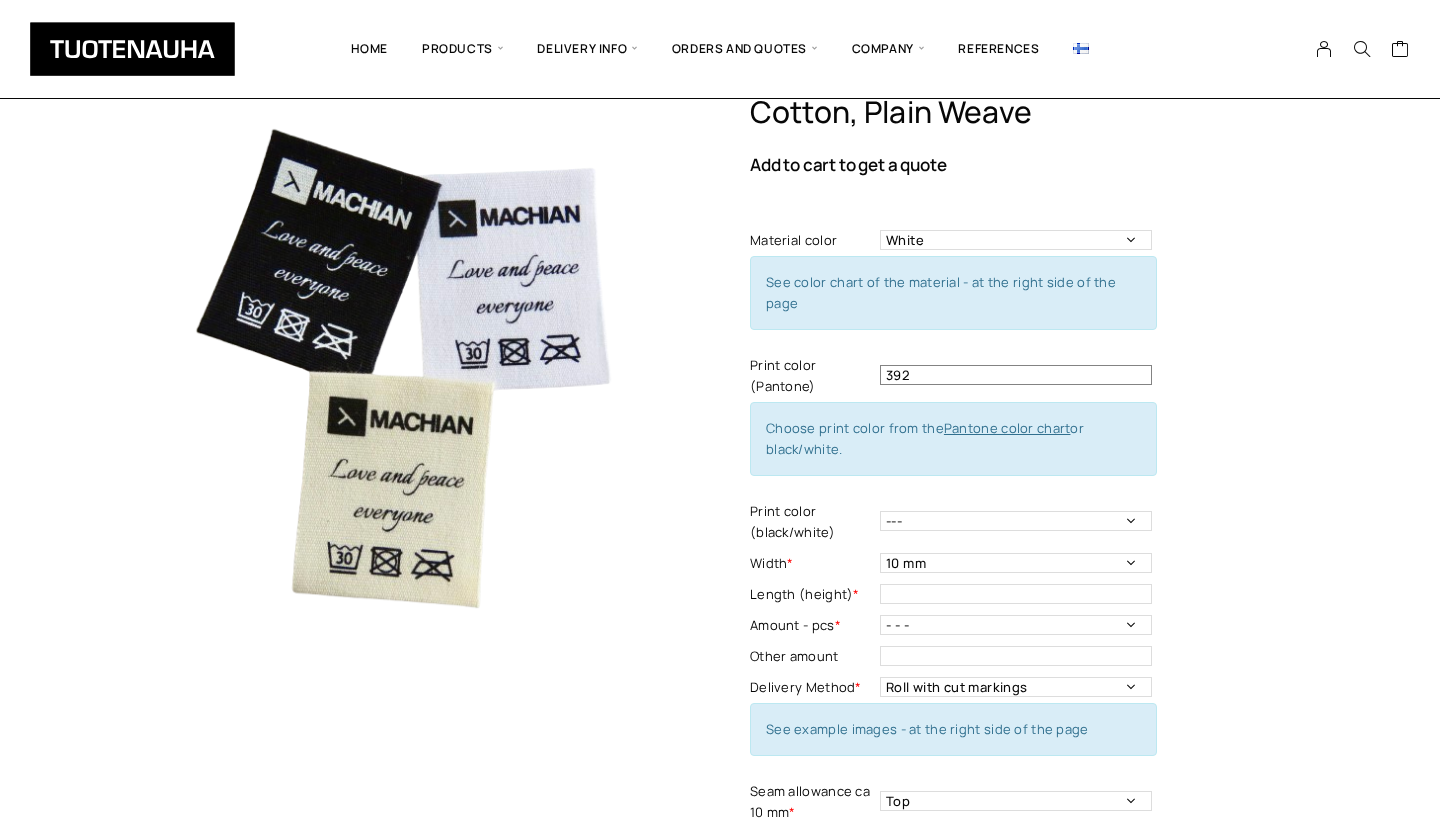 type on "392" 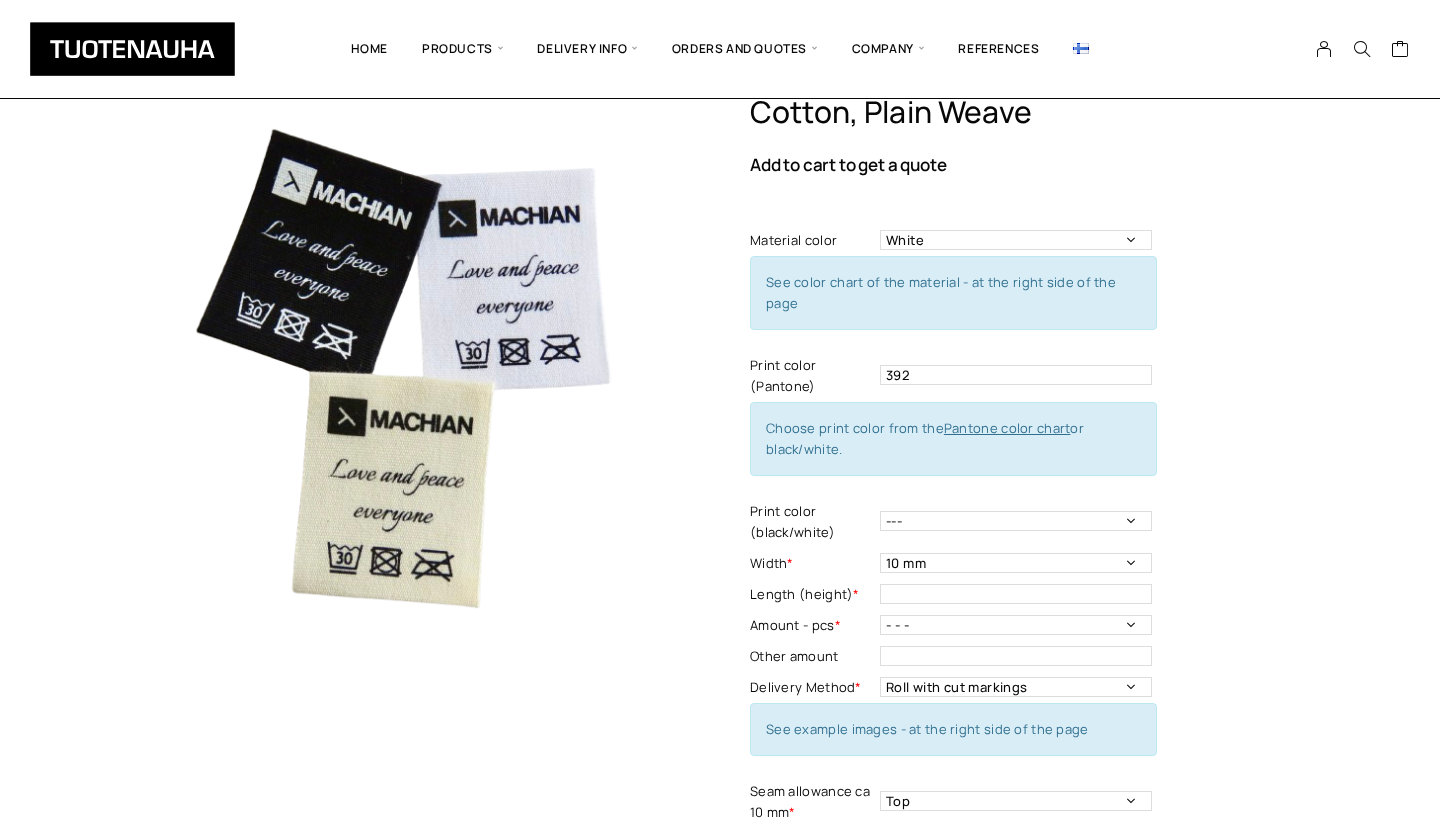click on "Pantone color chart" at bounding box center [1007, 428] 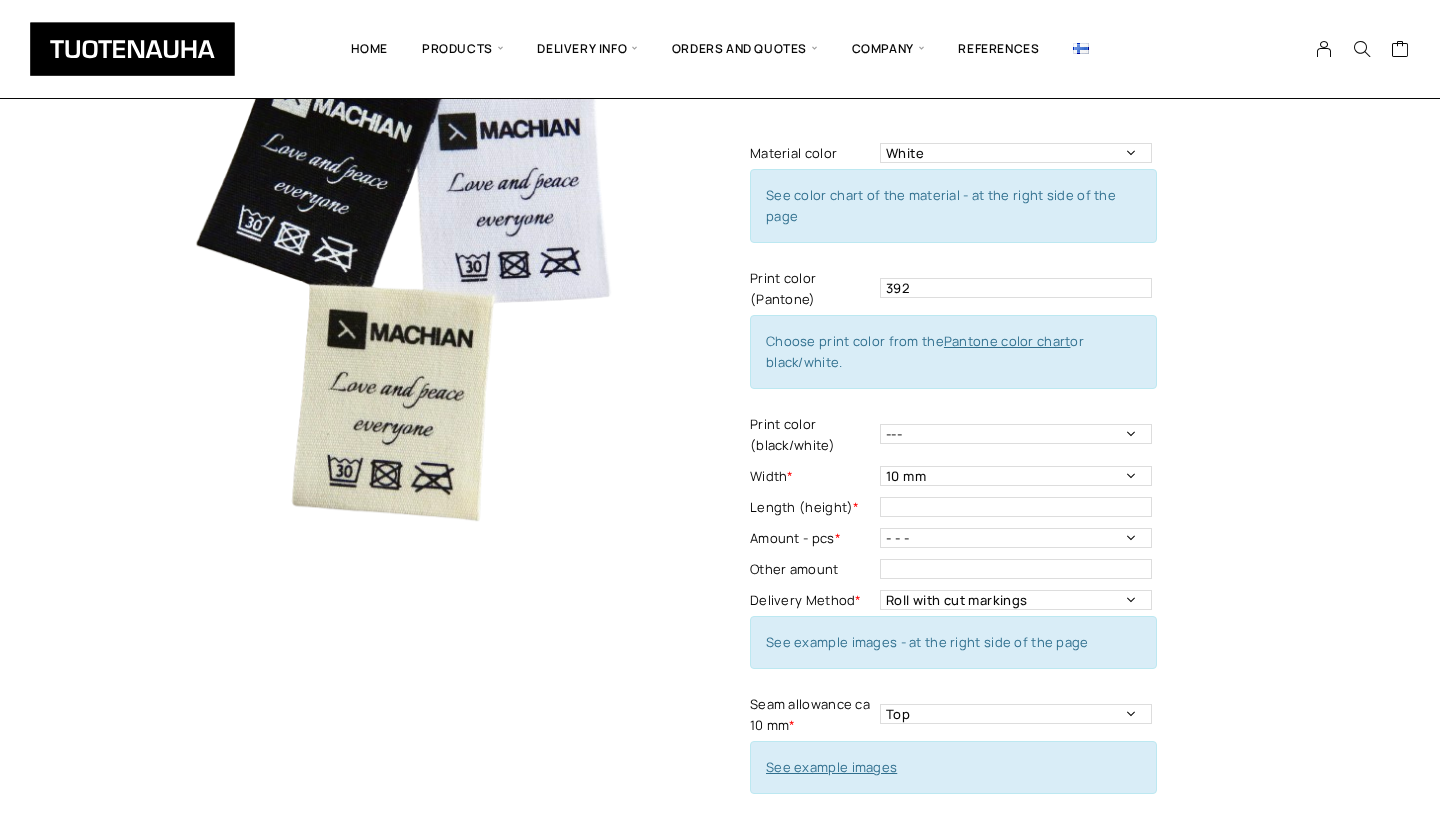 scroll, scrollTop: 155, scrollLeft: 0, axis: vertical 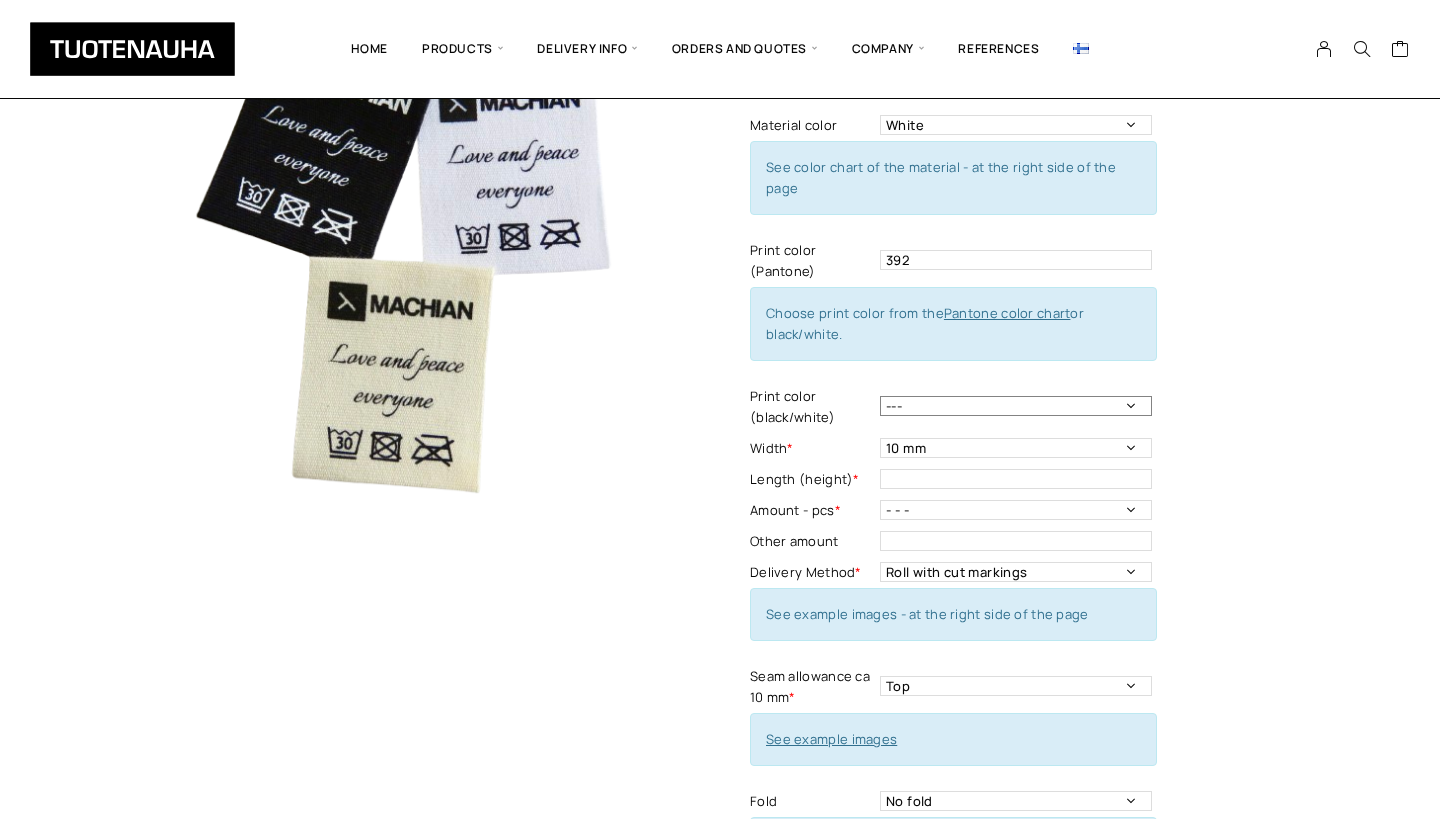 click on "--- Black White" at bounding box center (1016, 406) 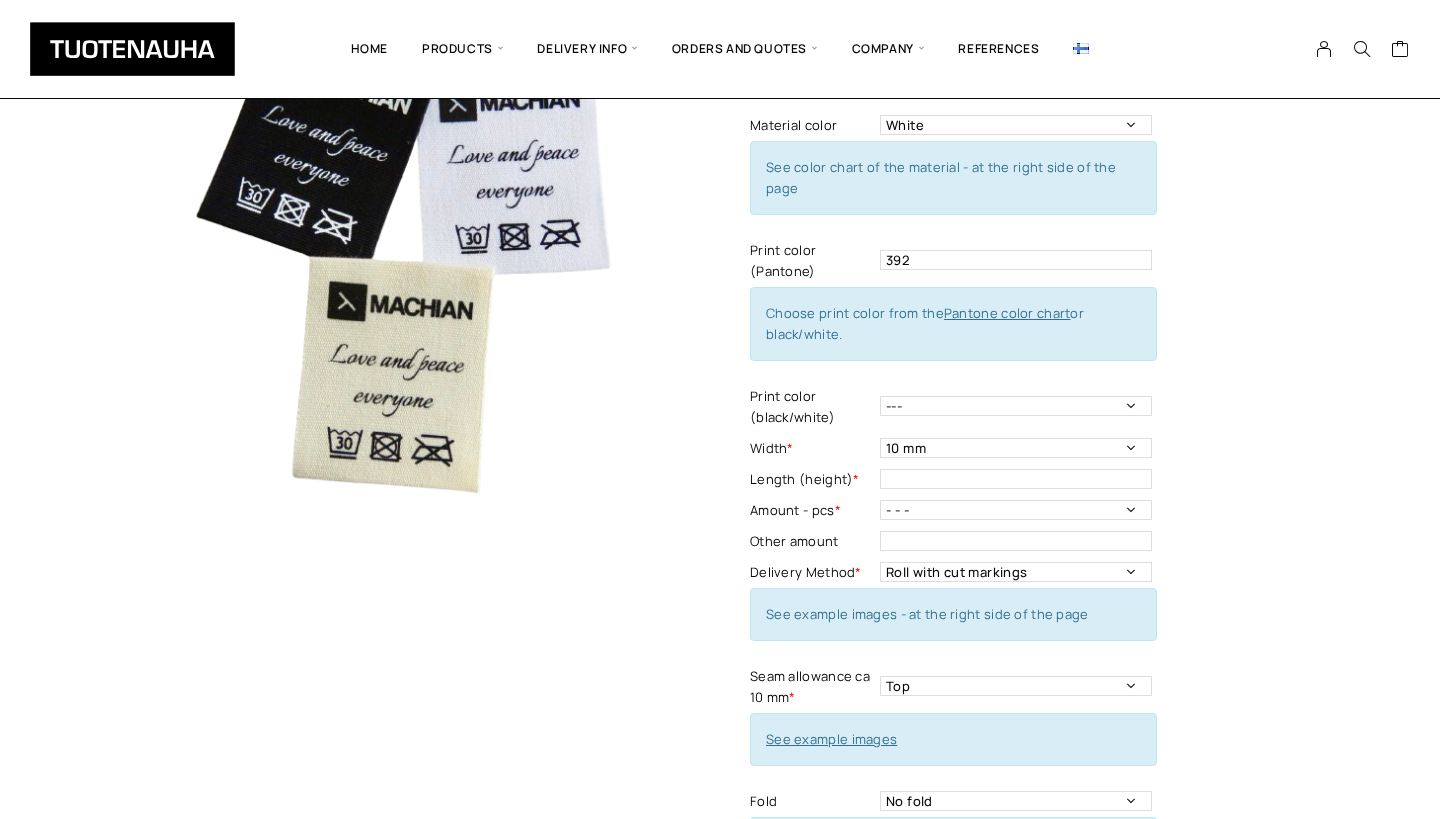 click on "Cotton, plain weave Add to cart to get a quote
Material color Black Natural white White See color chart of the material - at the right side of the page Print color (Pantone) 392 Print color - Mandatory information Choose print color from the  Pantone color chart   or black/white. Print color (black/white) --- Black White Width  * 10 mm 15 mm 20 mm 25 mm 30 mm 35 mm 40 mm 45 mm 50 mm Width - Mandatory information Length (height)  * Amount - pcs  * - - - 250 kpl 500 pcs 1000 pcs 1500 pcs 2000 pcs 2500 pcs 3000 pcs 3500 pcs 4000 pcs Amount - pcs - Mandatory information Other amount This field can't be Empty Delivery Method  * Roll with cut markings Roll without cut markings Cut Delivery method - Mandatory information See example images - at the right side of the page Seam allowance ca 10 mm  * Top Left Side Right side Around Top and bottom Both sides Seam allowance - Mandatory information See example images Fold No fold One side fold End folded This field can't be Empty Material Message" at bounding box center [1027, 555] 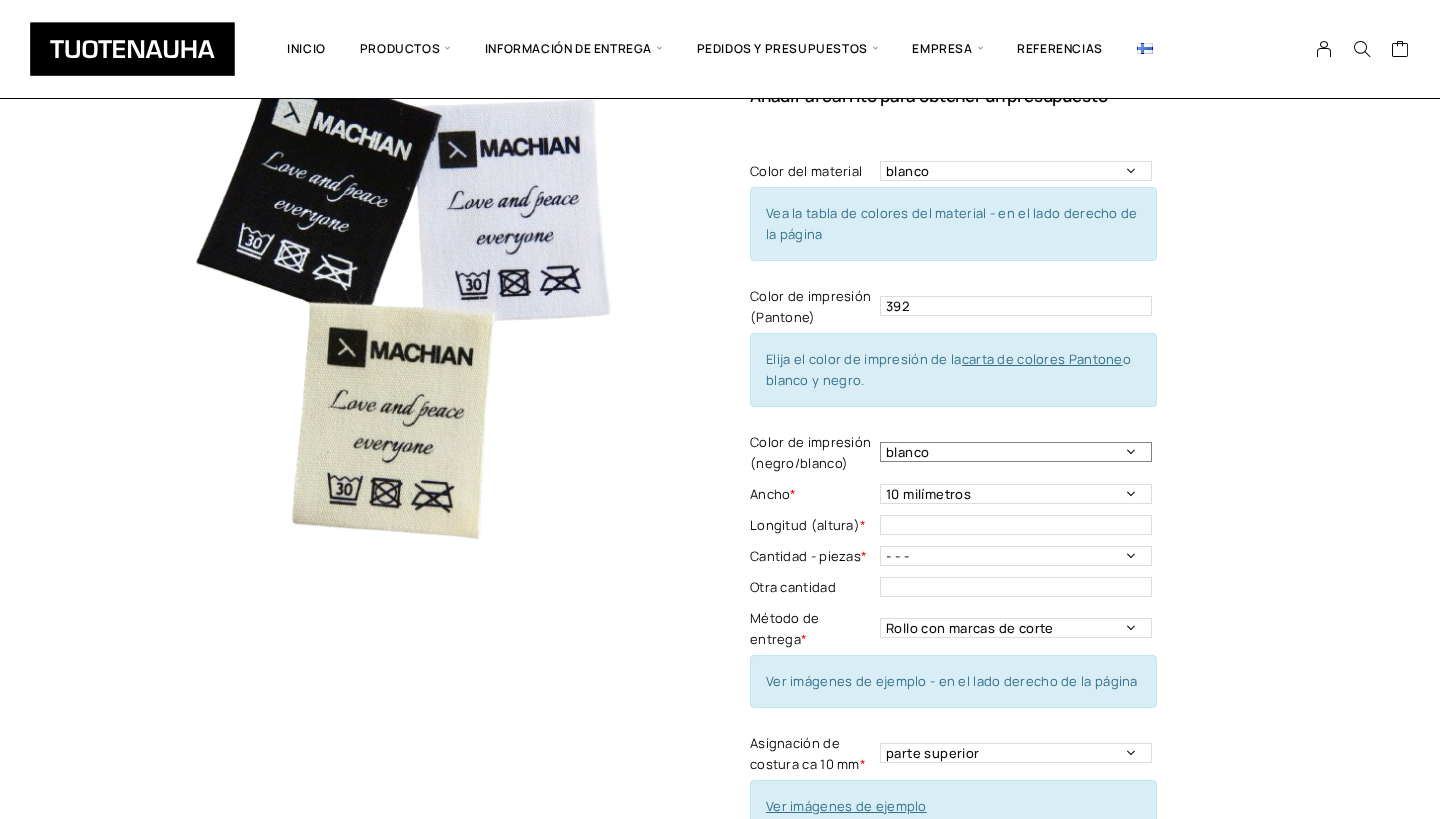 scroll, scrollTop: 109, scrollLeft: 0, axis: vertical 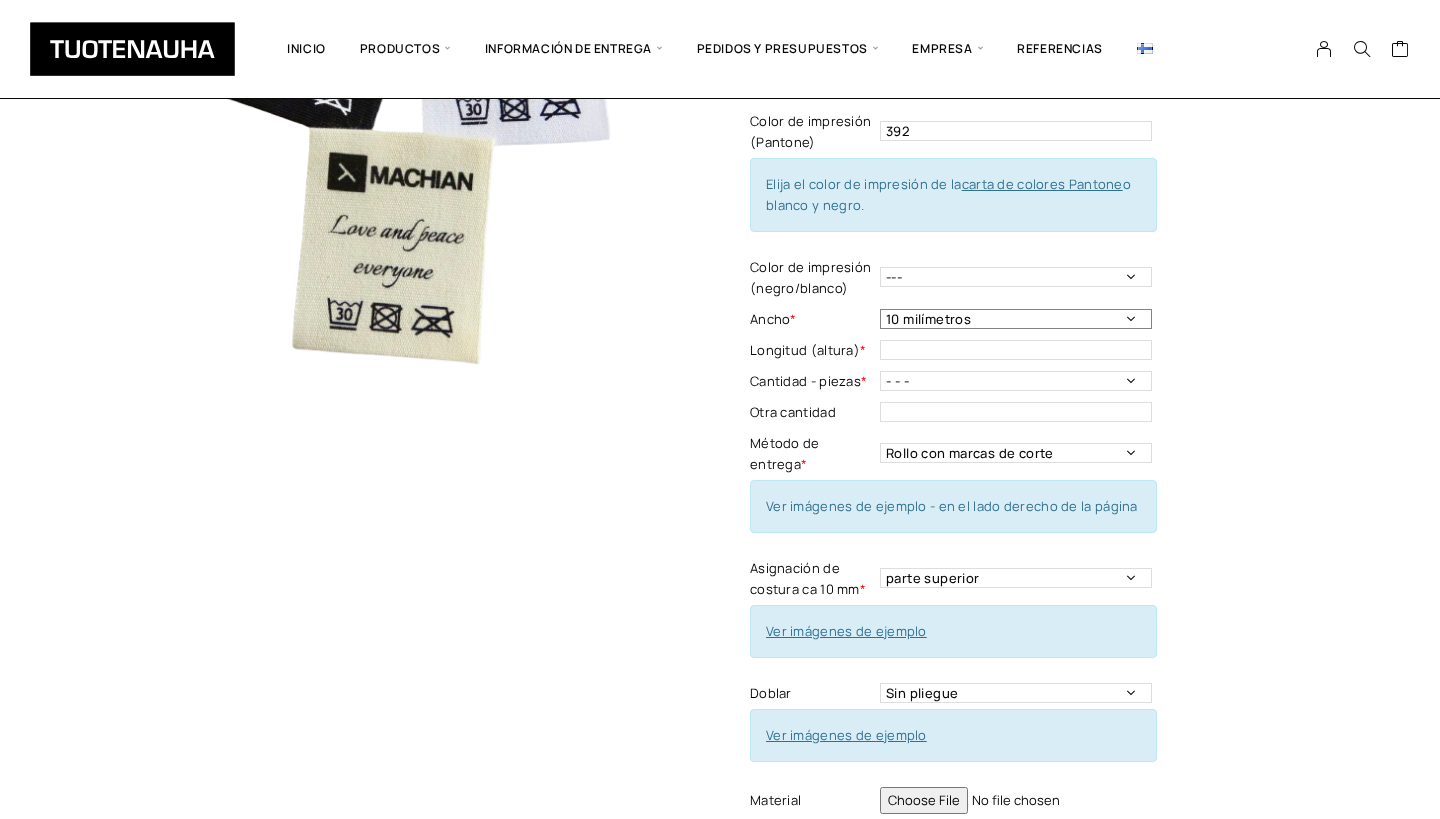 click on "10 milímetros 15 milímetros 20 milímetros 25 milímetros 30 milímetros 35 milímetros 40 milímetros 45 milímetros 50 milímetros" at bounding box center [1016, 319] 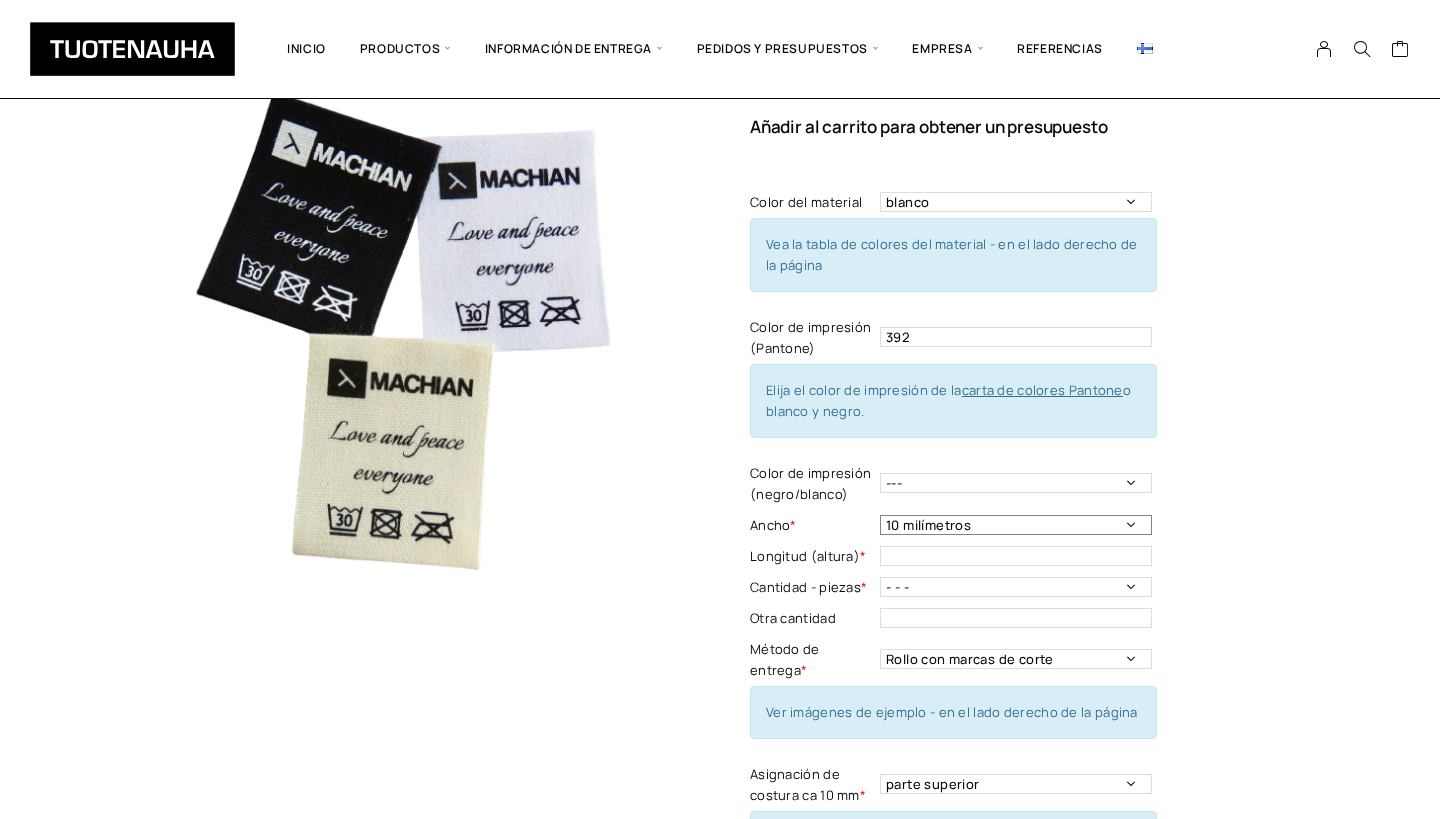 scroll, scrollTop: 76, scrollLeft: 0, axis: vertical 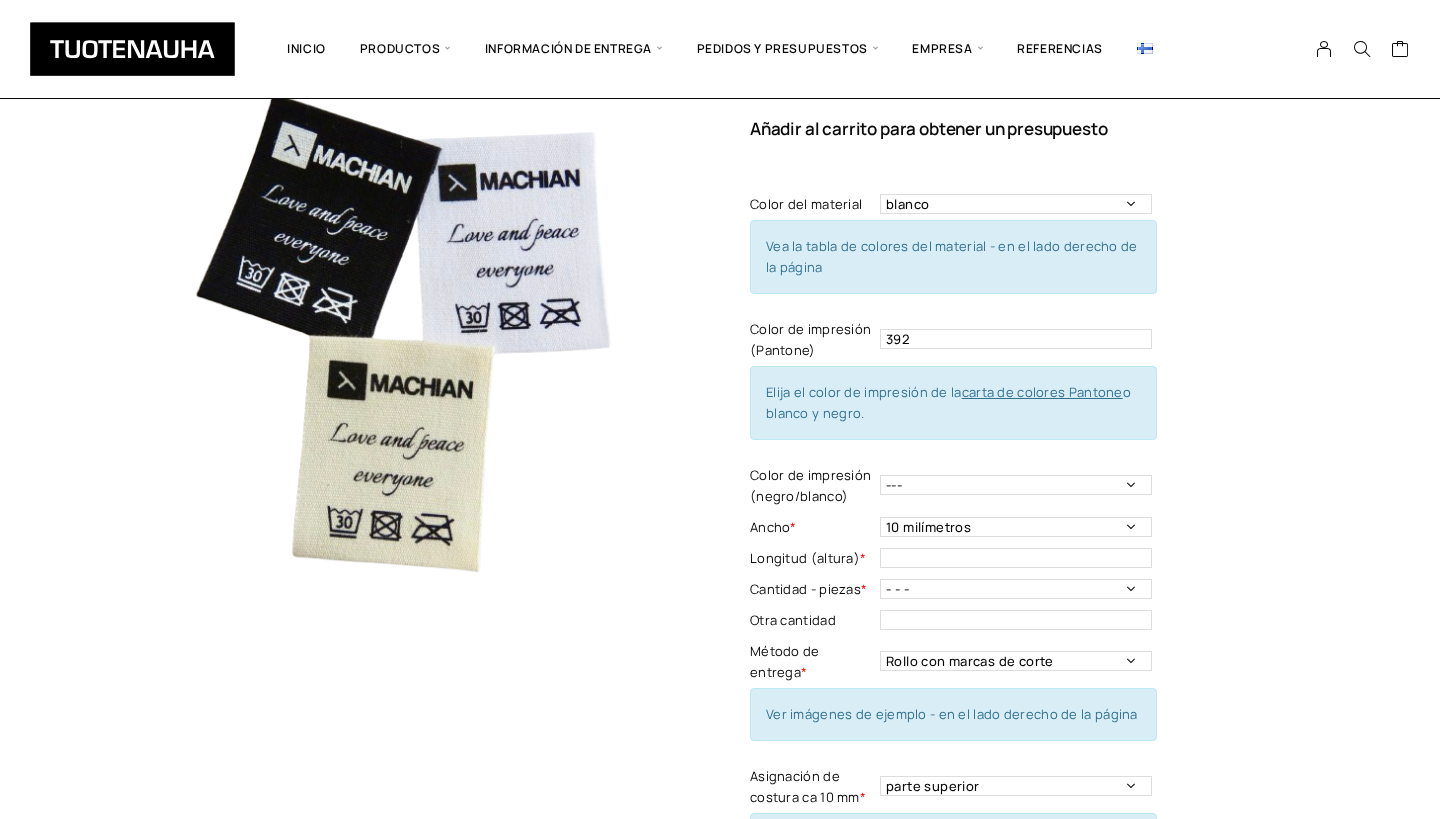 click at bounding box center [400, 323] 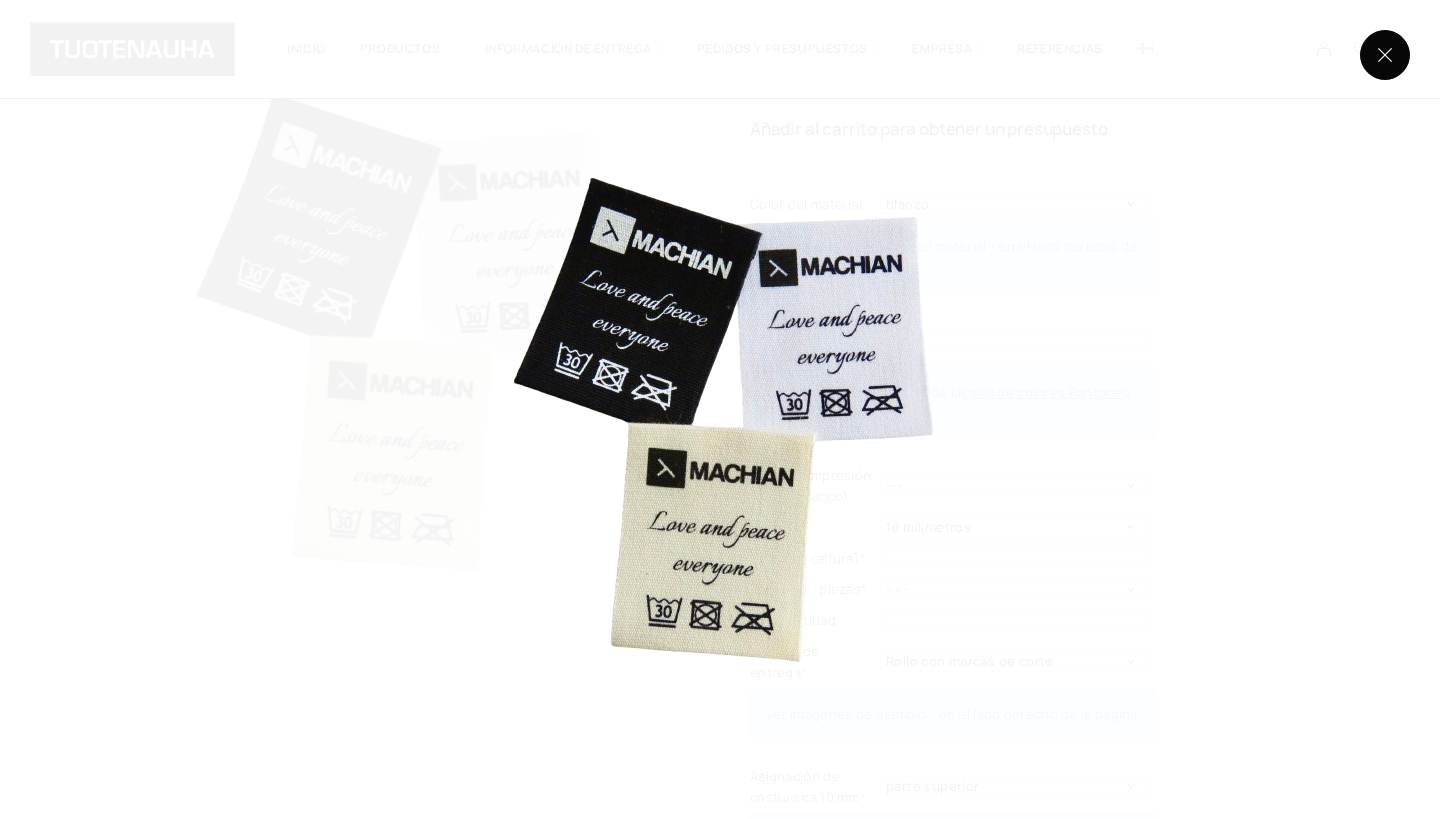 click at bounding box center [1385, 55] 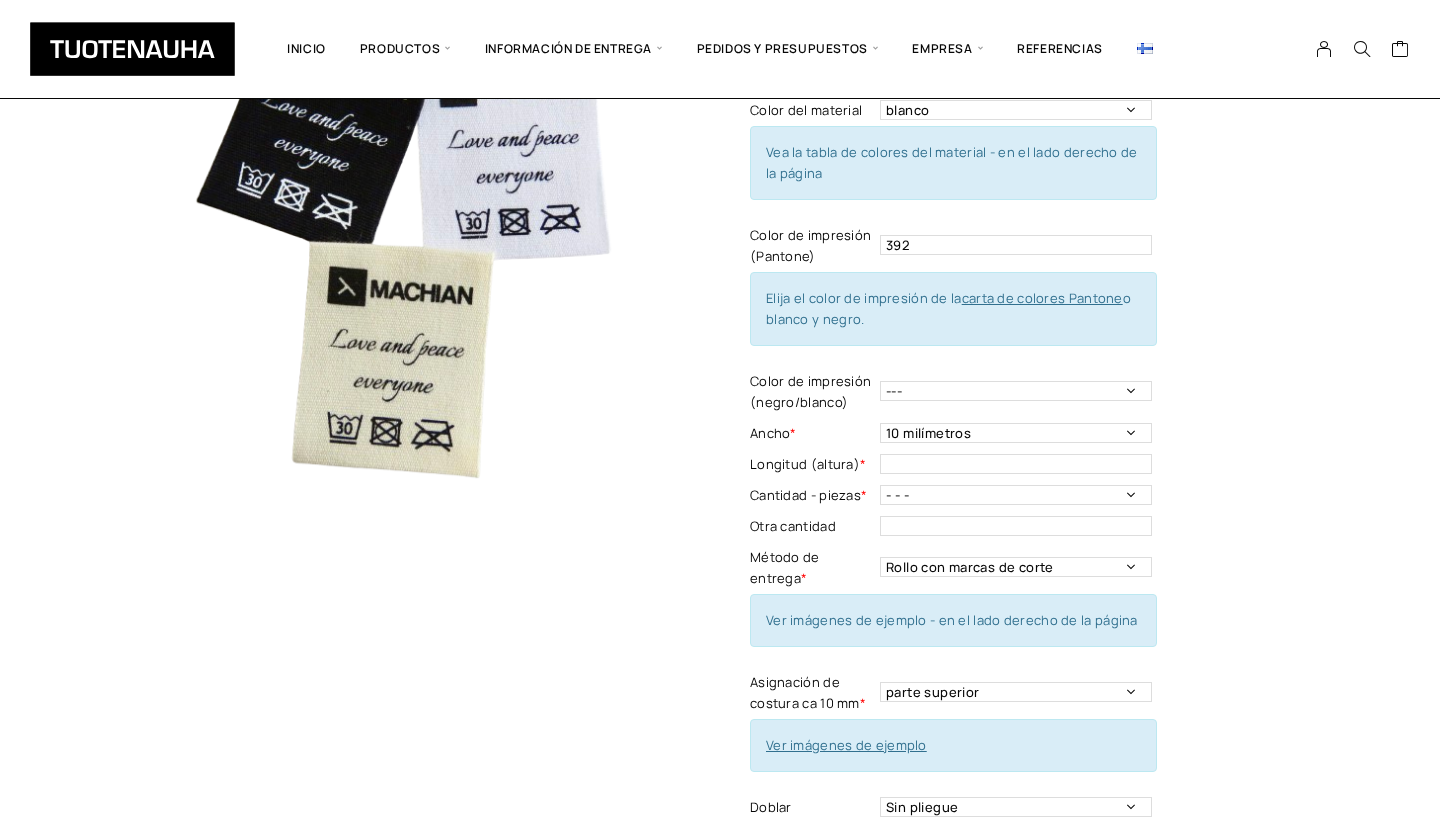 scroll, scrollTop: 202, scrollLeft: 0, axis: vertical 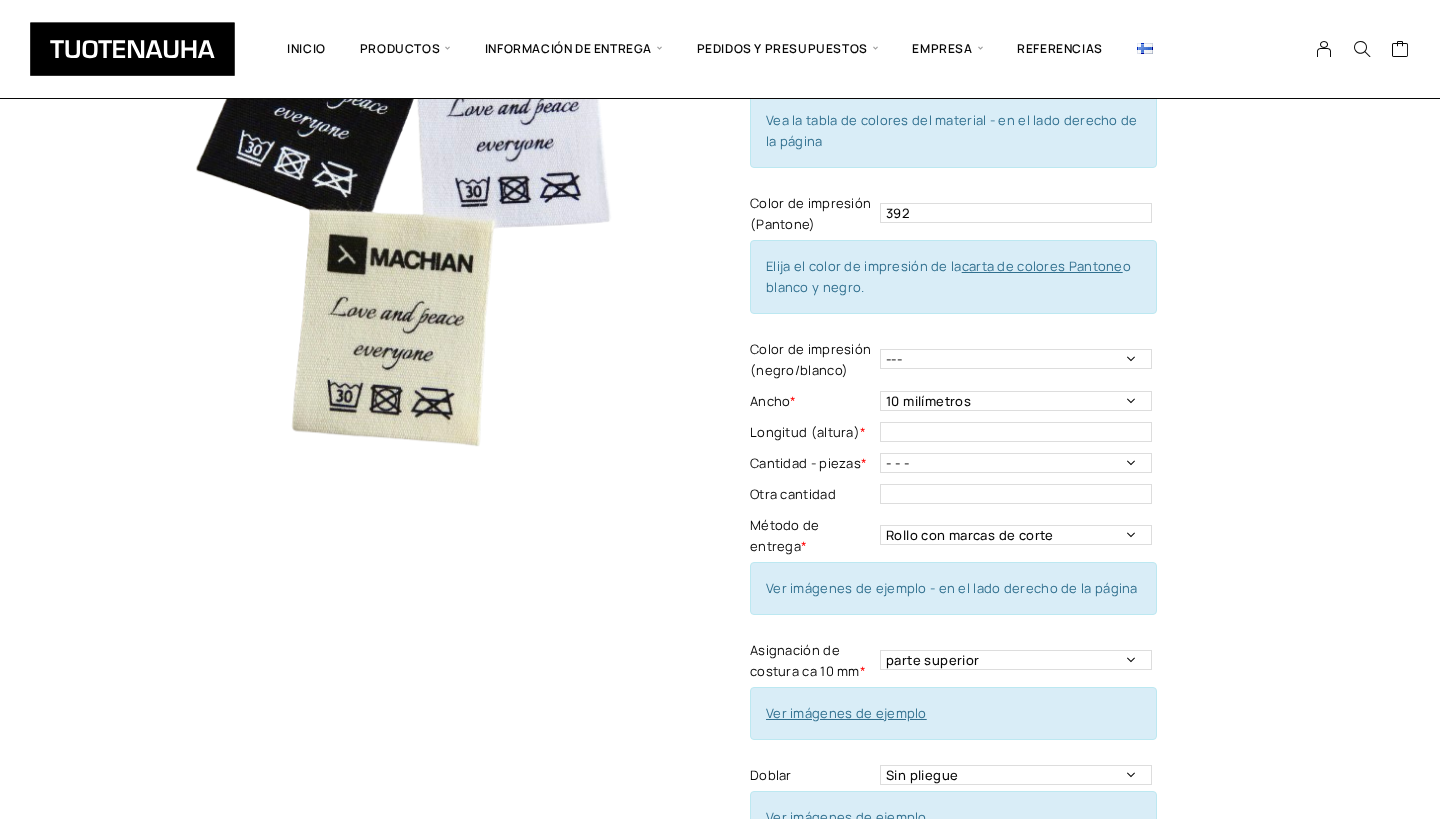 click on "Ver imágenes de ejemplo - en el lado derecho de la página" at bounding box center [952, 130] 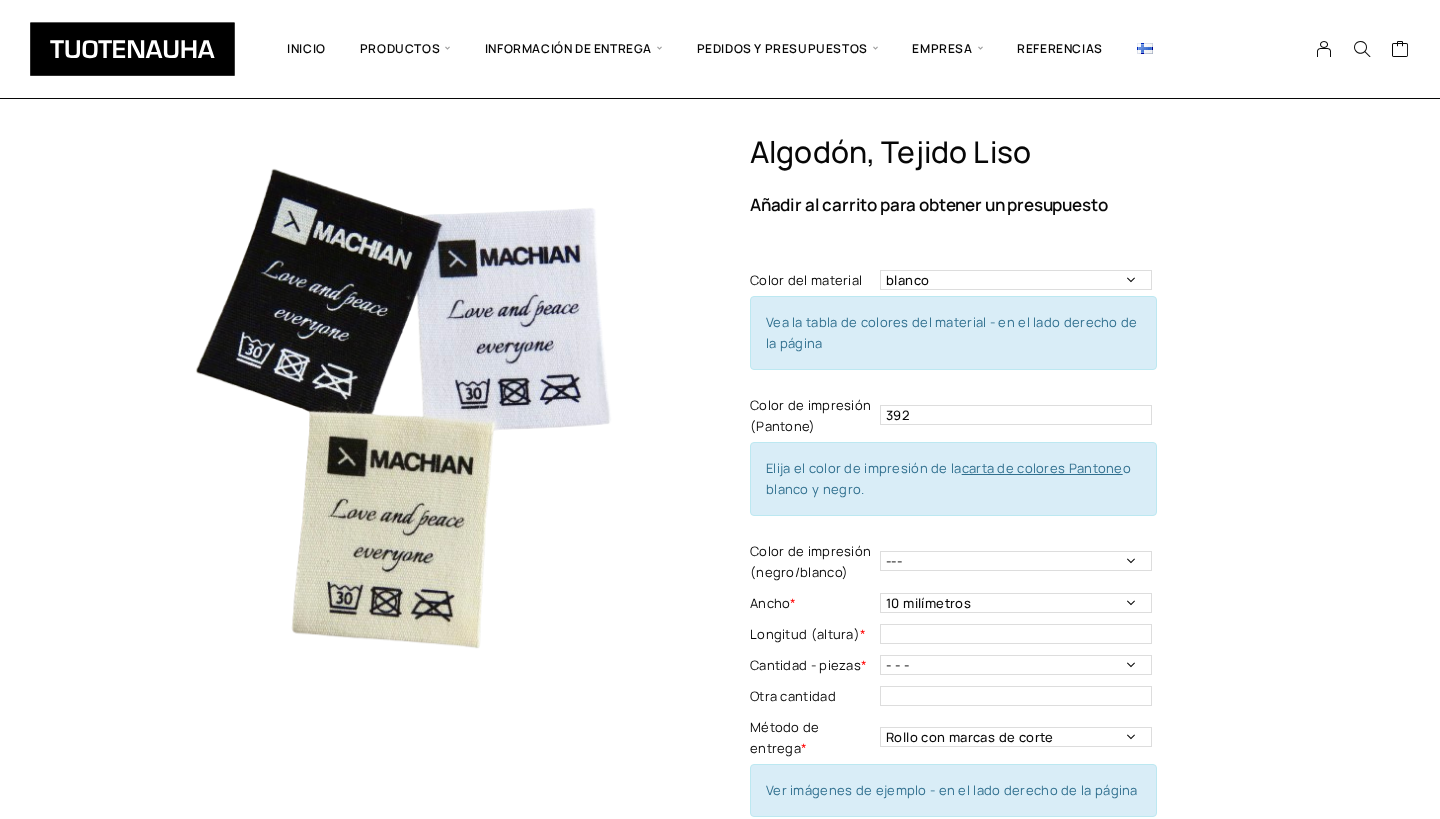 scroll, scrollTop: 0, scrollLeft: 0, axis: both 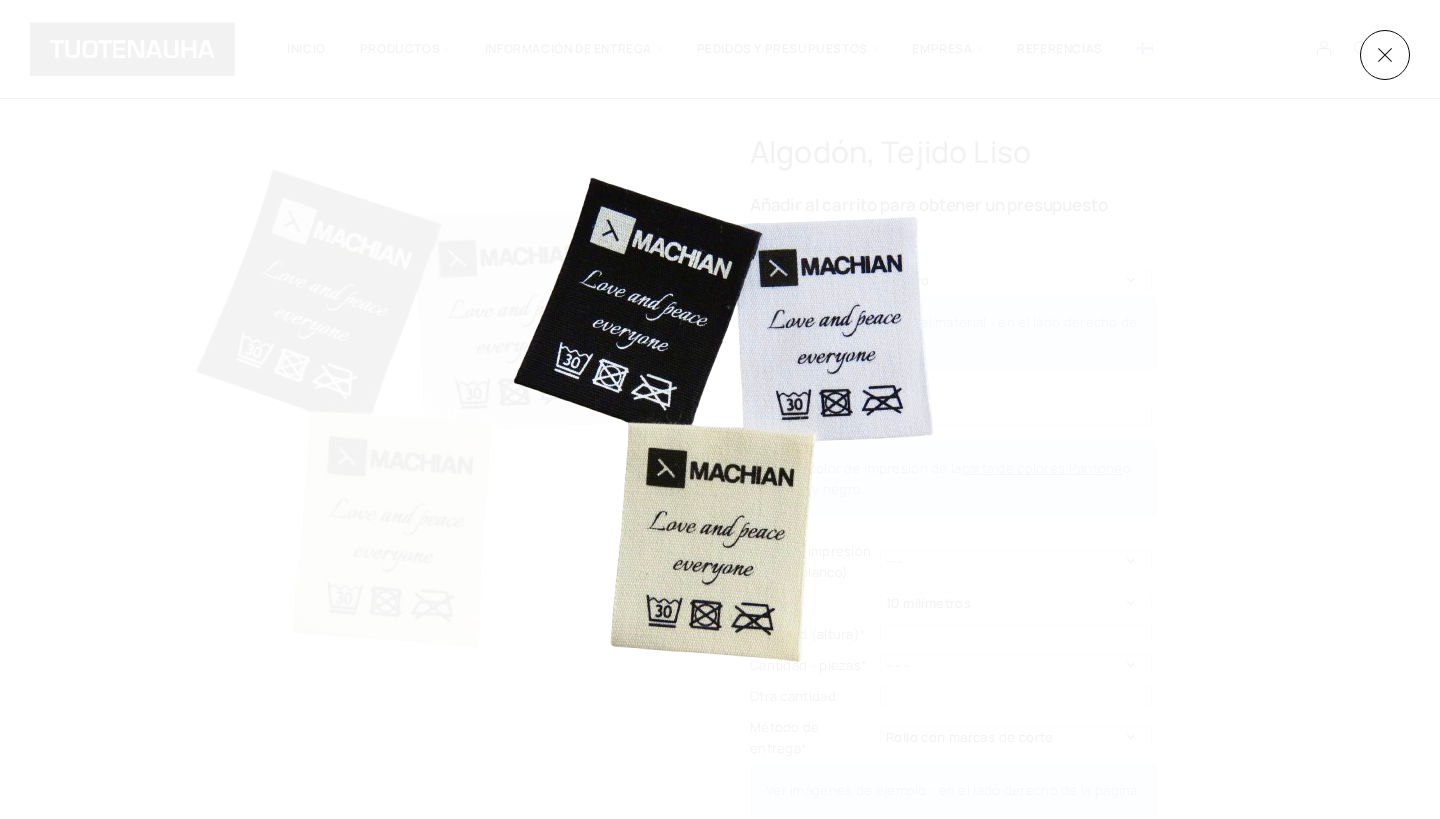 click at bounding box center [720, 410] 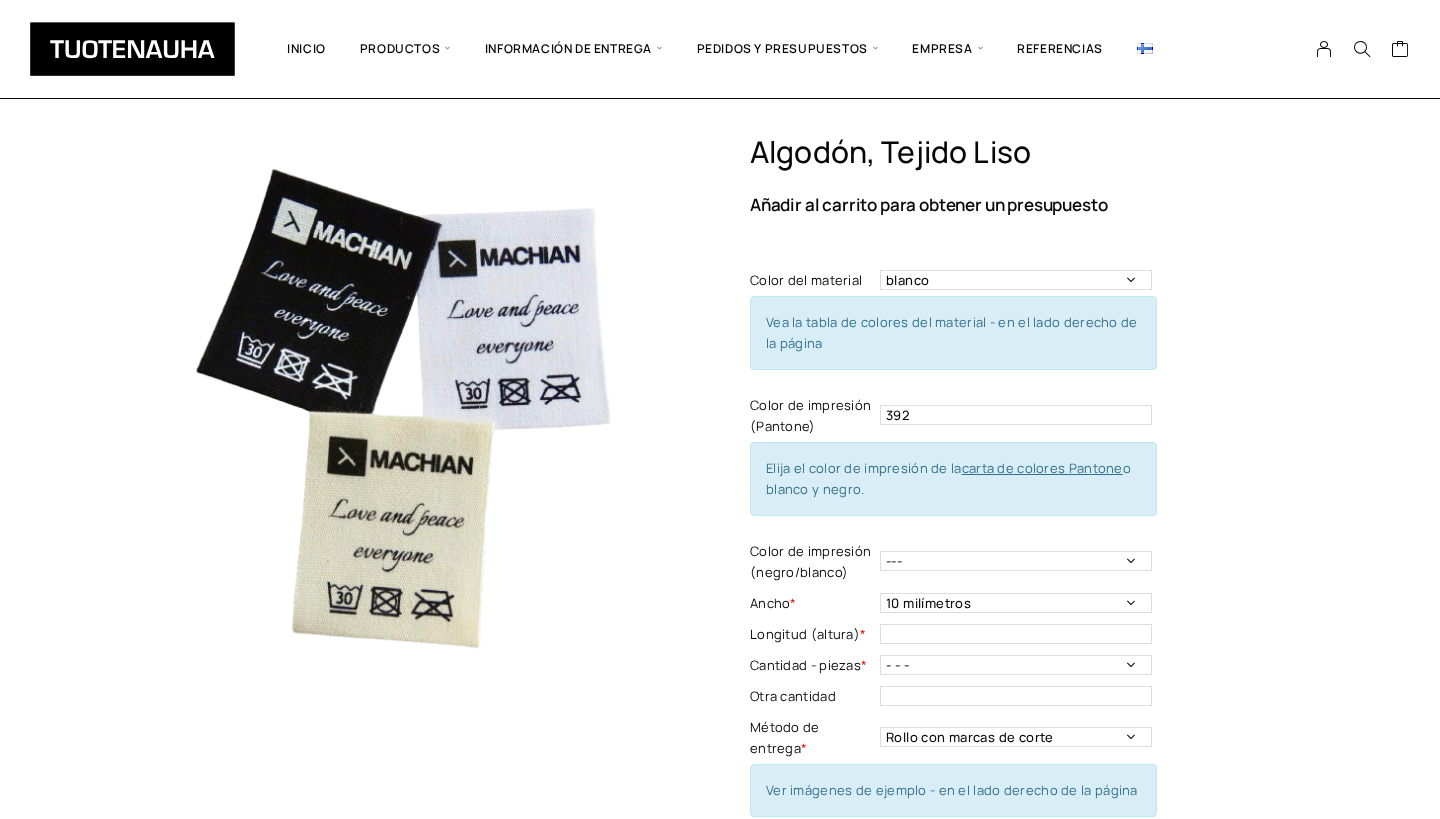 click at bounding box center [400, 399] 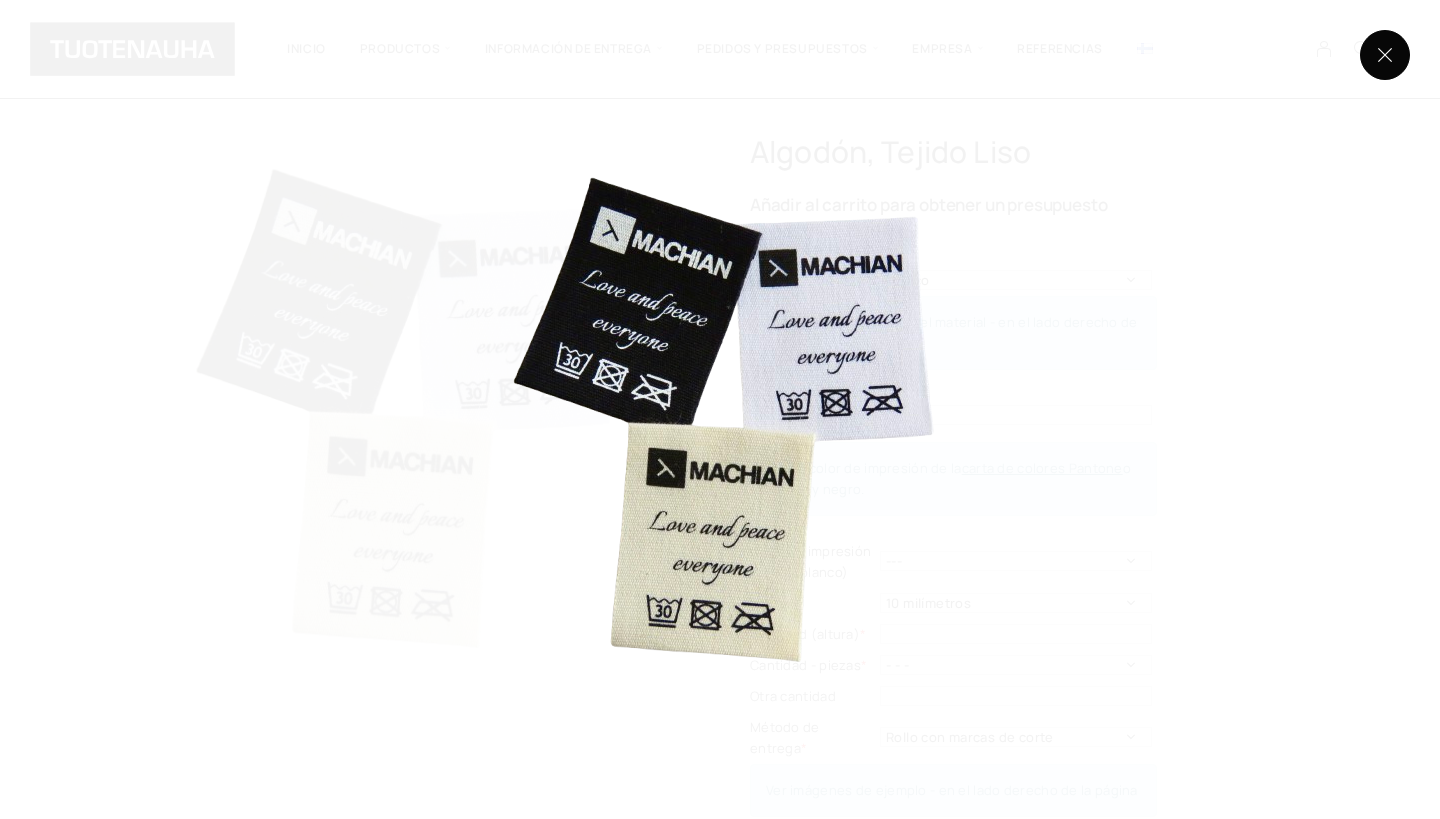 click at bounding box center [1385, 55] 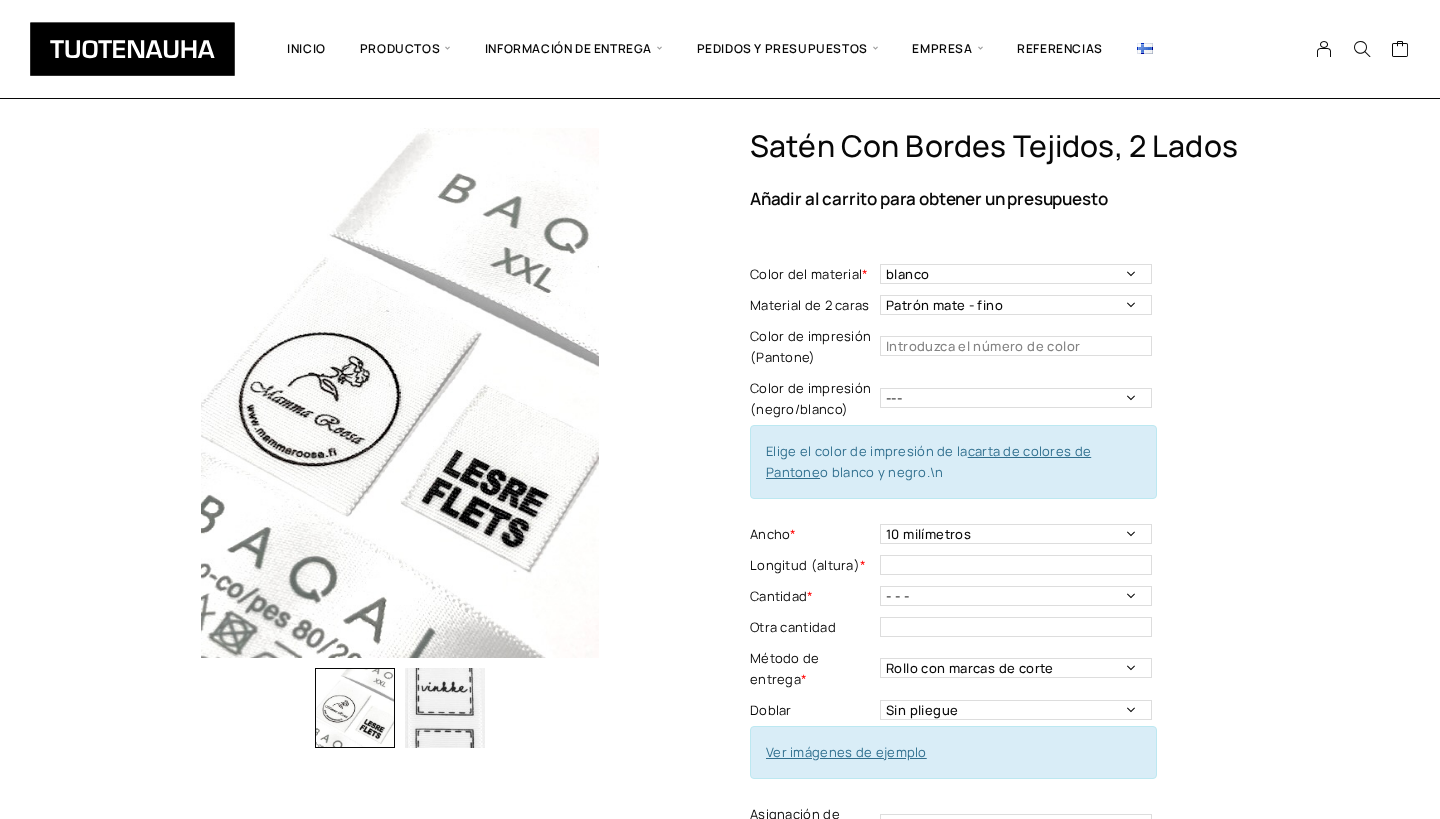 scroll, scrollTop: 2, scrollLeft: 0, axis: vertical 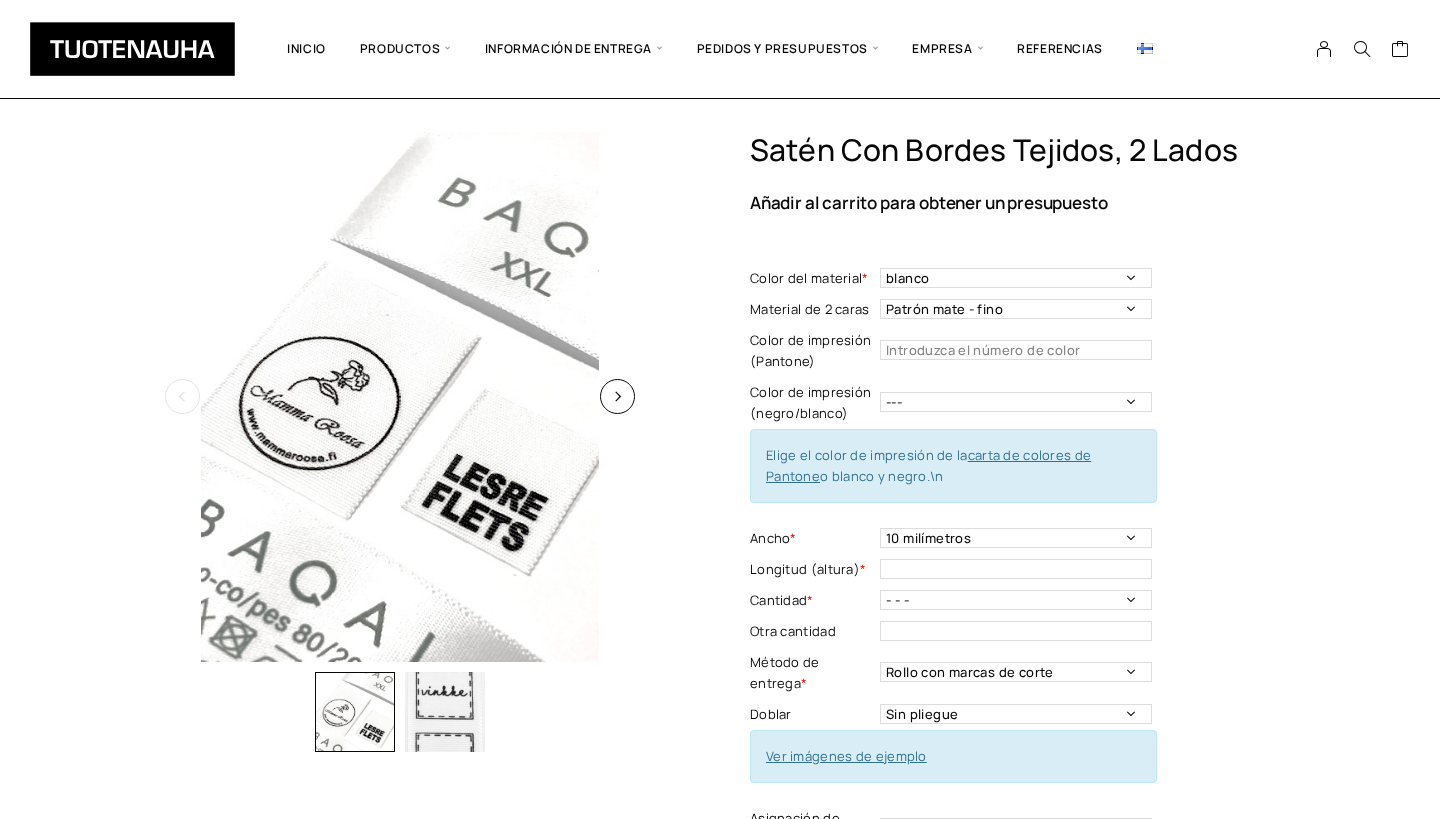 click at bounding box center (400, 397) 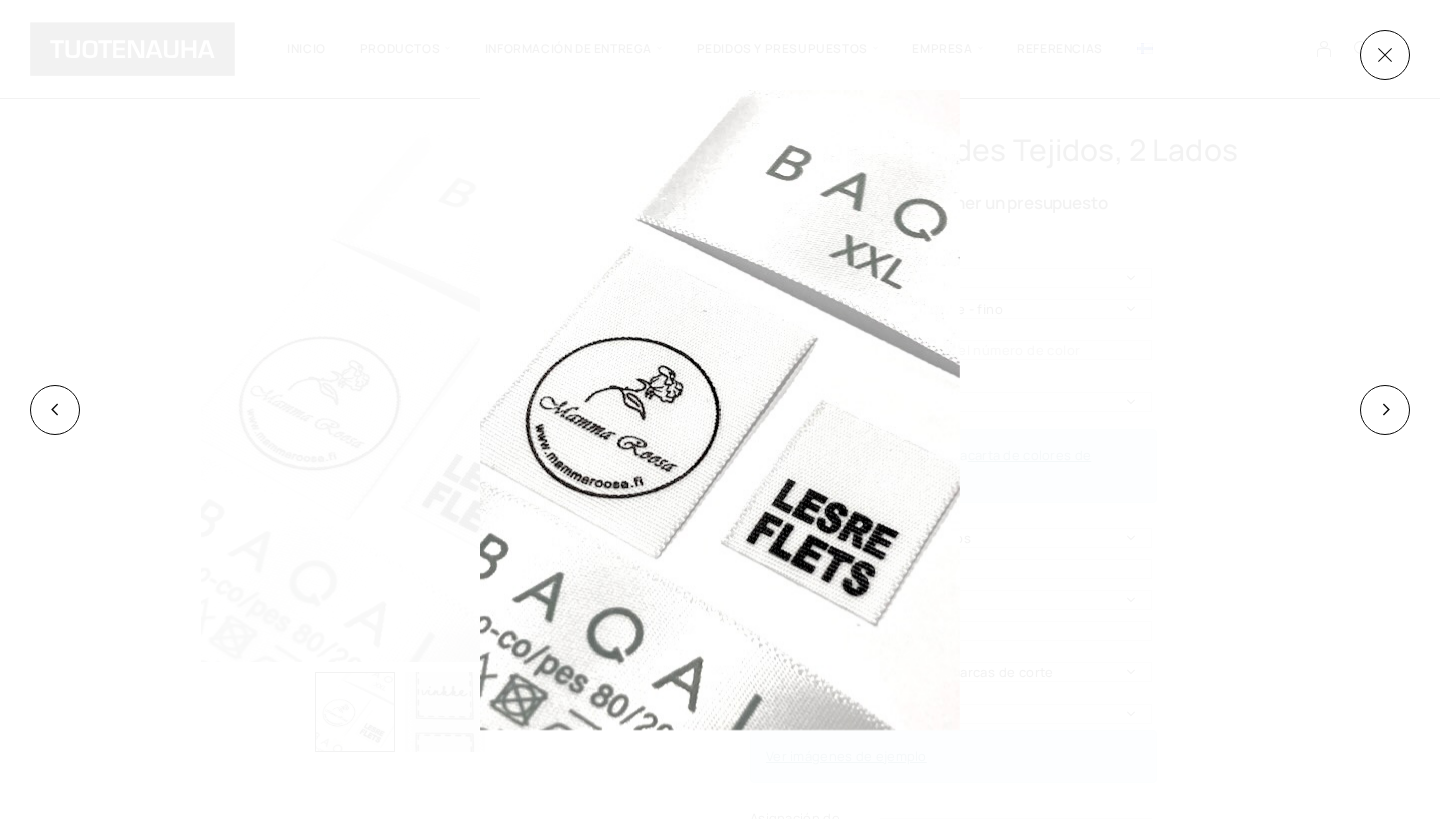 click at bounding box center (720, 410) 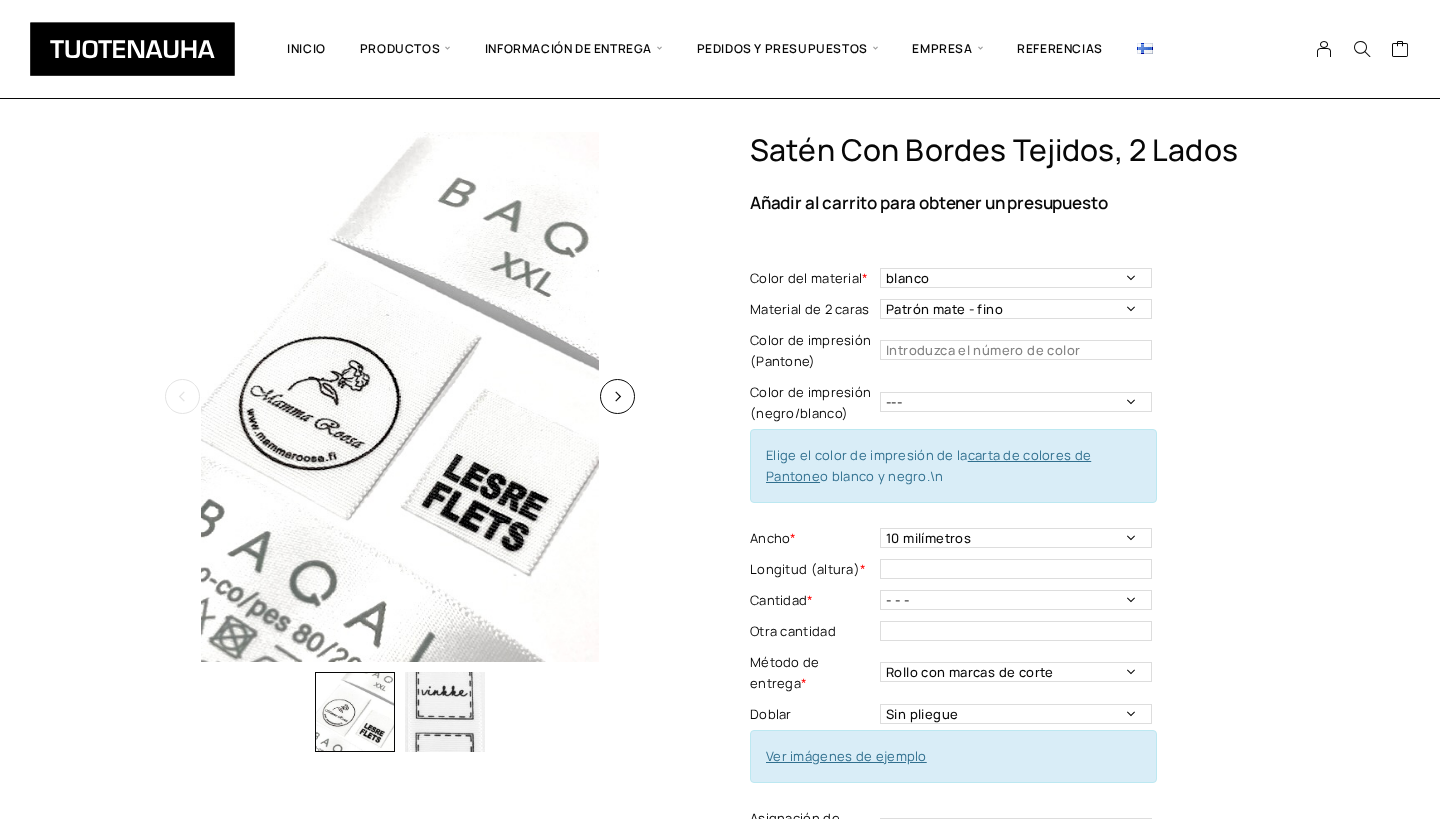 click at bounding box center [400, 397] 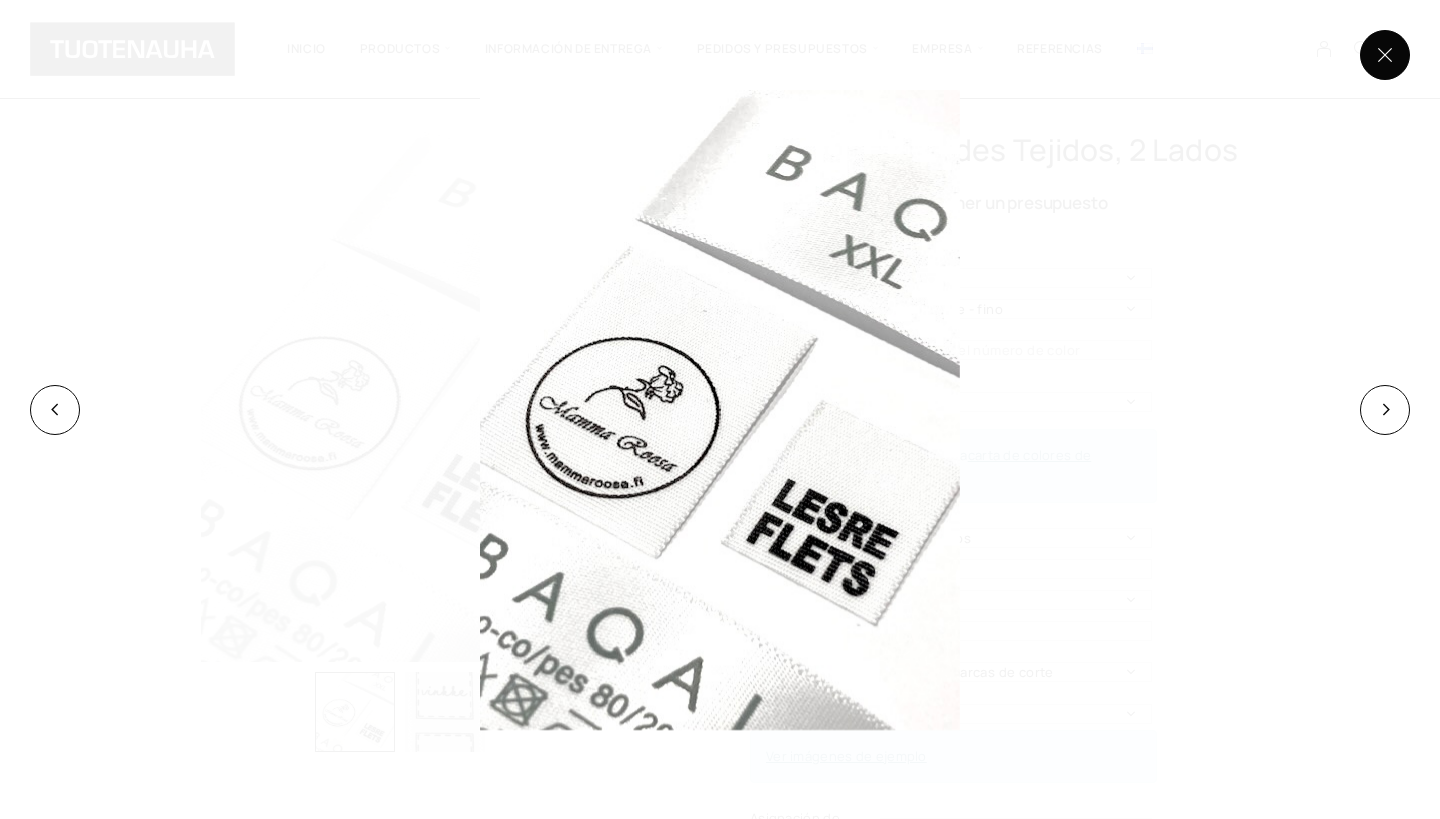 click at bounding box center [1385, 55] 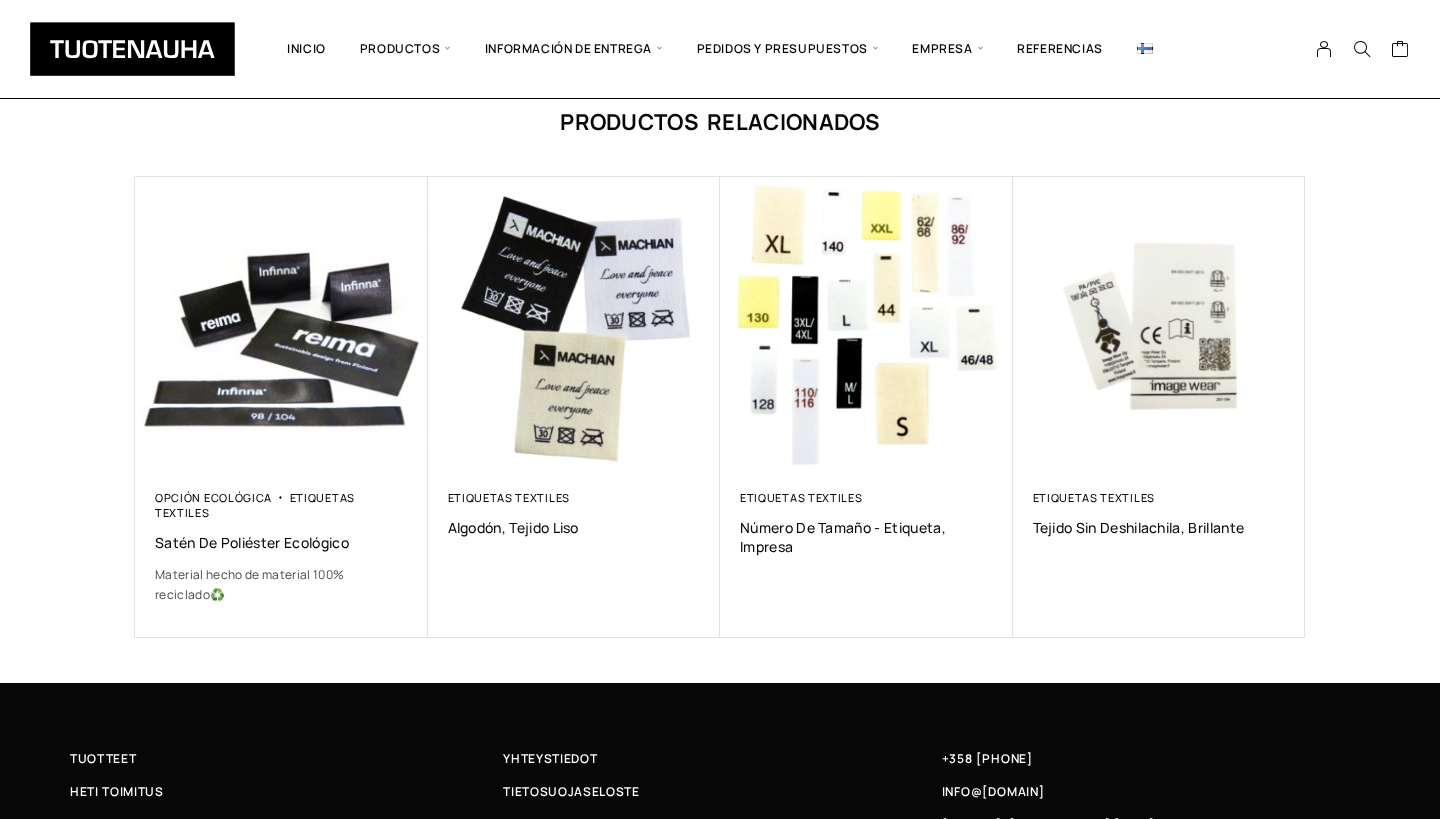 scroll, scrollTop: 1425, scrollLeft: 0, axis: vertical 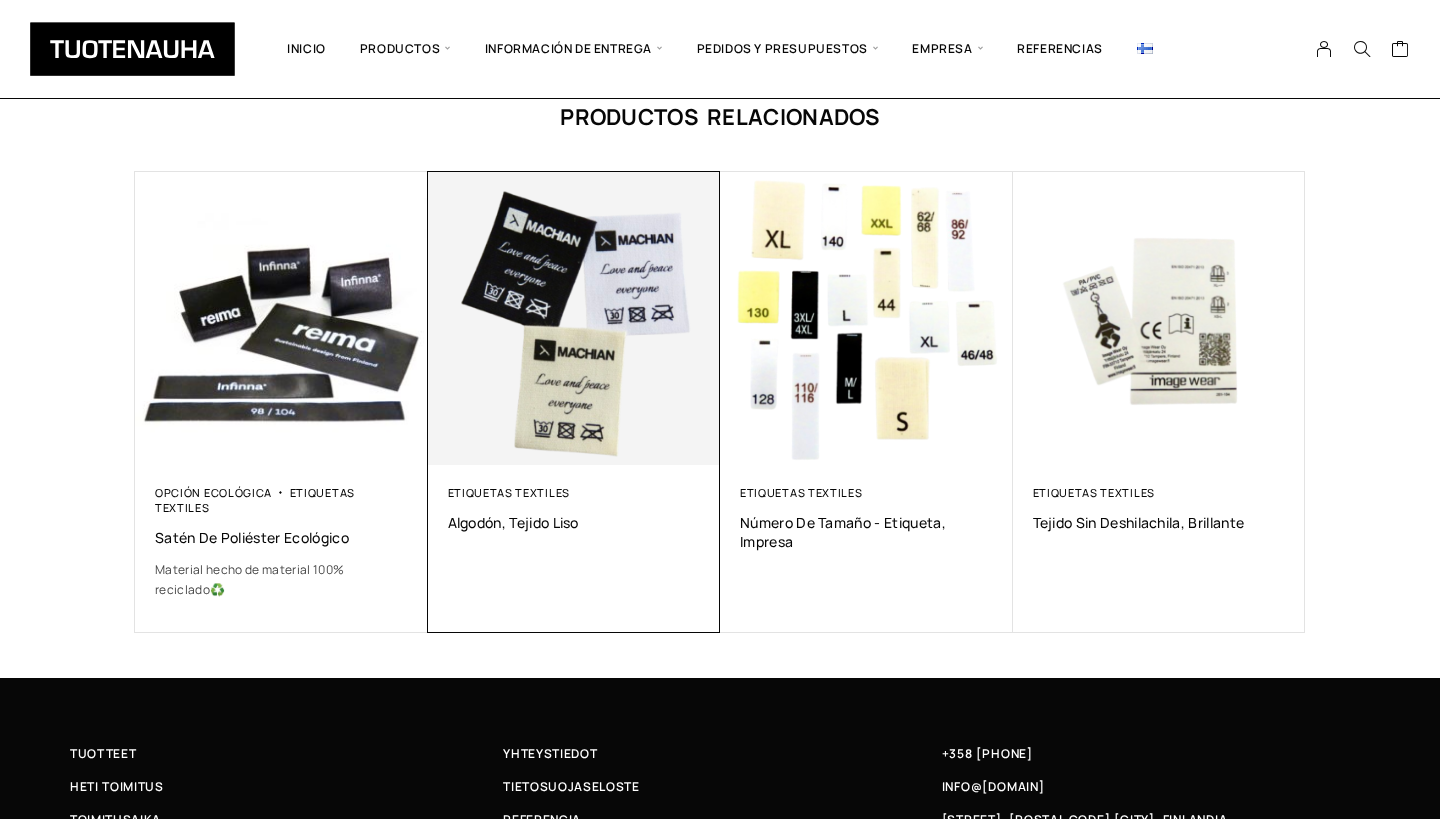 click at bounding box center (574, 318) 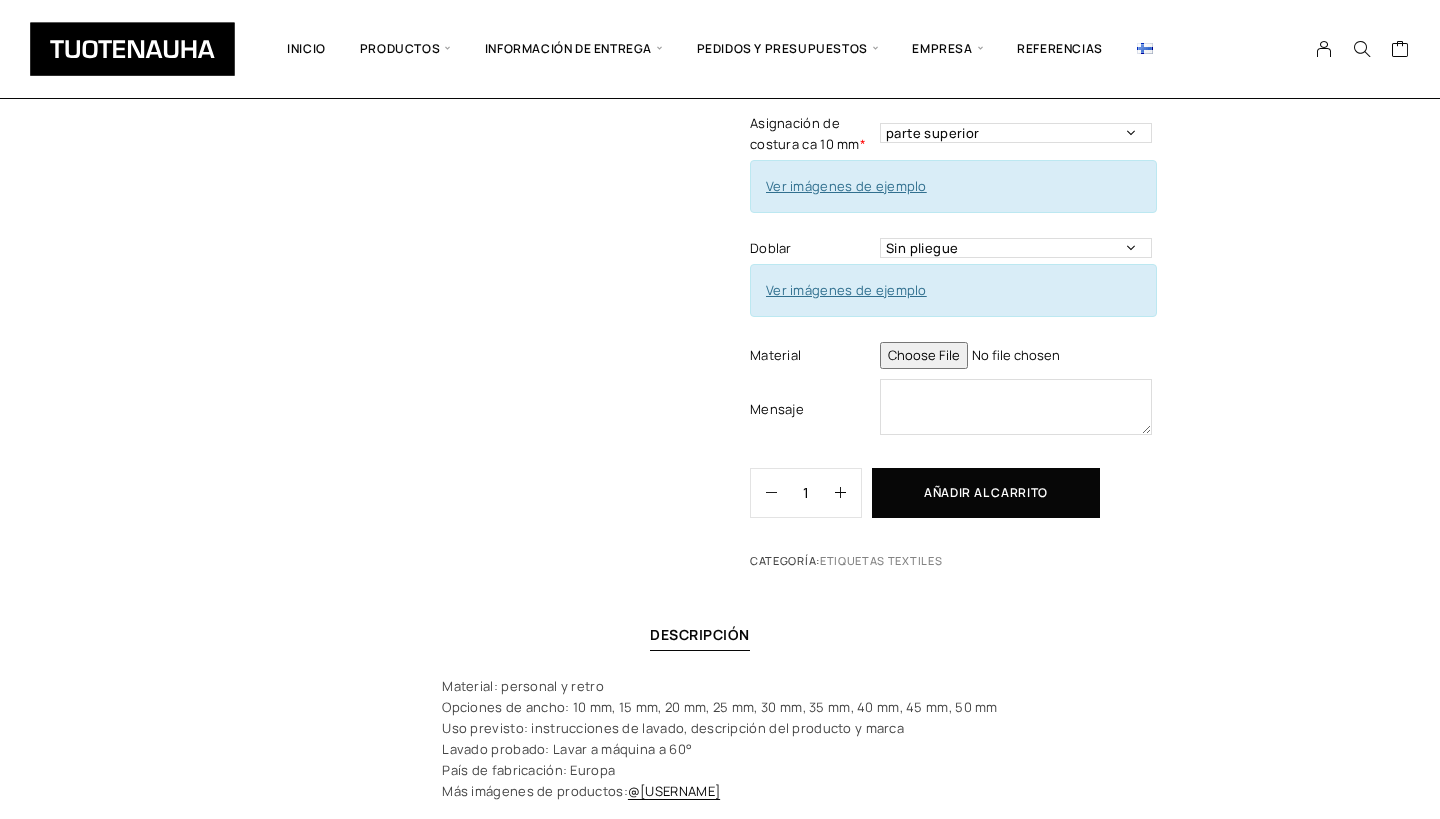 scroll, scrollTop: 734, scrollLeft: 0, axis: vertical 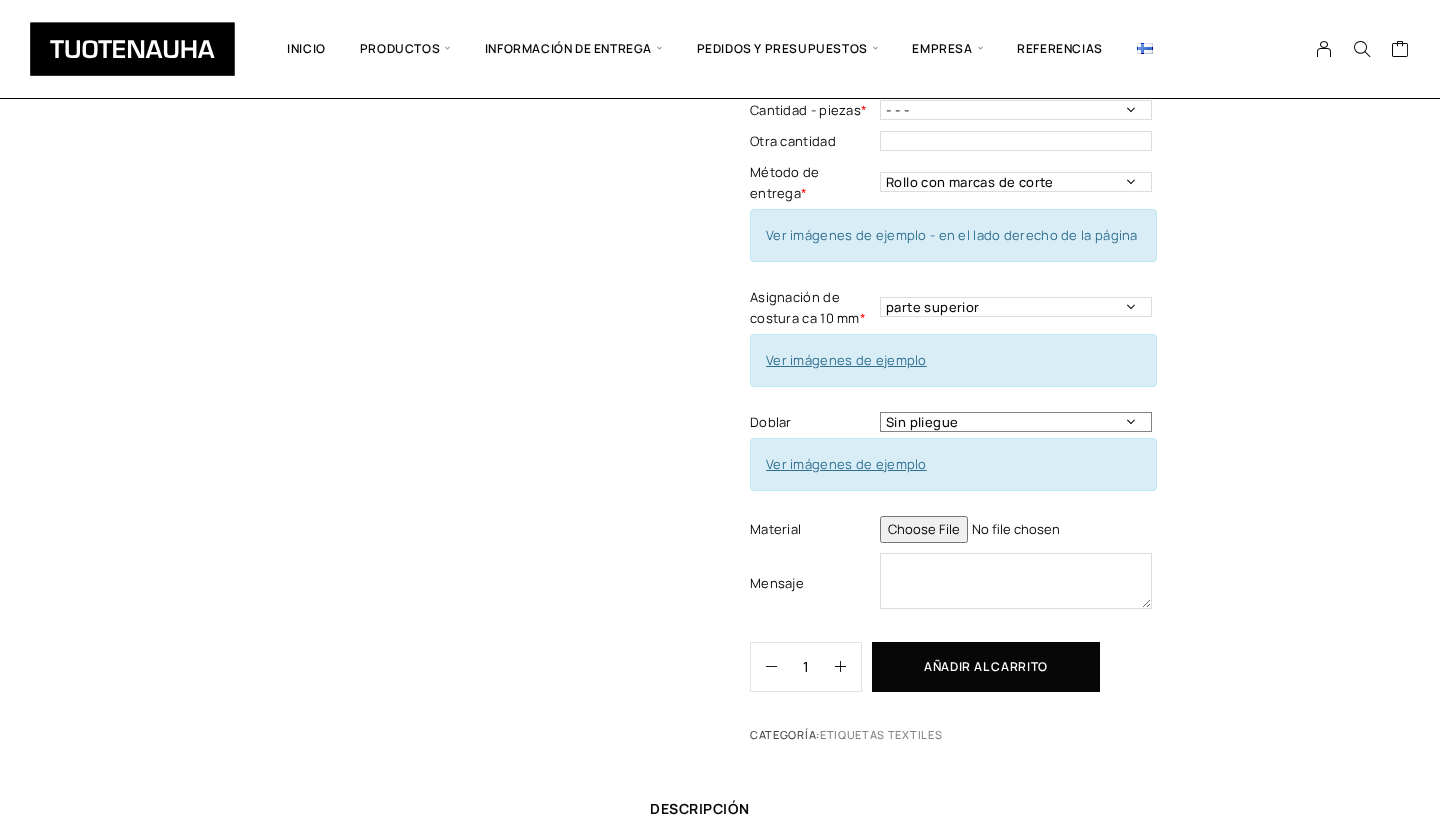 select on "One side fold" 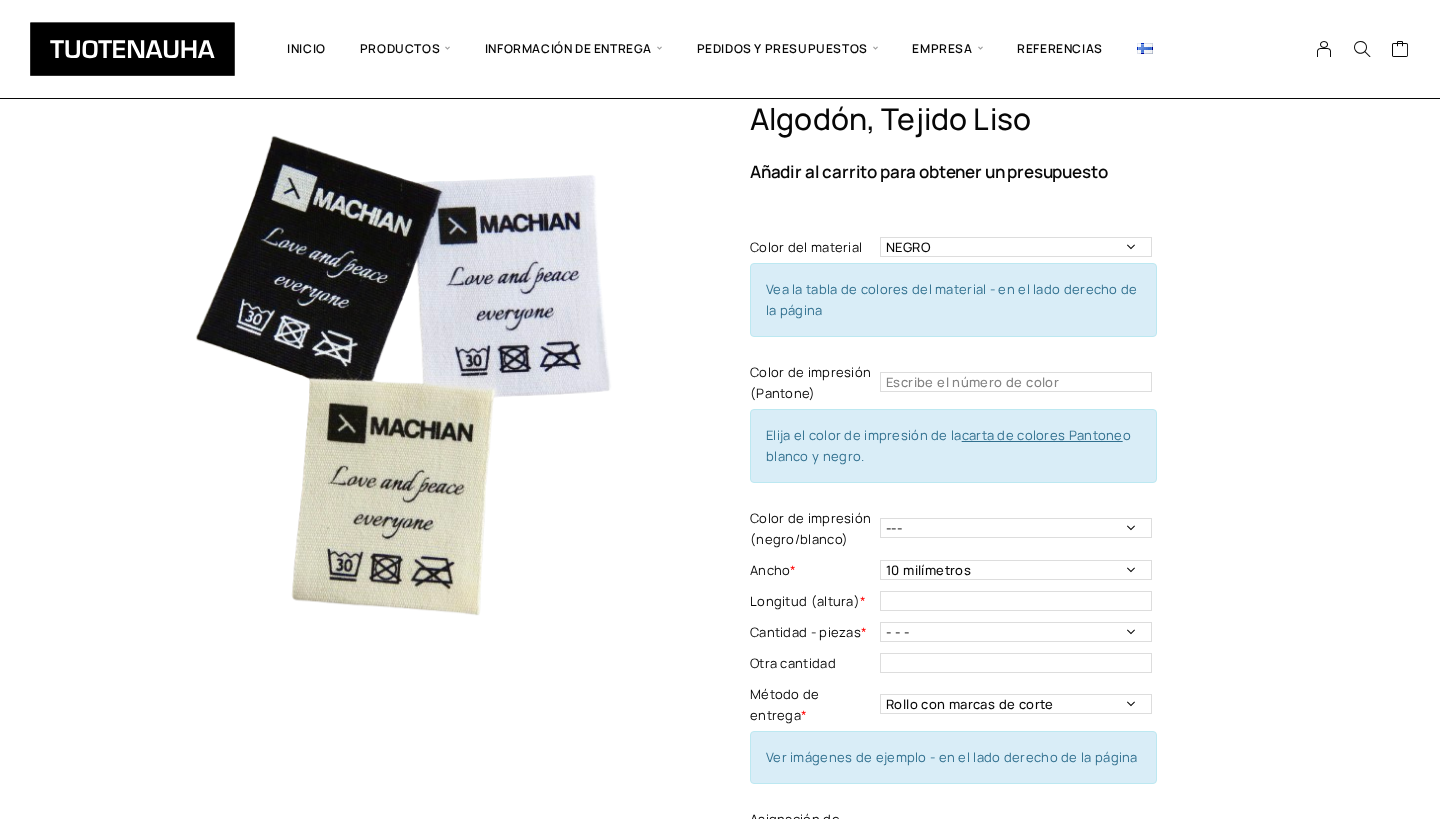 click on "Elija el color de impresión de la  carta de colores Pantone  o blanco y negro." at bounding box center [953, 446] 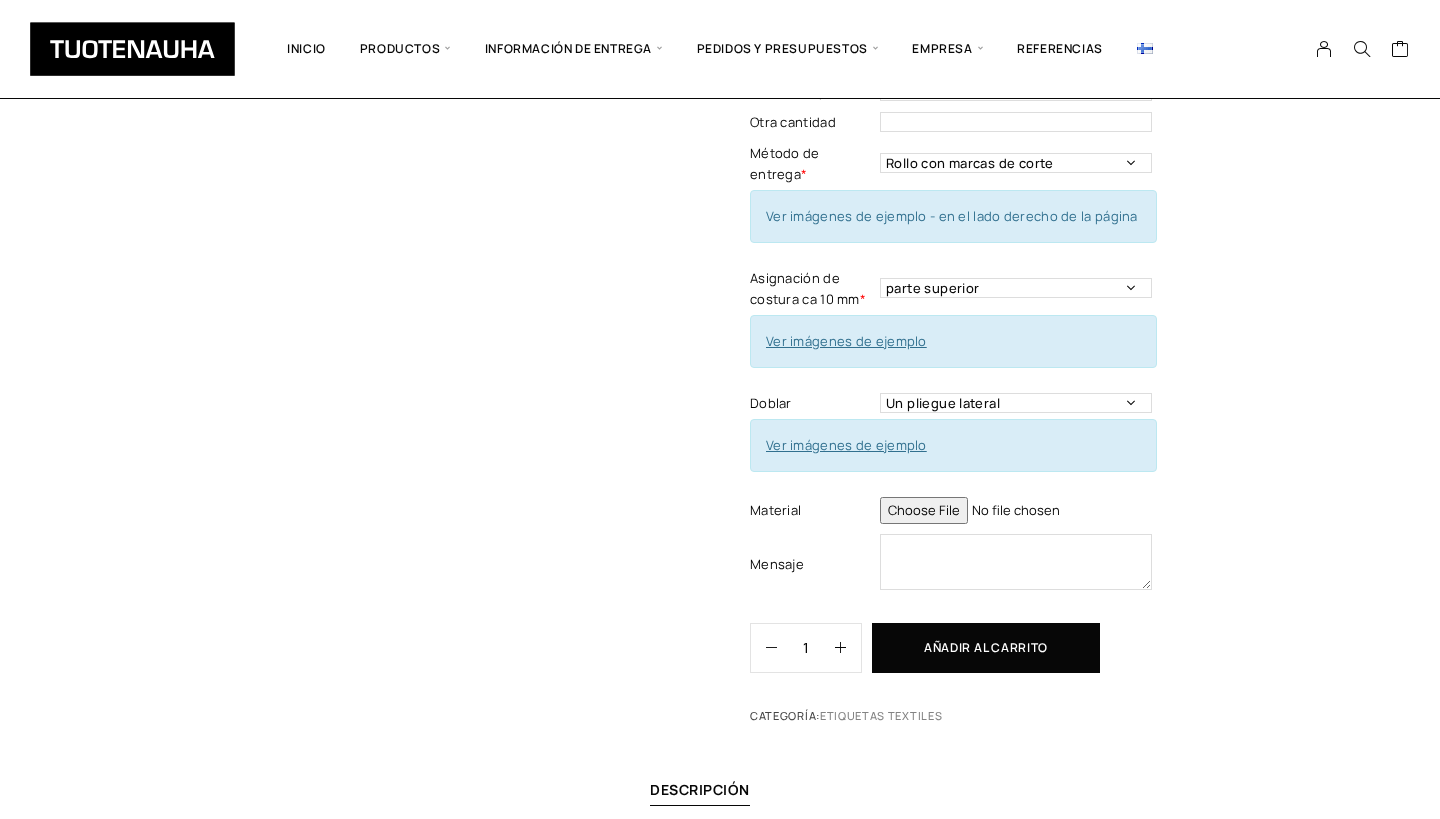 scroll, scrollTop: 577, scrollLeft: 0, axis: vertical 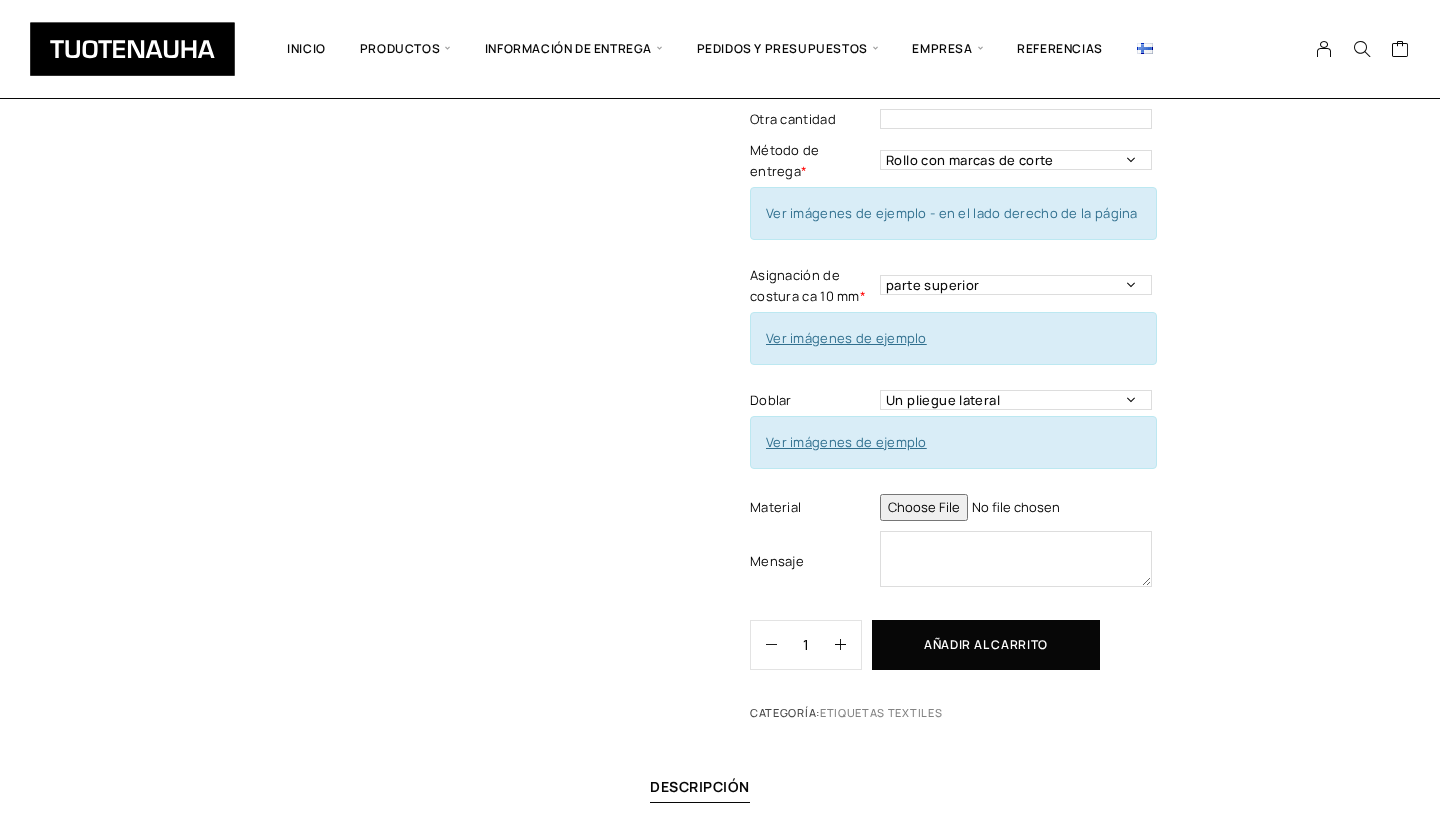 click on "Ver imágenes de ejemplo" at bounding box center [846, 442] 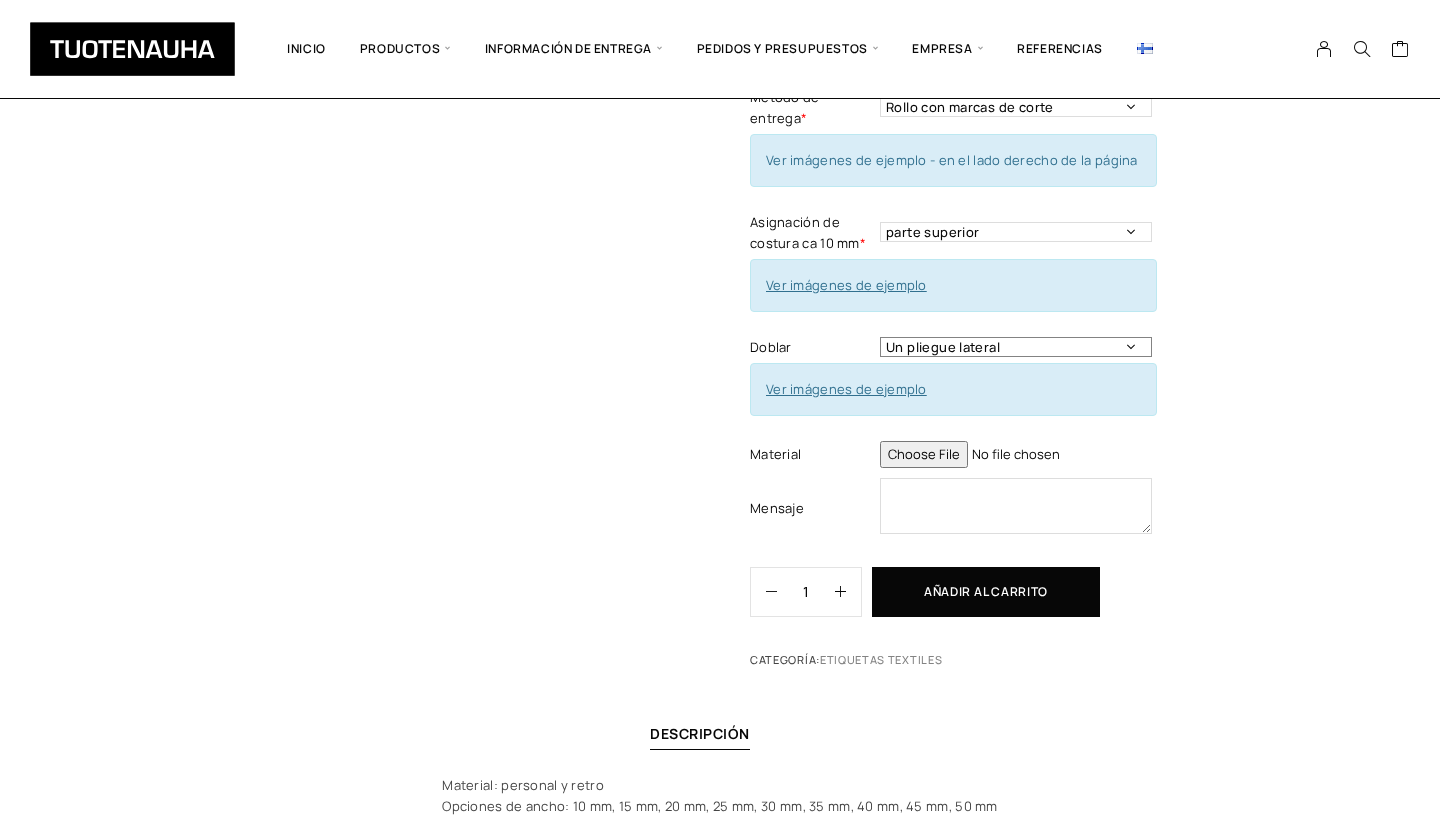 scroll, scrollTop: 630, scrollLeft: 0, axis: vertical 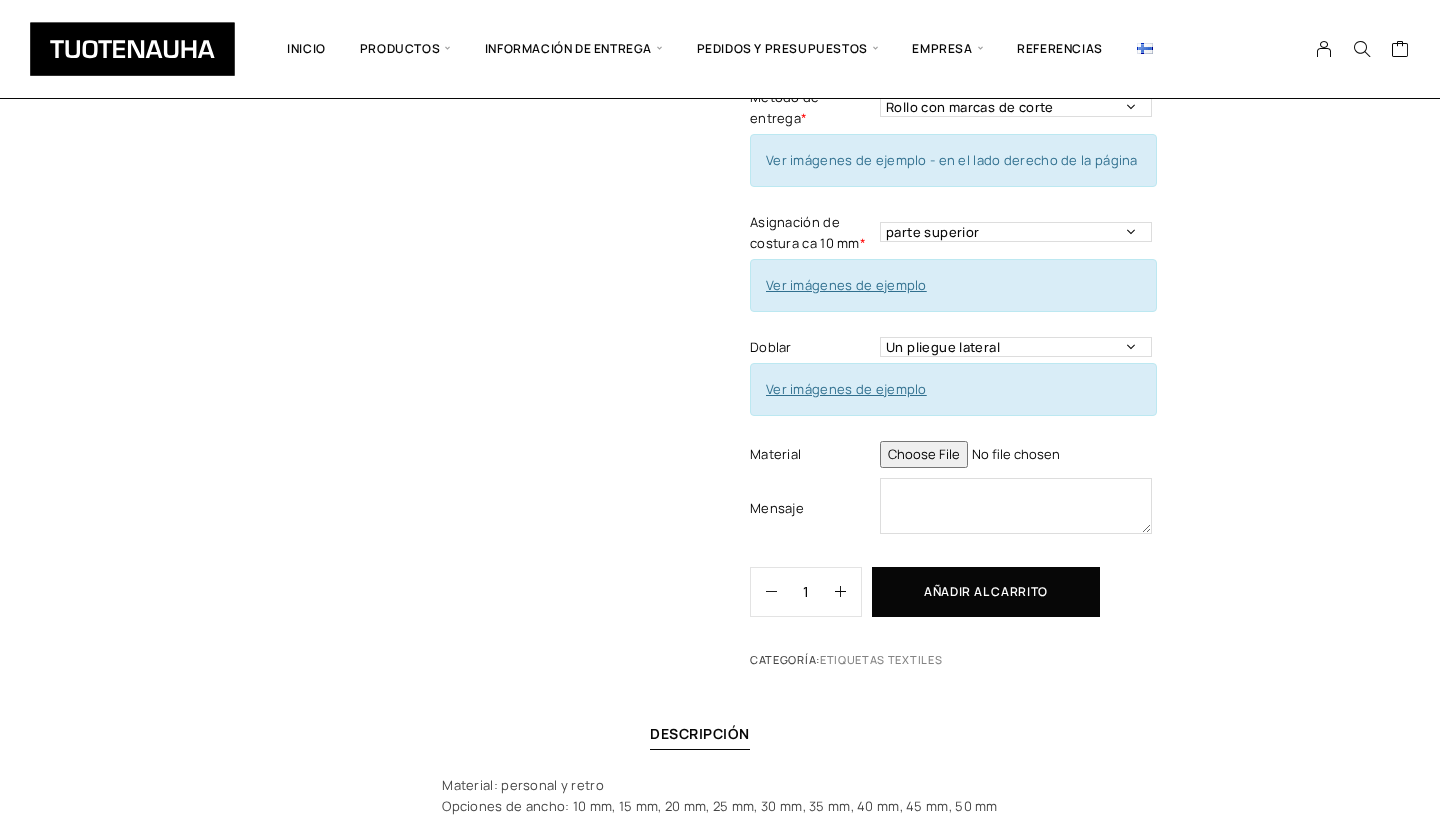click on "Ver imágenes de ejemplo" at bounding box center [846, 389] 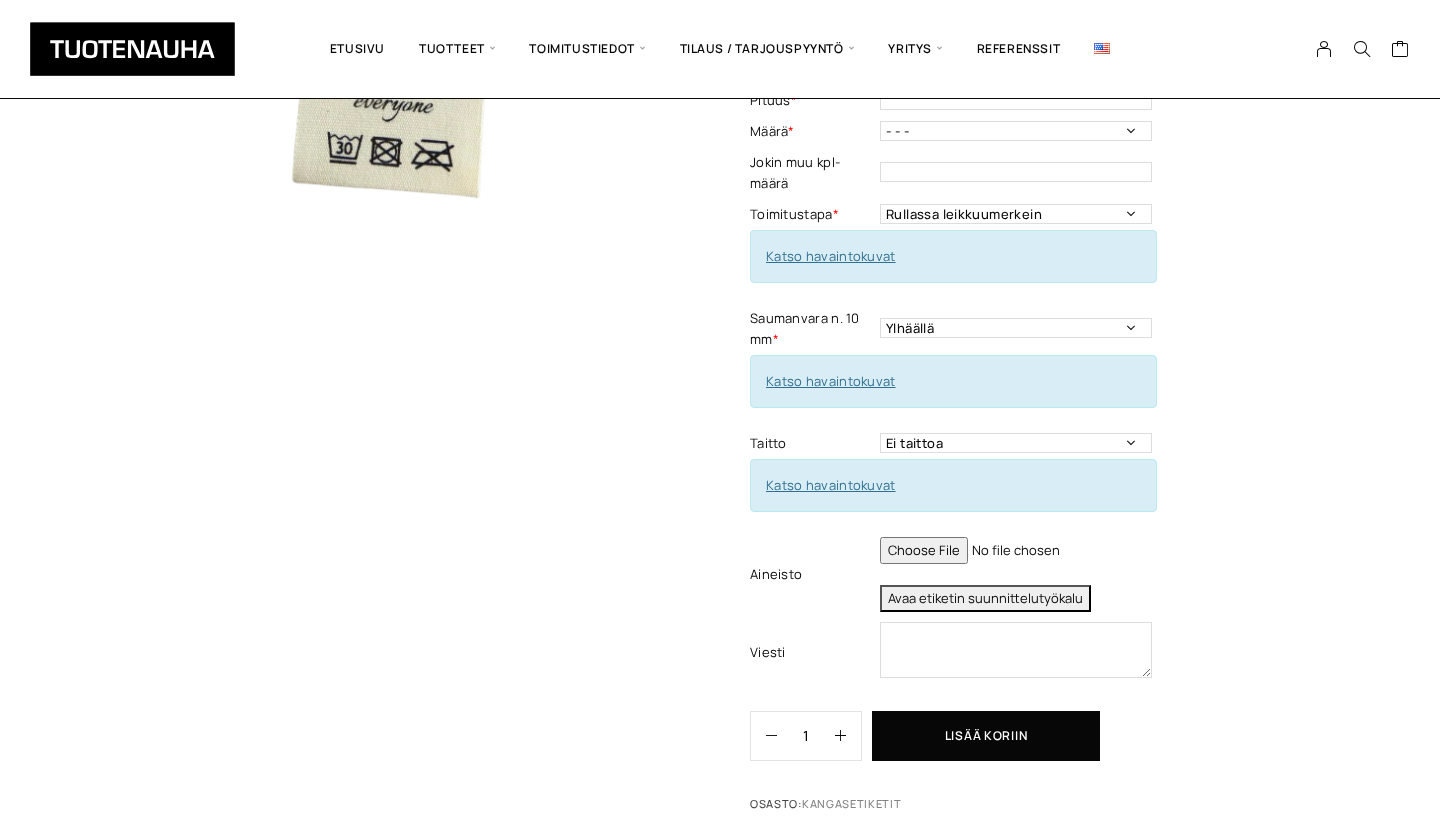 scroll, scrollTop: 518, scrollLeft: 0, axis: vertical 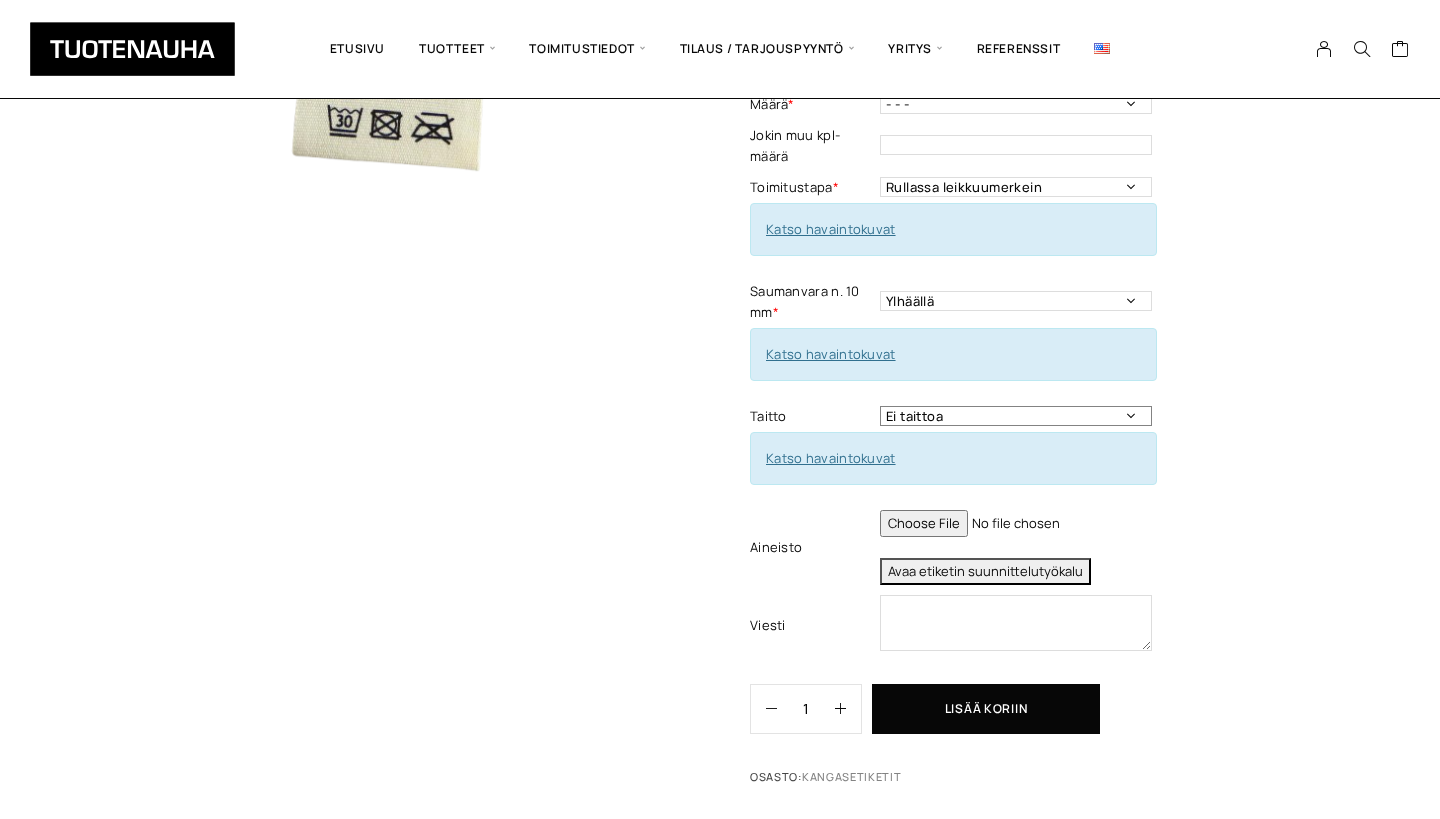 click on "Ei taittoa Keskitaitto Päistätaitot" at bounding box center (1016, 416) 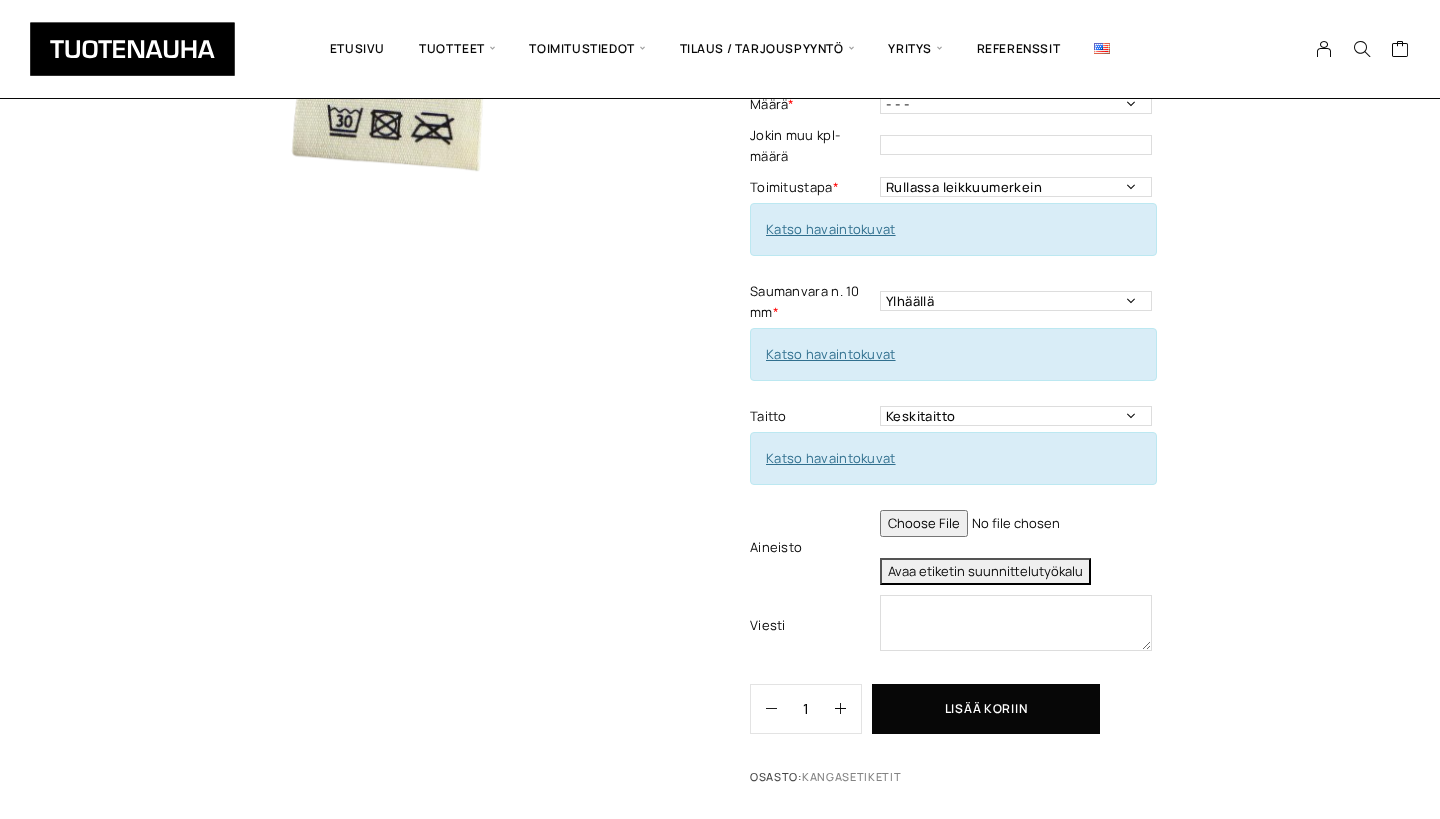 click on "Katso havaintokuvat" at bounding box center (953, 458) 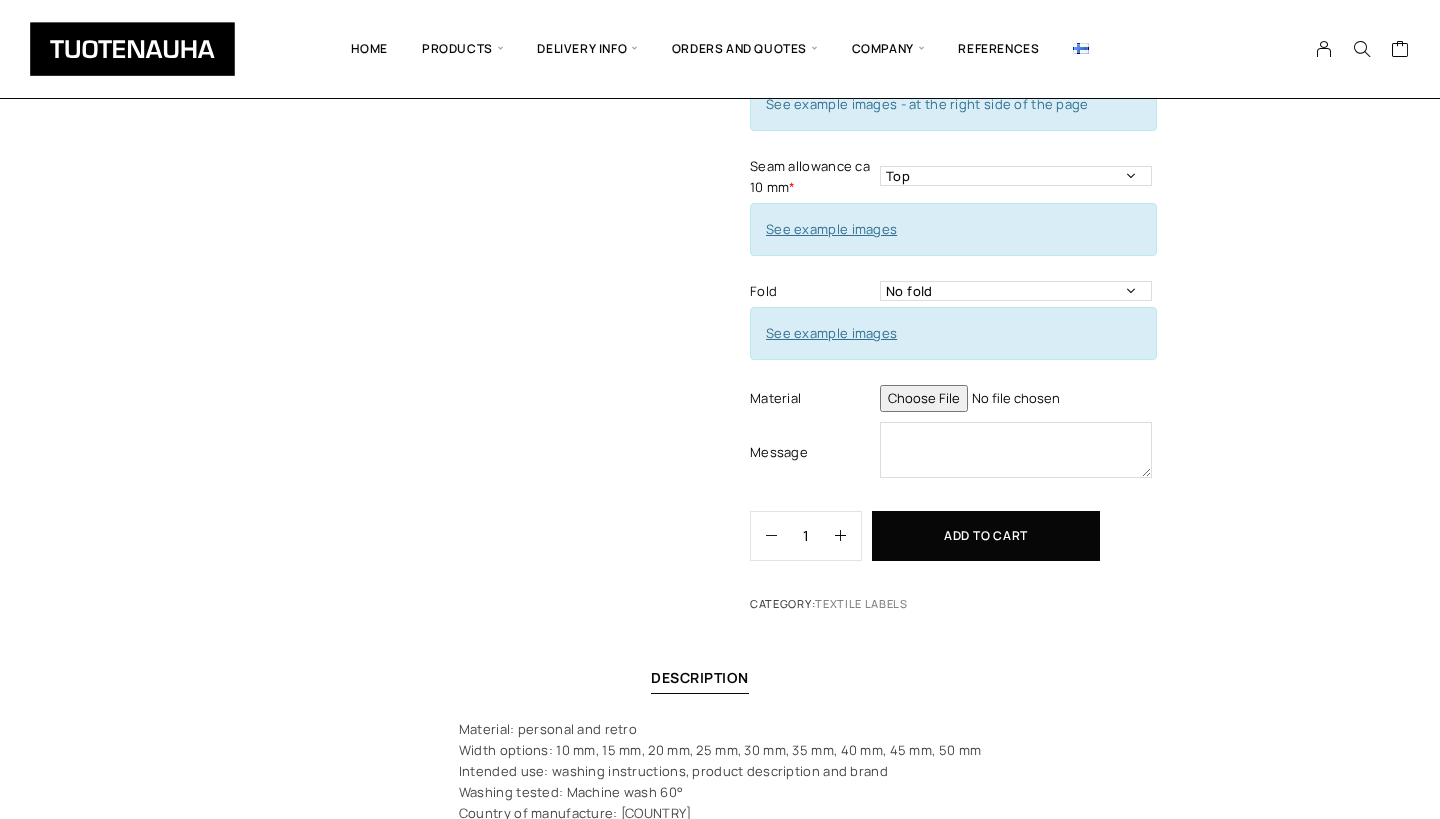 scroll, scrollTop: 650, scrollLeft: 0, axis: vertical 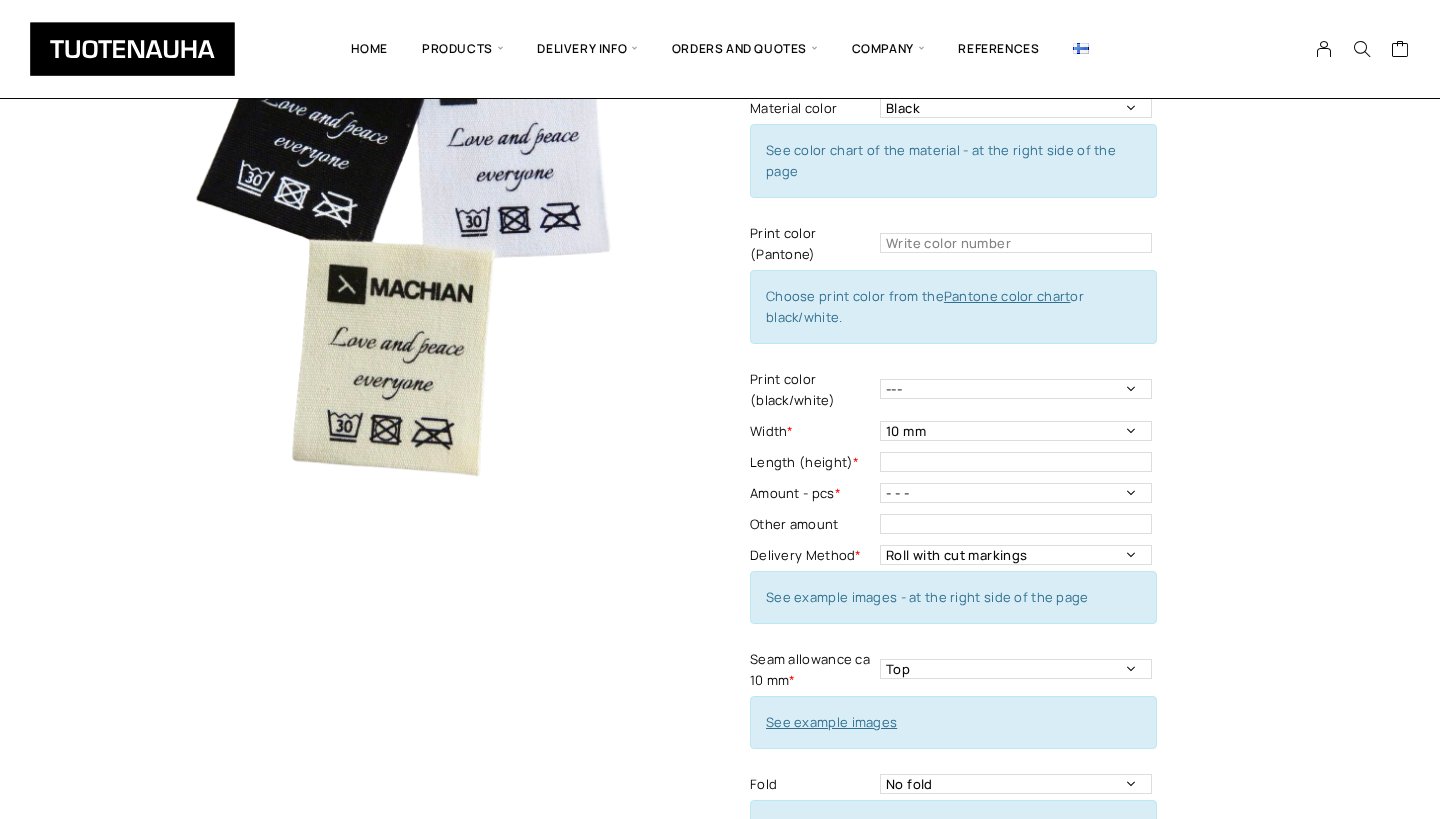 click at bounding box center (1081, 48) 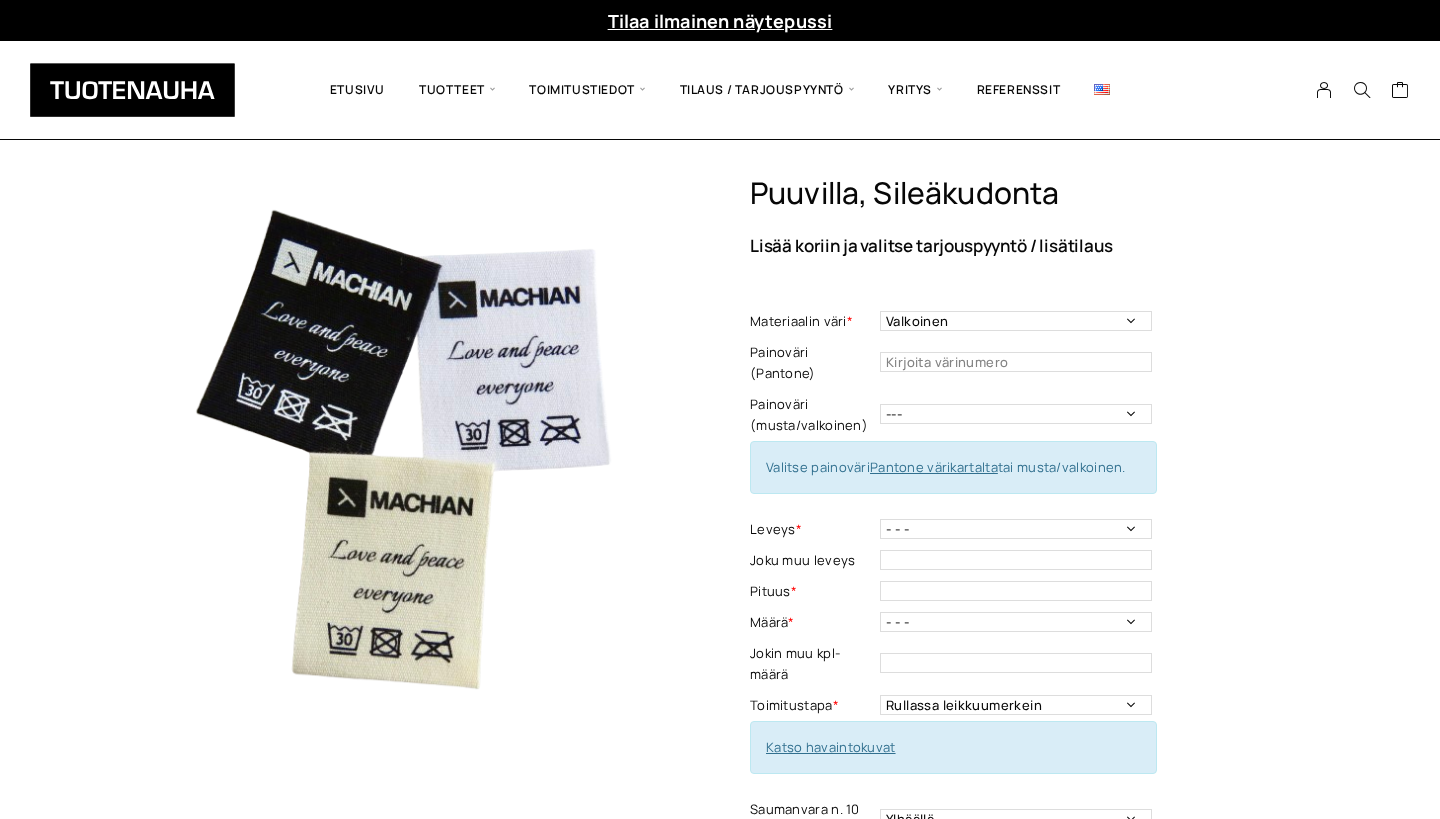 scroll, scrollTop: 0, scrollLeft: 0, axis: both 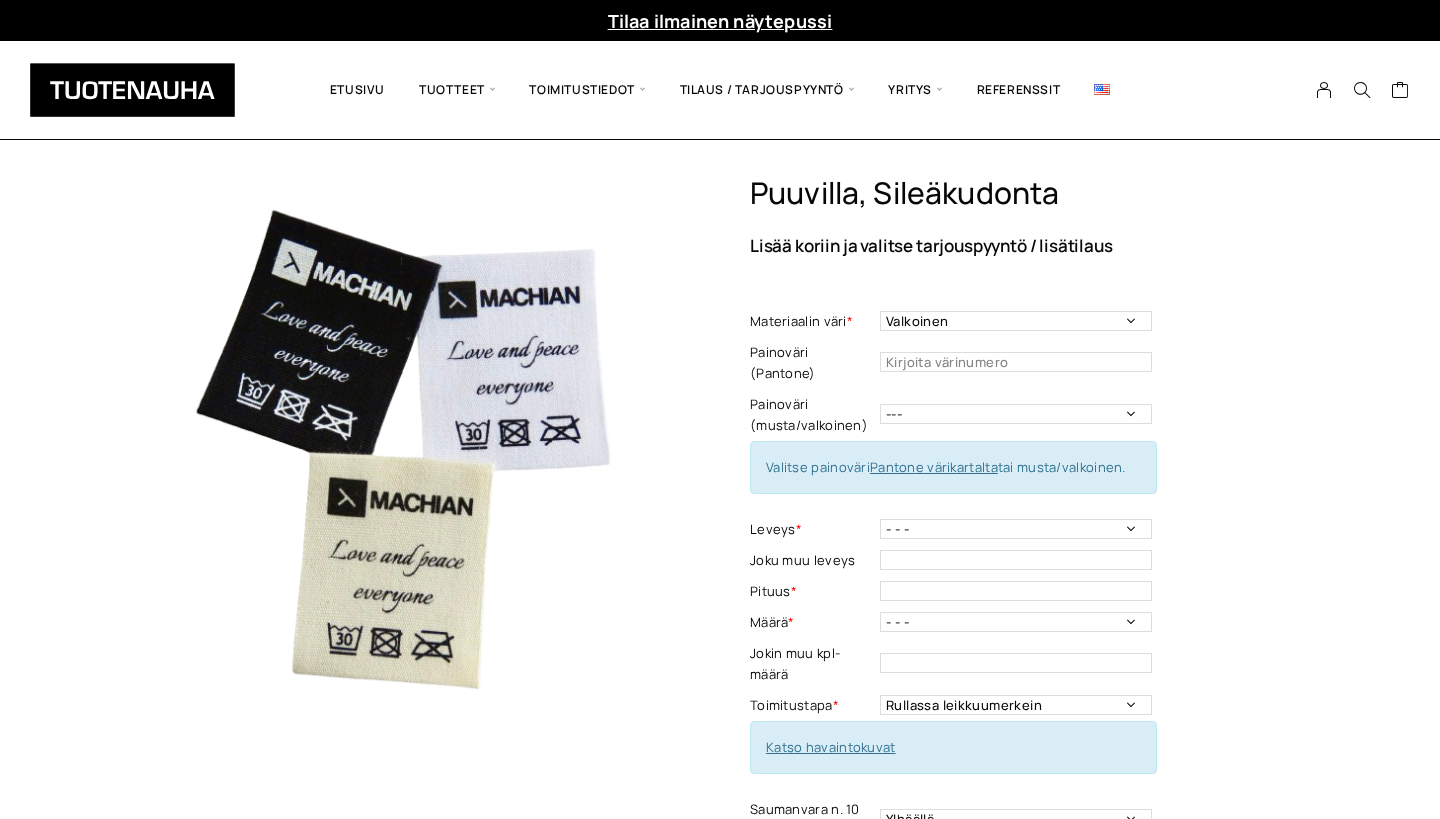 click at bounding box center [1102, 89] 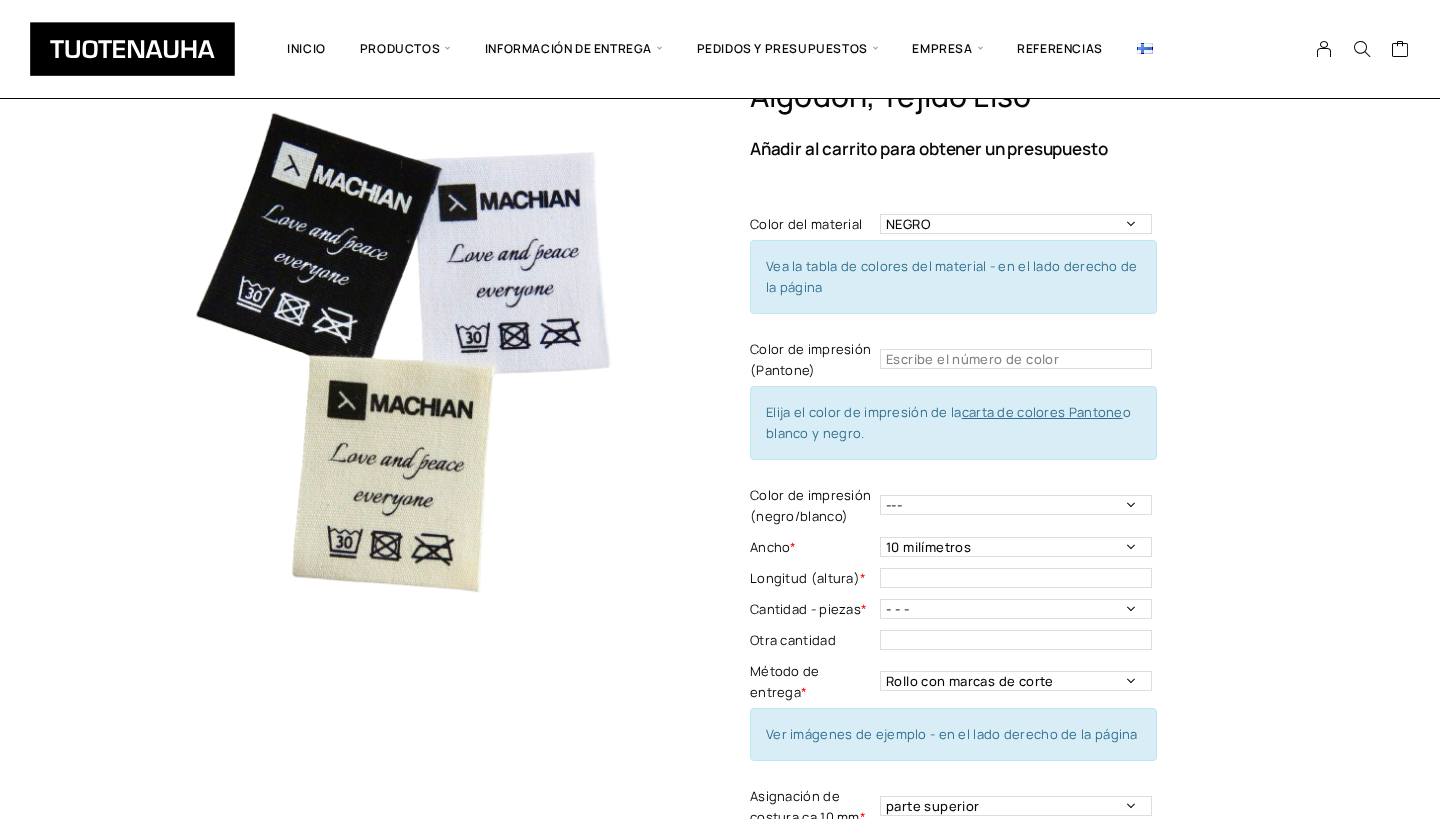 scroll, scrollTop: 37, scrollLeft: 0, axis: vertical 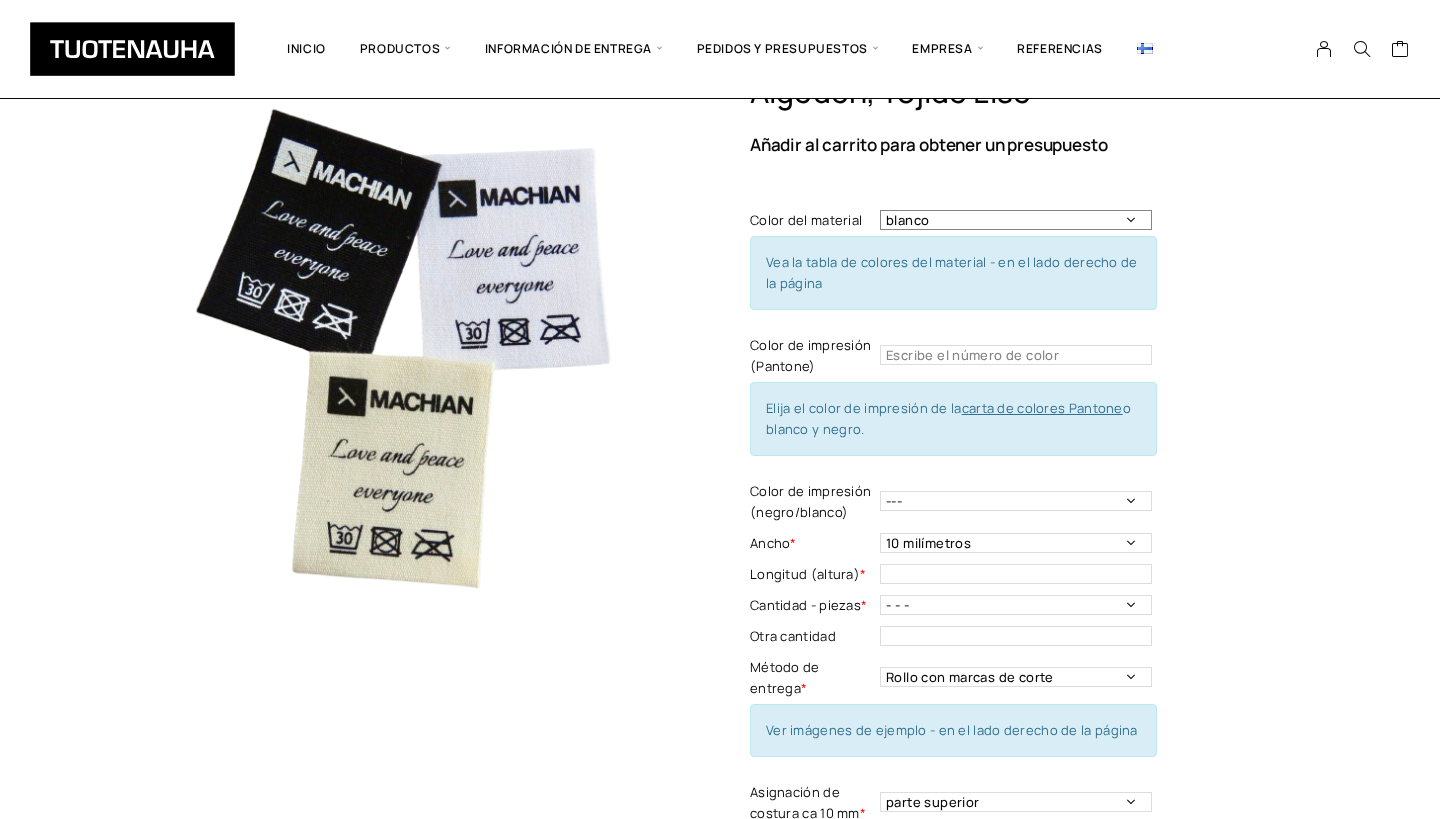 select on "Natural white" 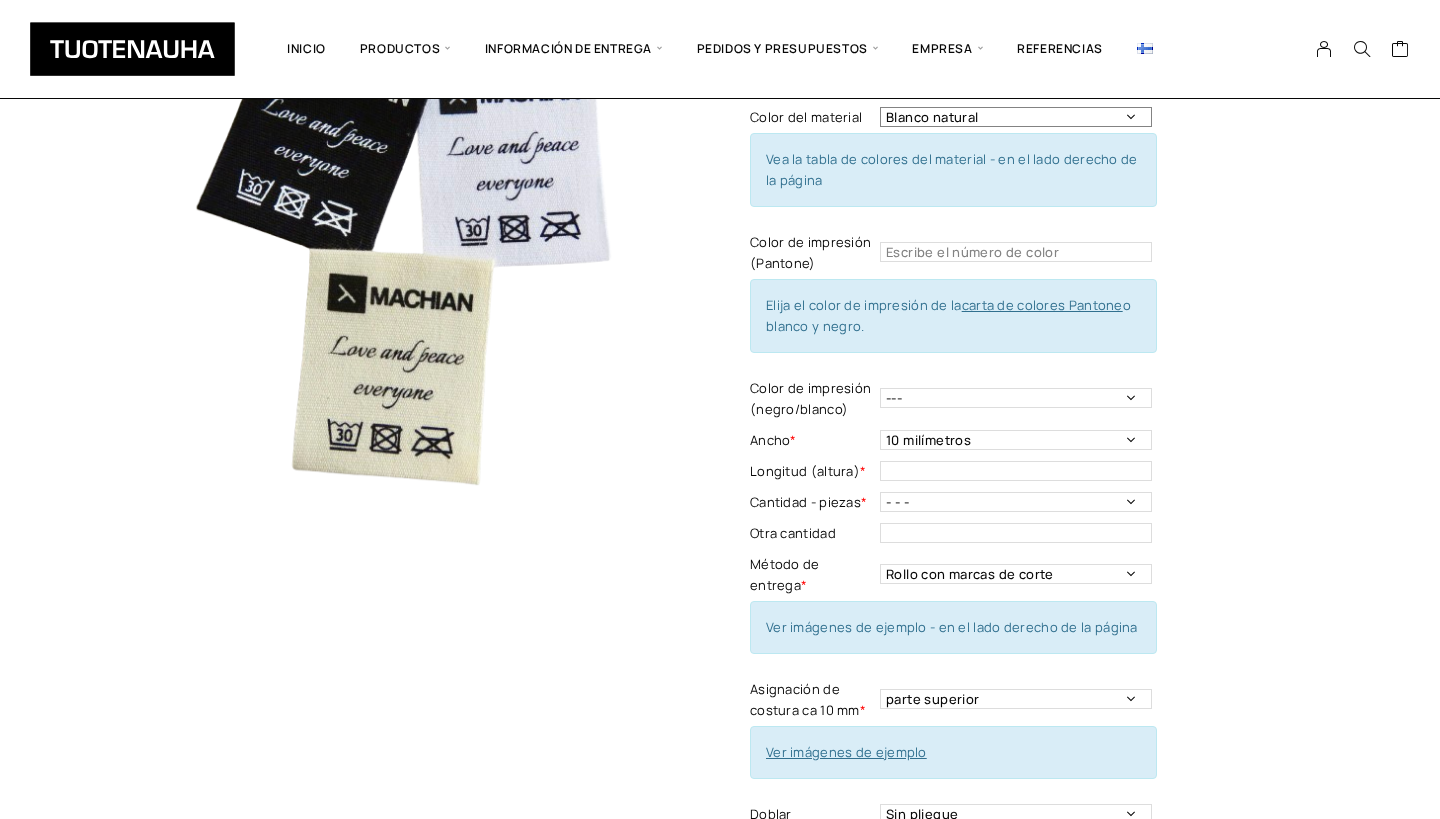 scroll, scrollTop: 170, scrollLeft: 0, axis: vertical 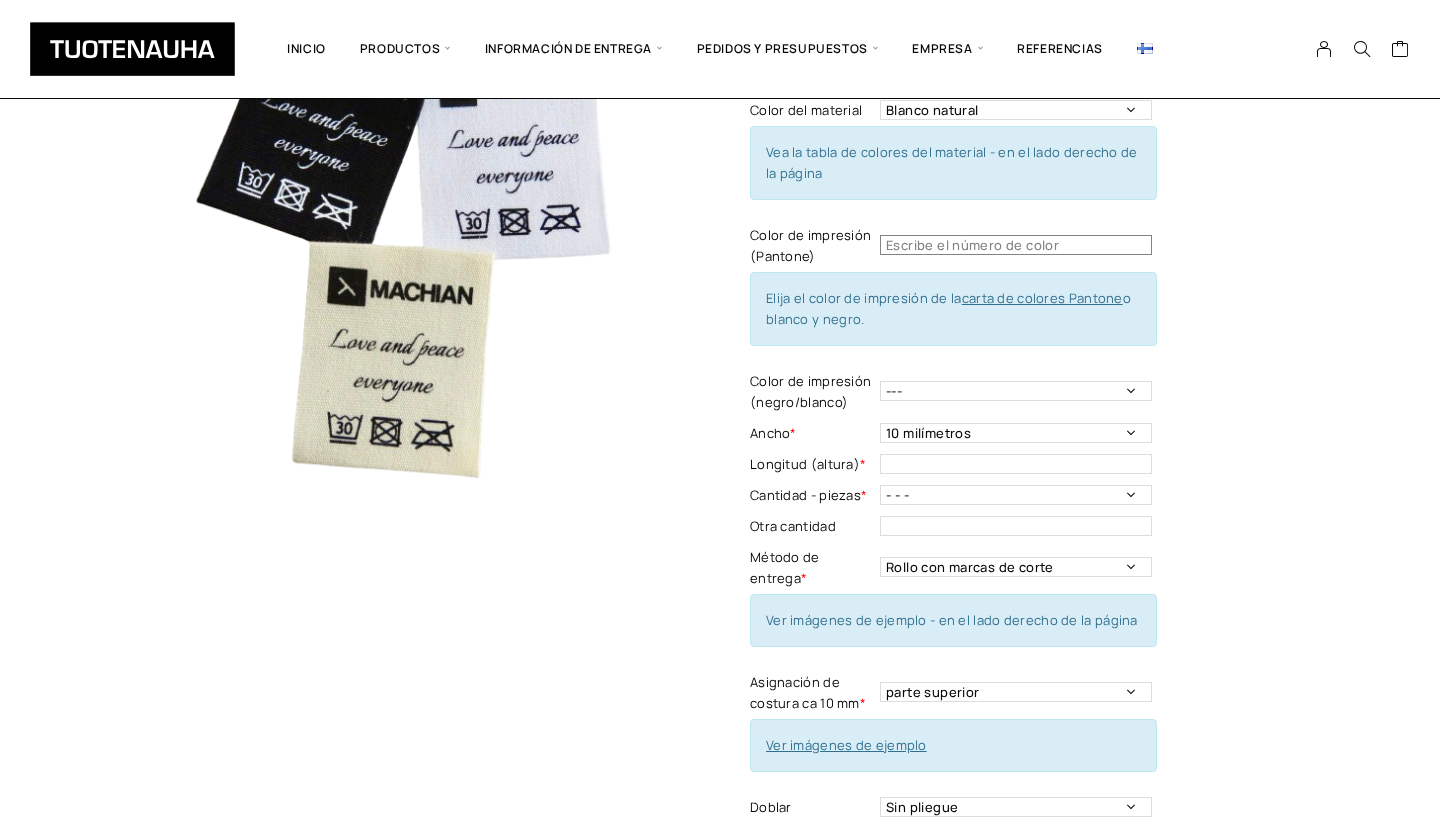click at bounding box center [1016, 245] 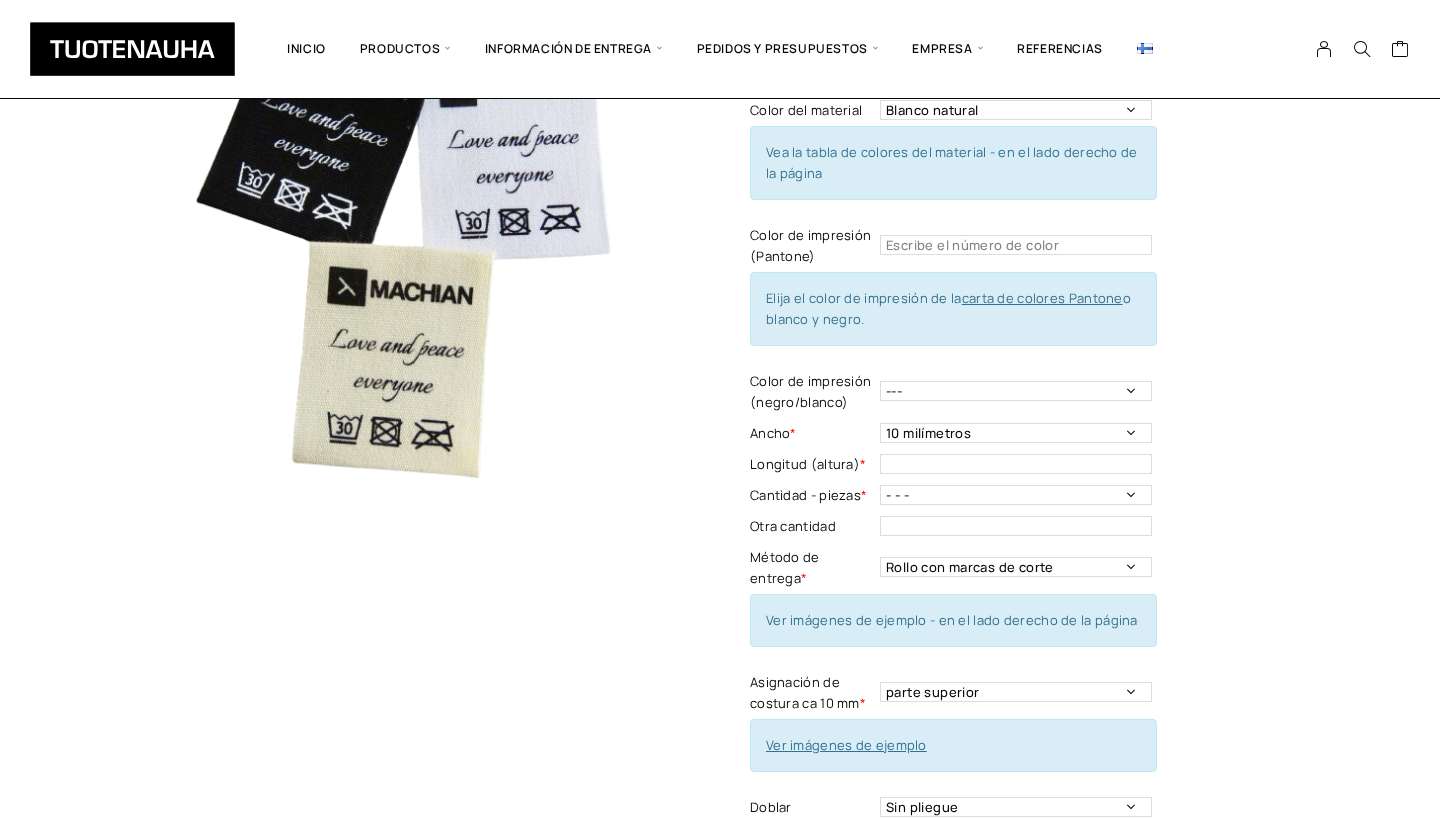 click on "Elija el color de impresión de la  carta de colores Pantone  o blanco y negro." at bounding box center [953, 309] 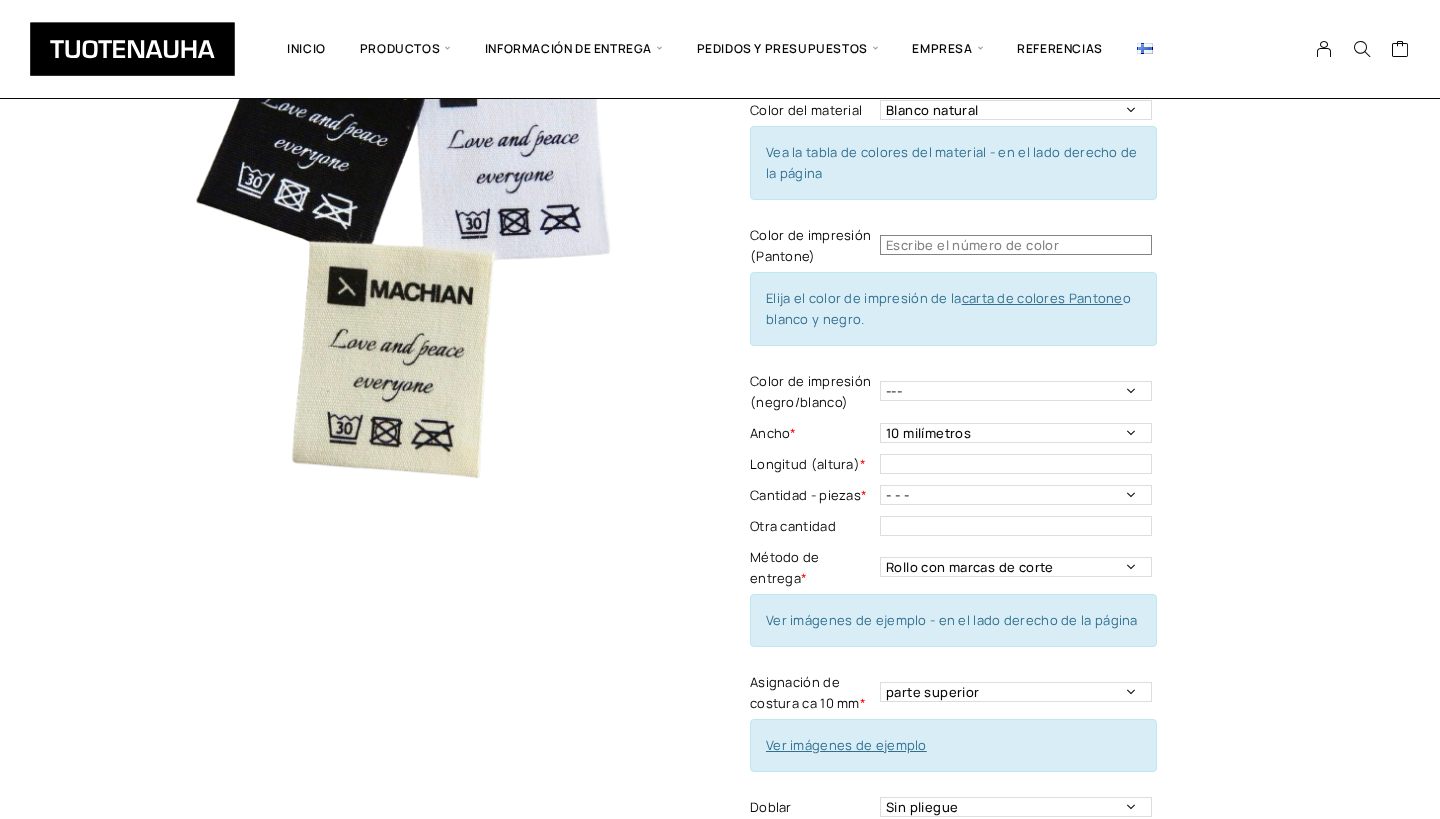 click at bounding box center [1016, 245] 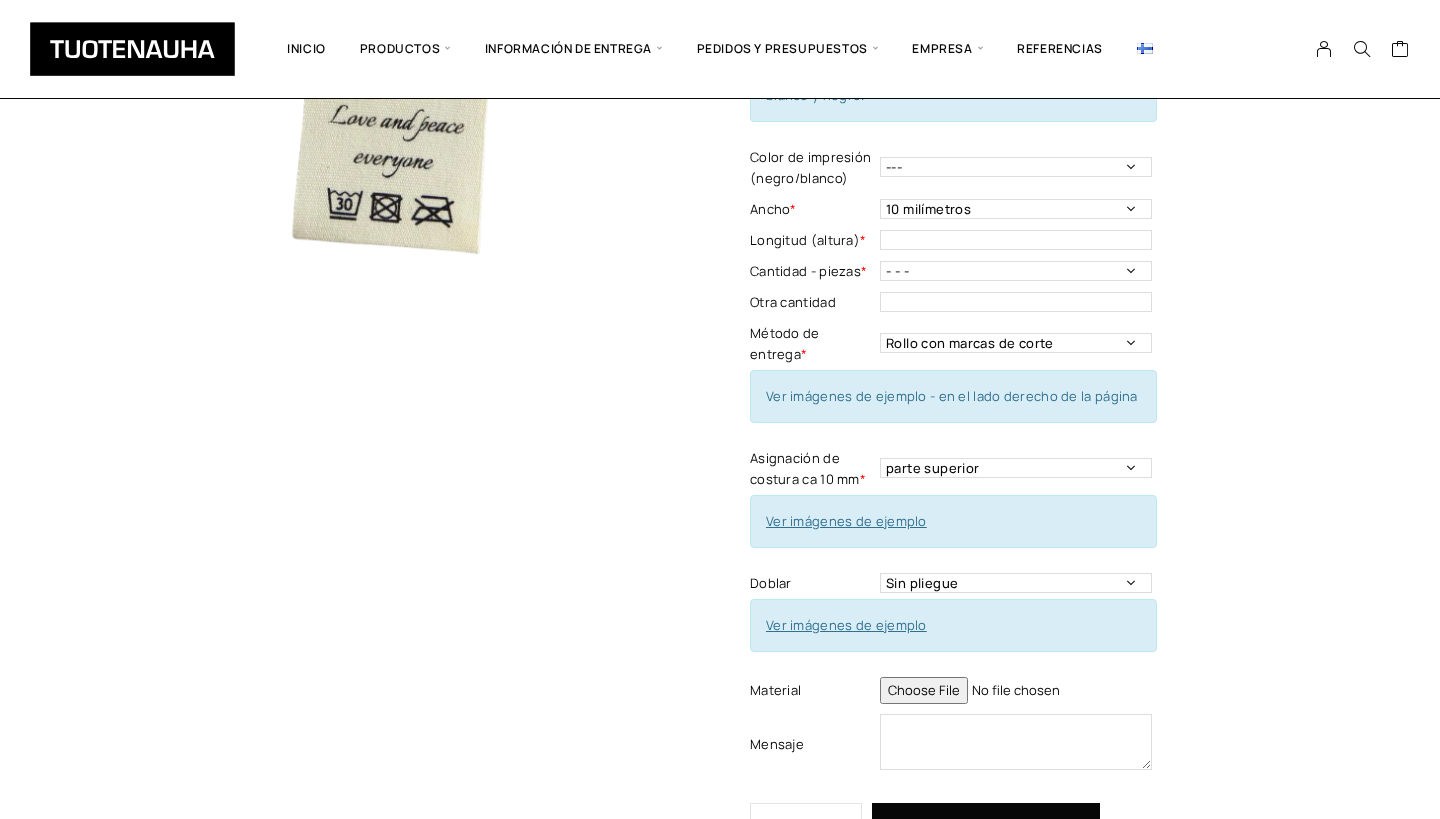scroll, scrollTop: 404, scrollLeft: 0, axis: vertical 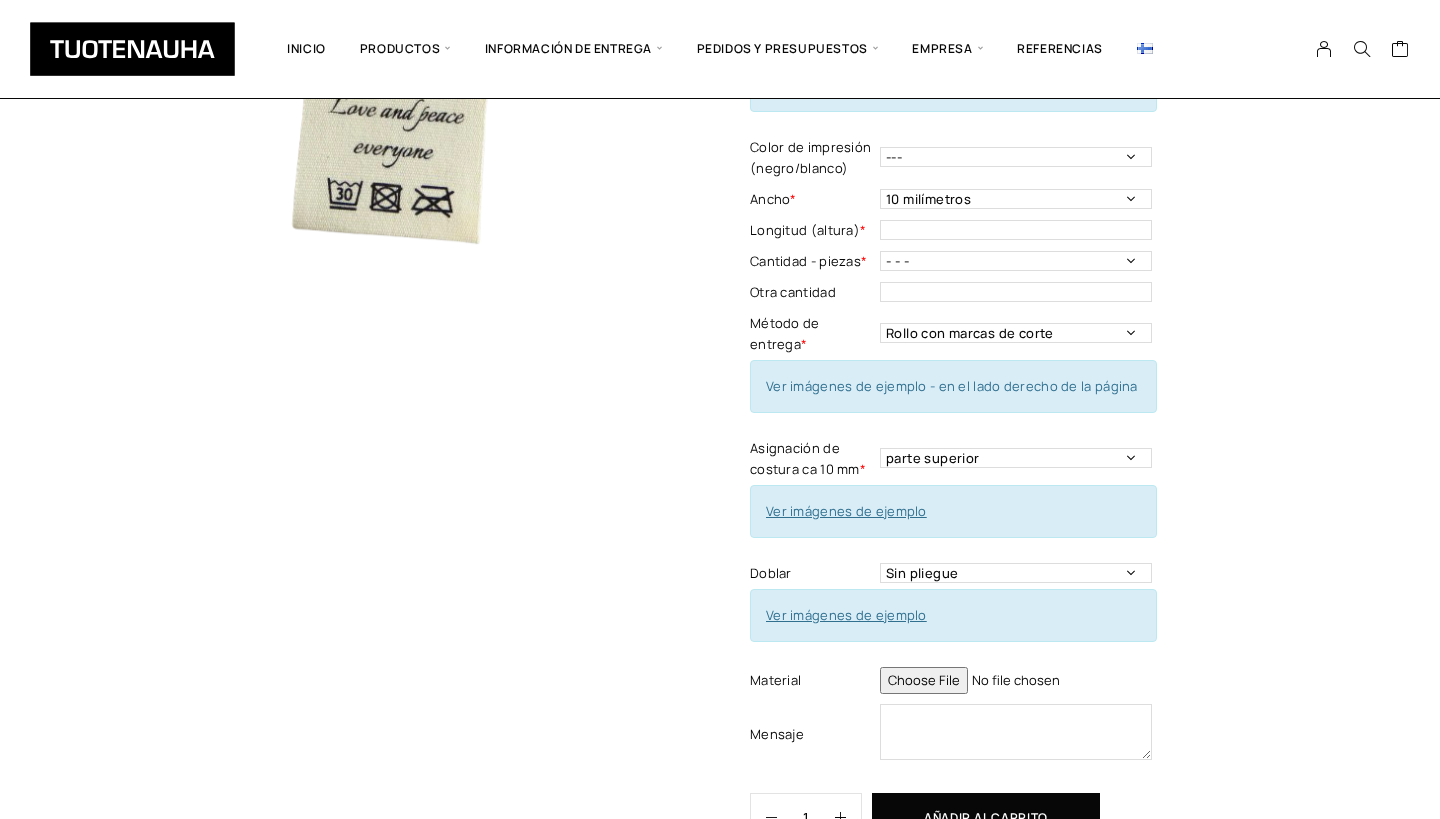 type on "392" 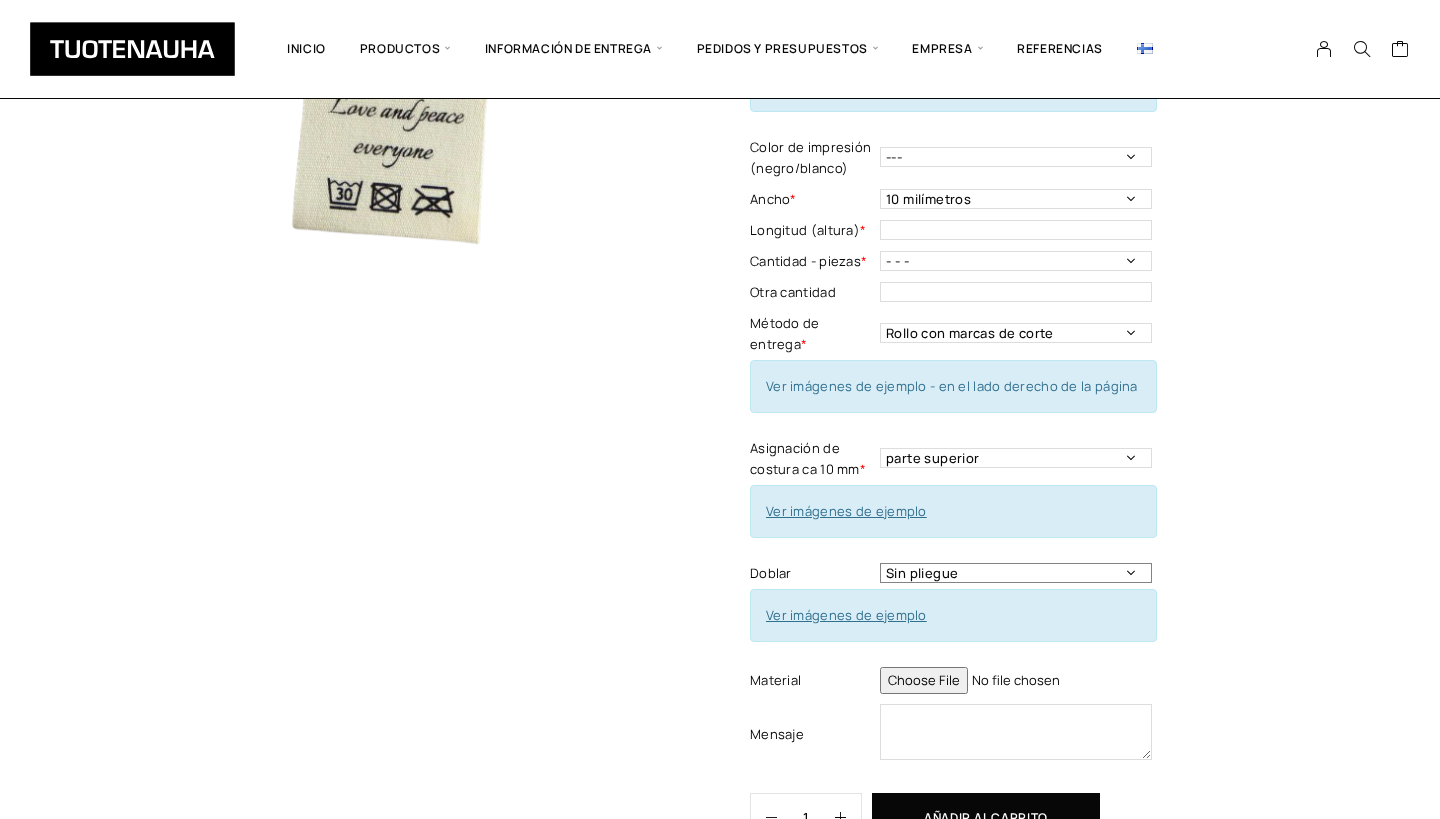 select on "One side fold" 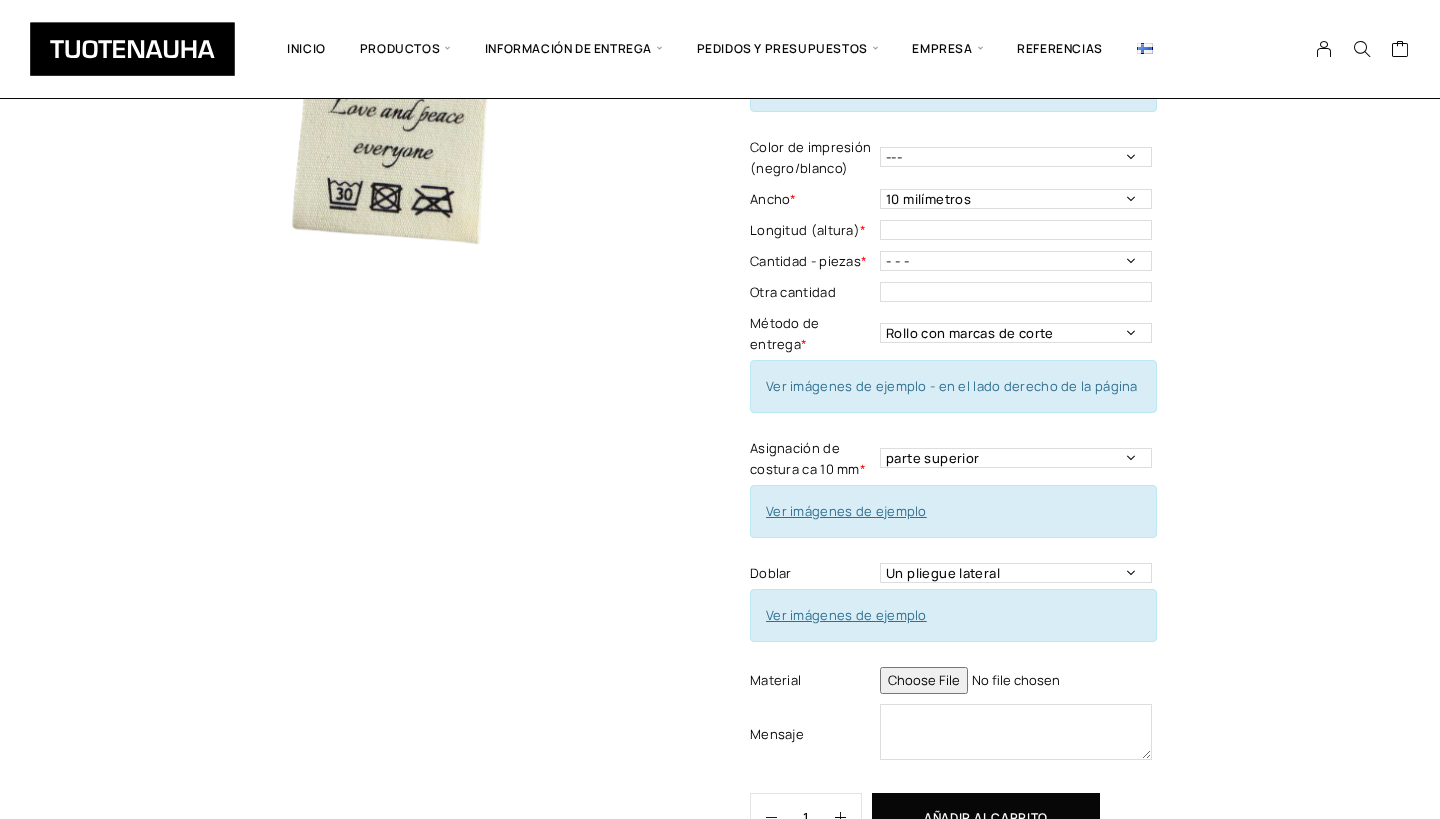 click at bounding box center [1145, 48] 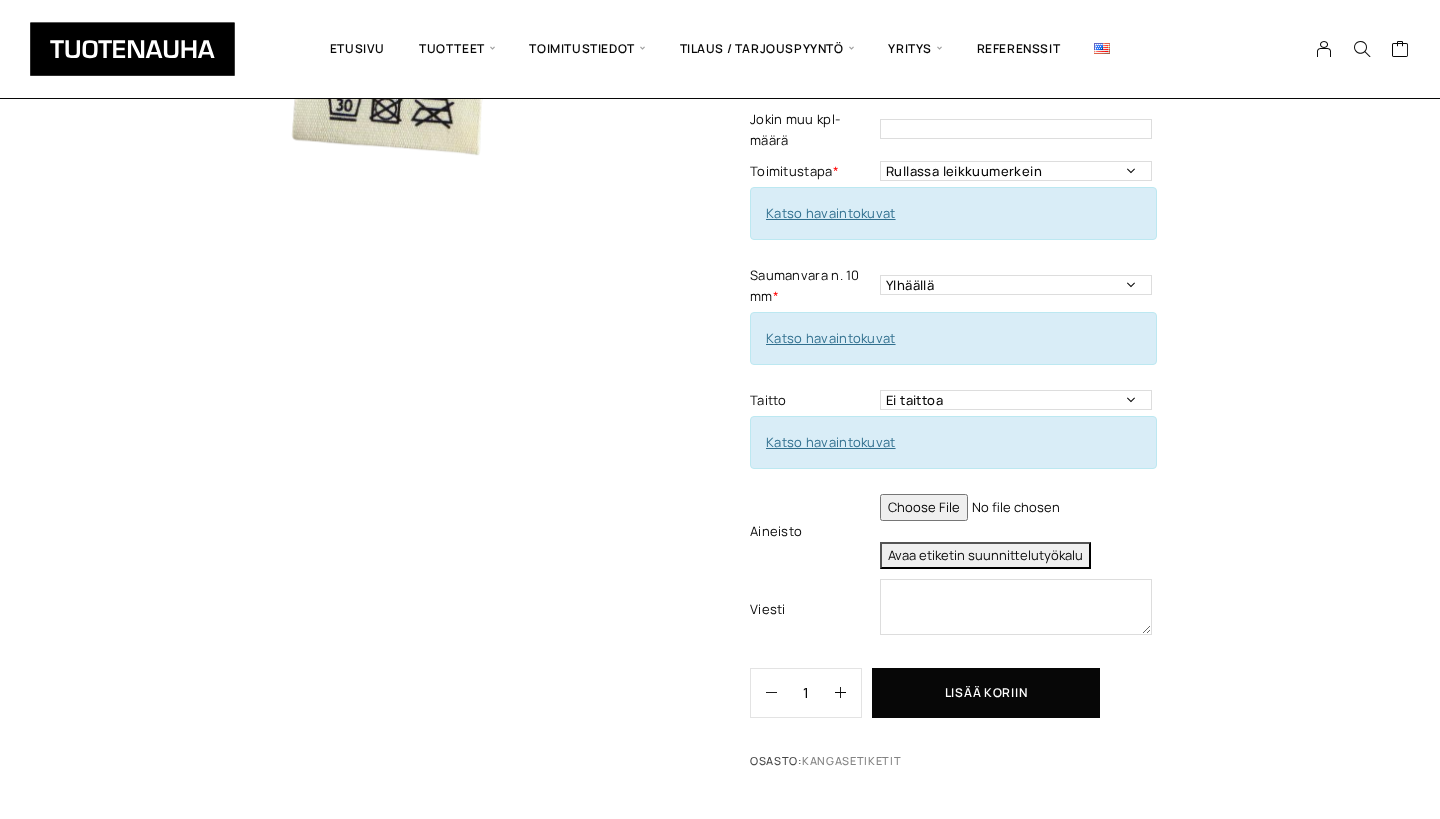 scroll, scrollTop: 519, scrollLeft: 0, axis: vertical 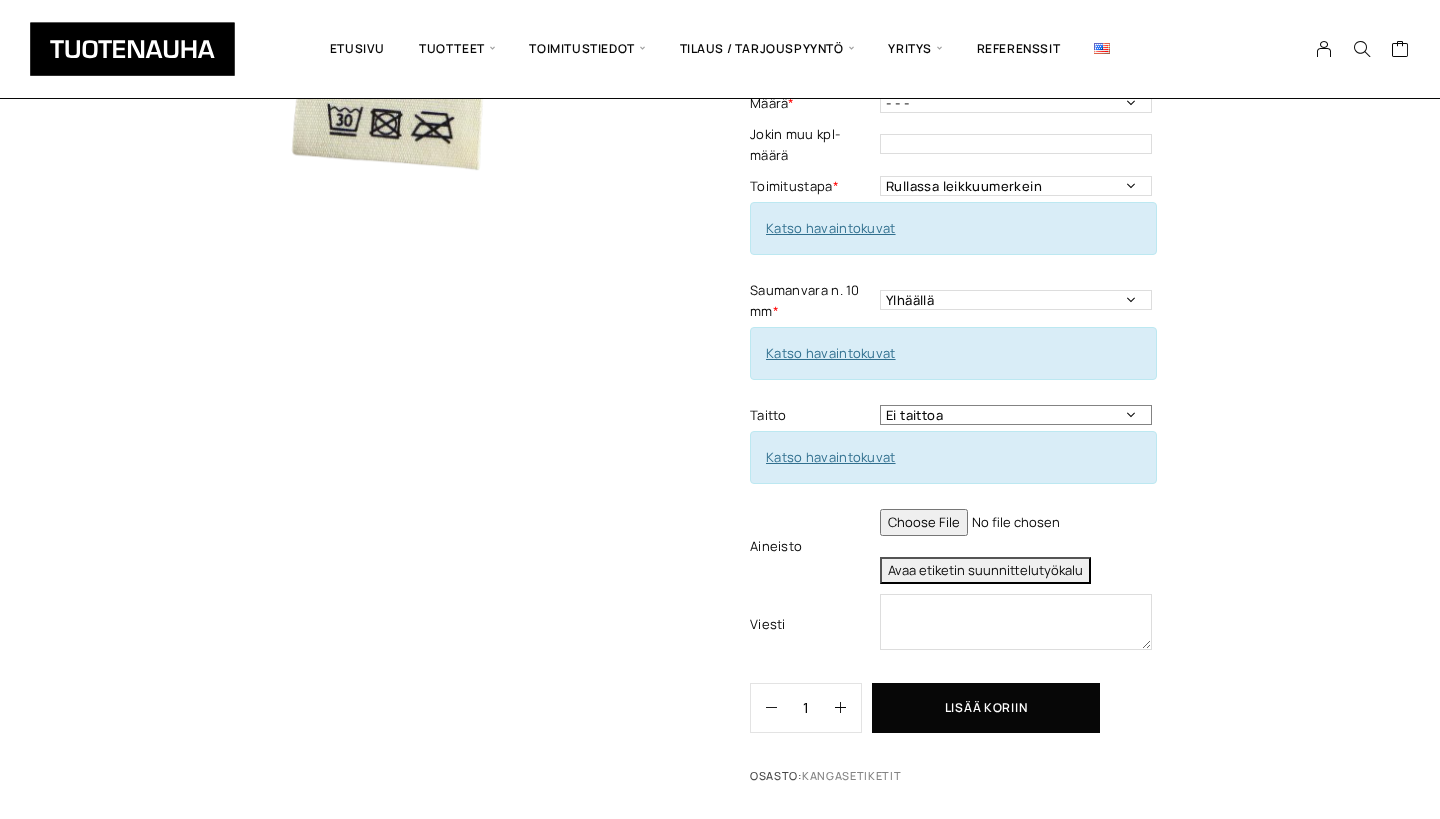 select on "Keskitaitto" 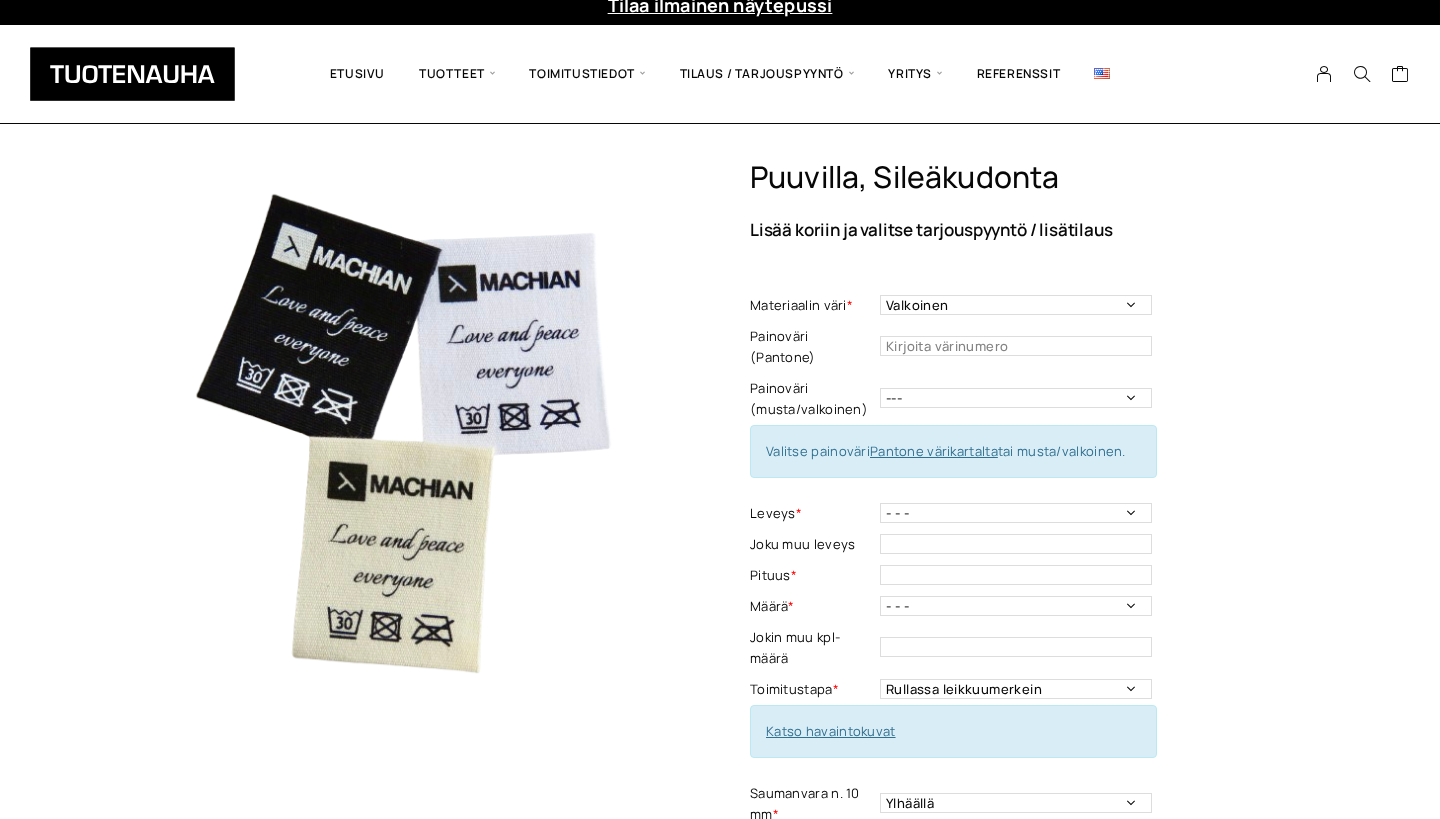 scroll, scrollTop: 35, scrollLeft: 0, axis: vertical 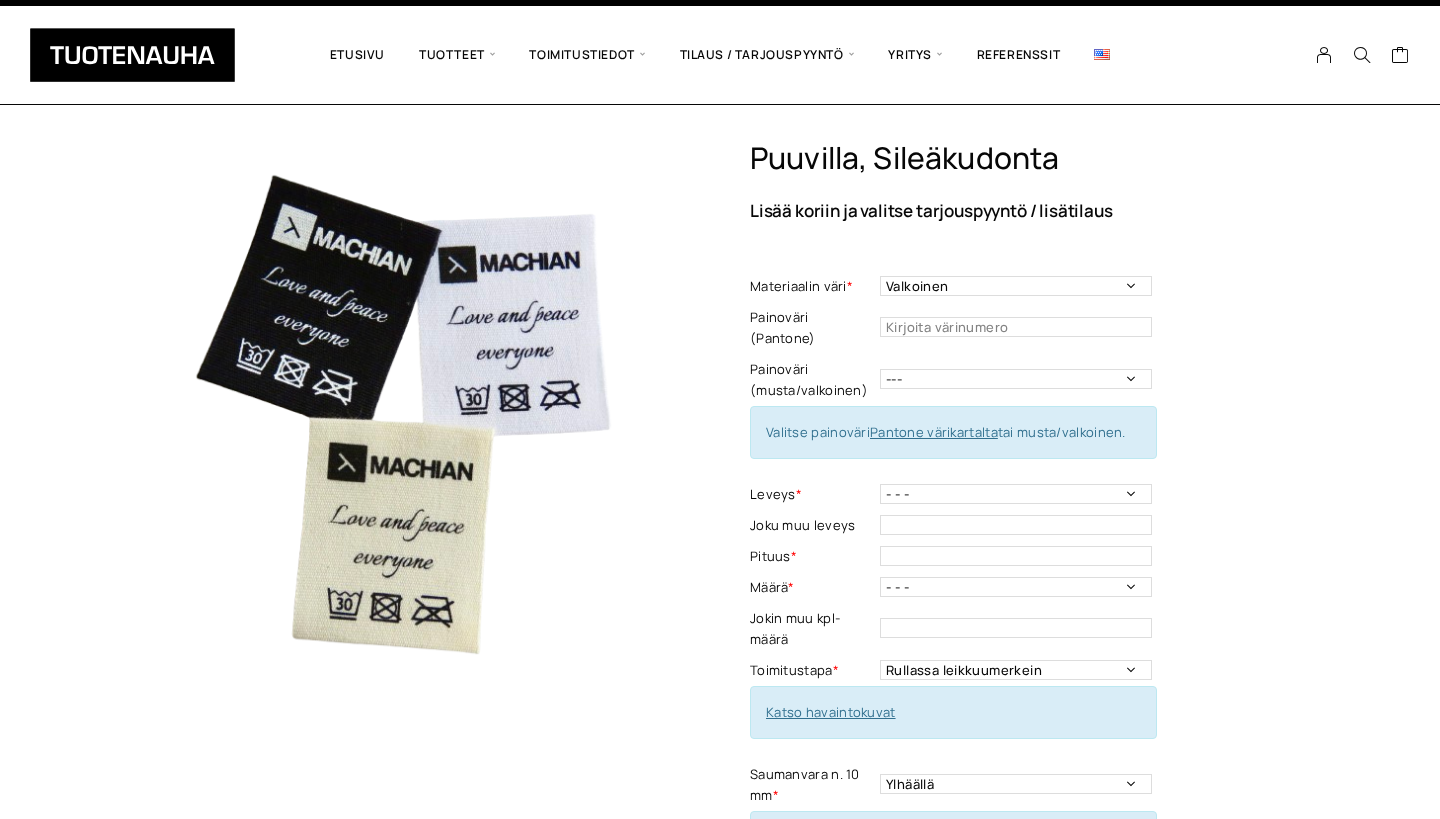 click at bounding box center (1102, 54) 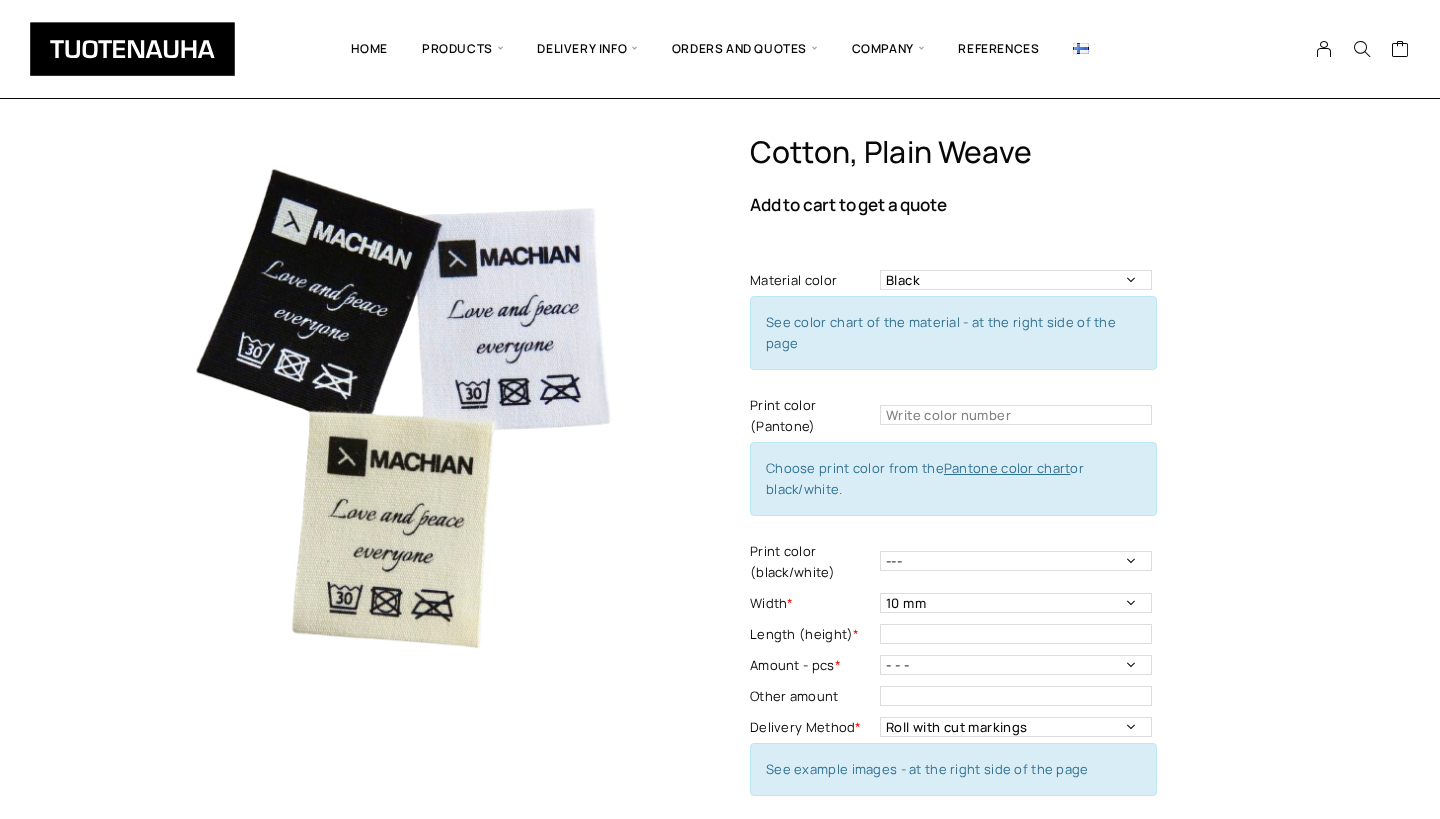 scroll, scrollTop: 0, scrollLeft: 0, axis: both 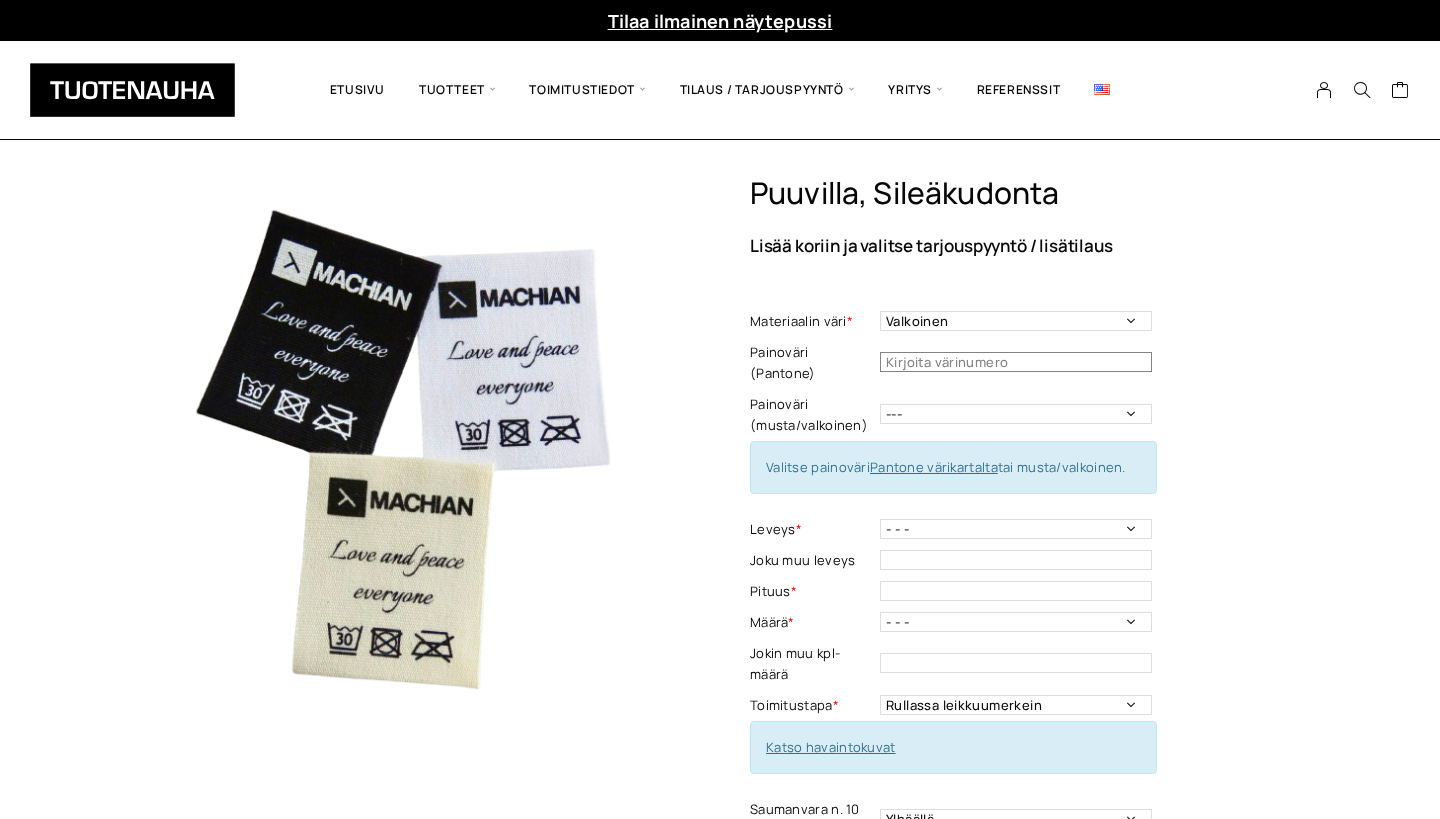 click at bounding box center [1016, 362] 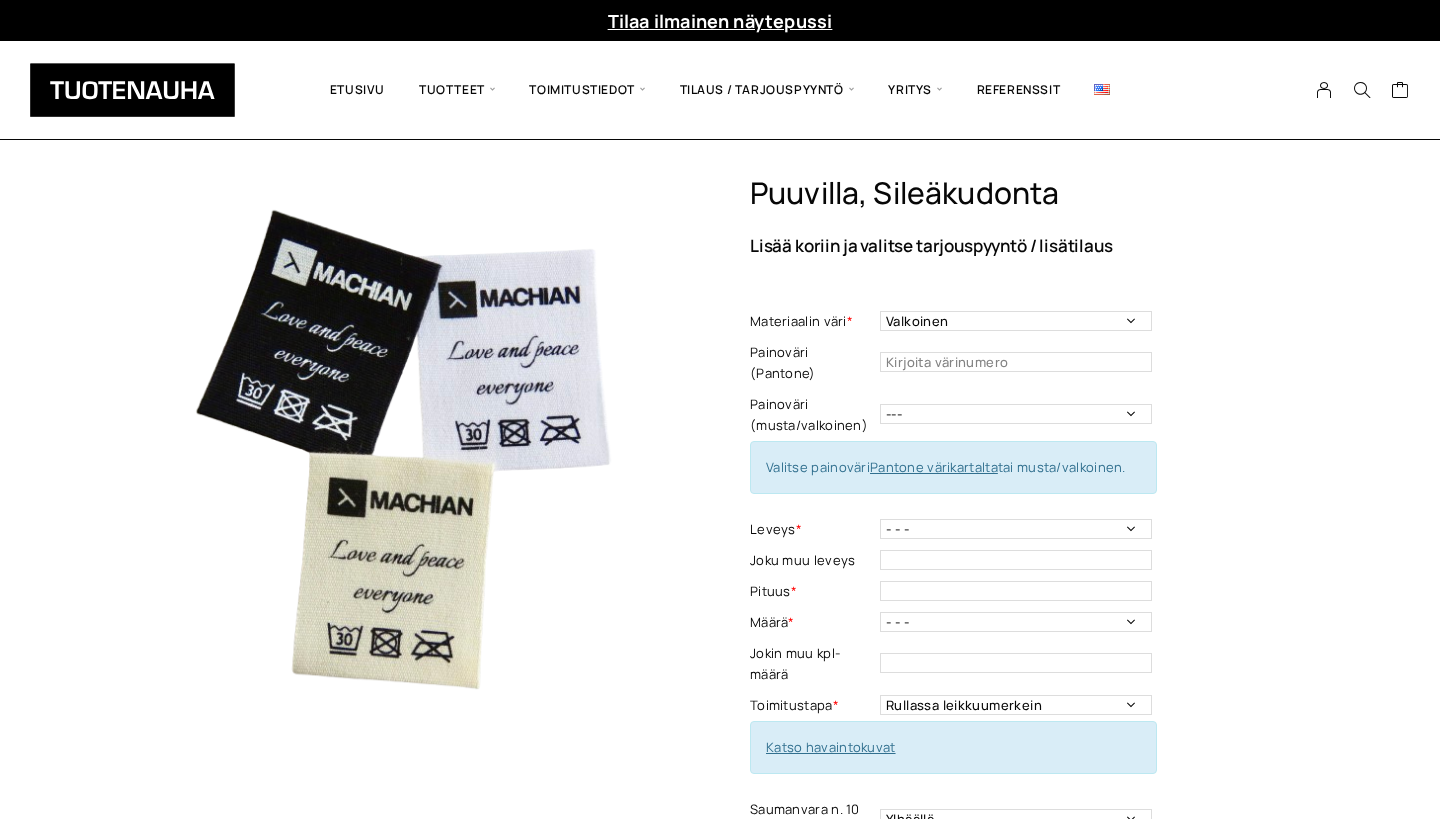 click at bounding box center (1102, 90) 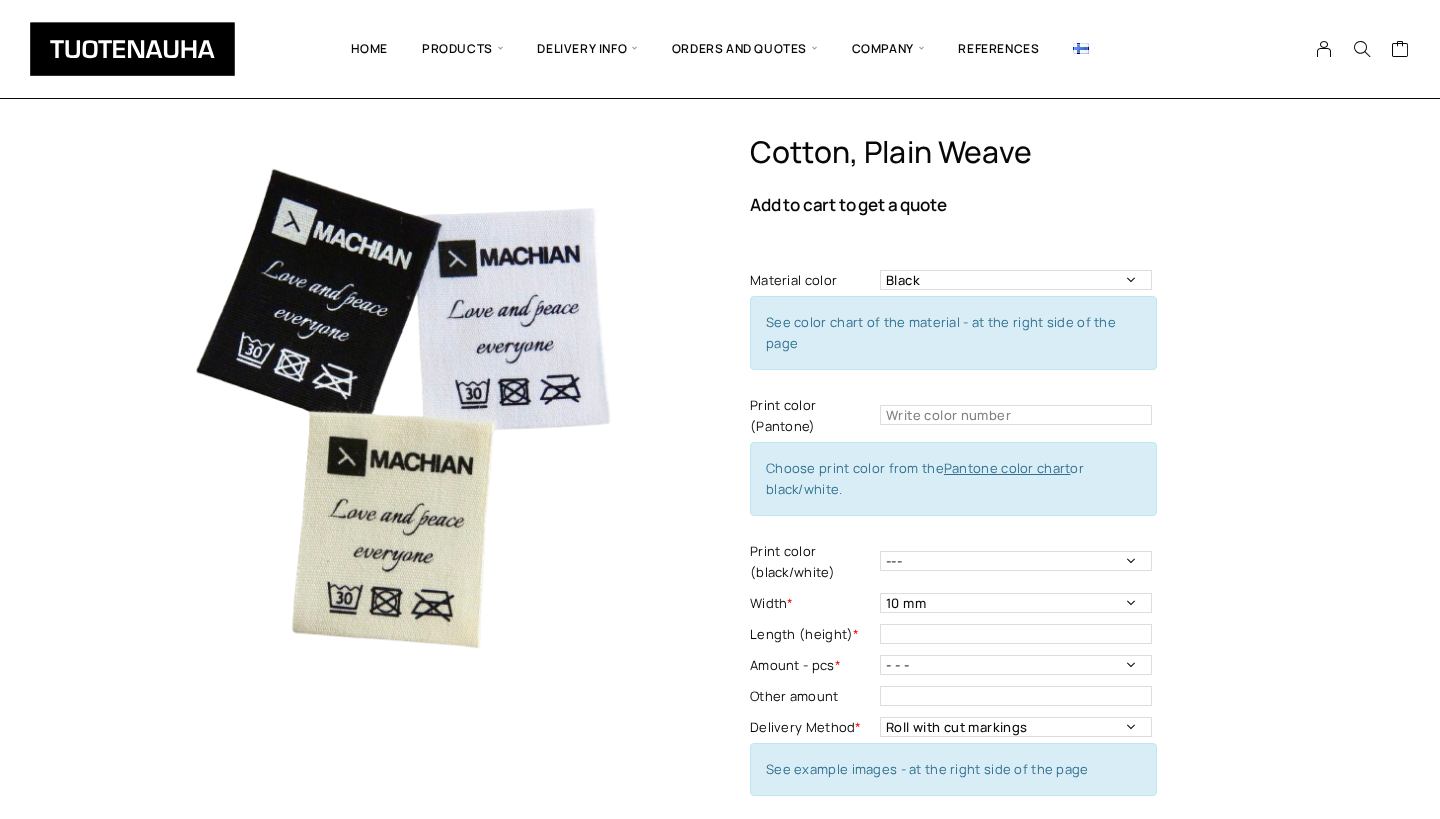 scroll, scrollTop: 0, scrollLeft: 0, axis: both 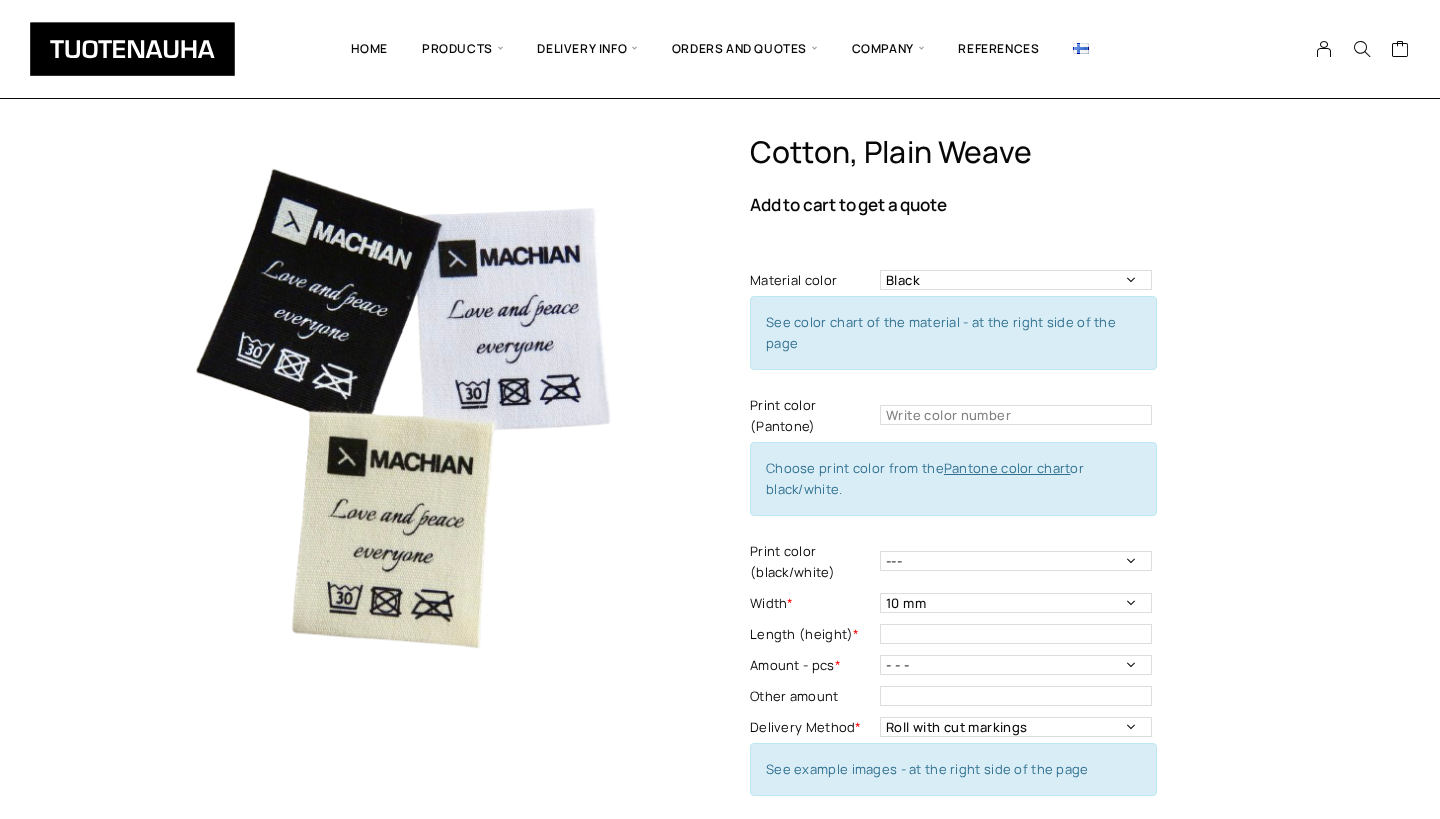 click at bounding box center [1081, 49] 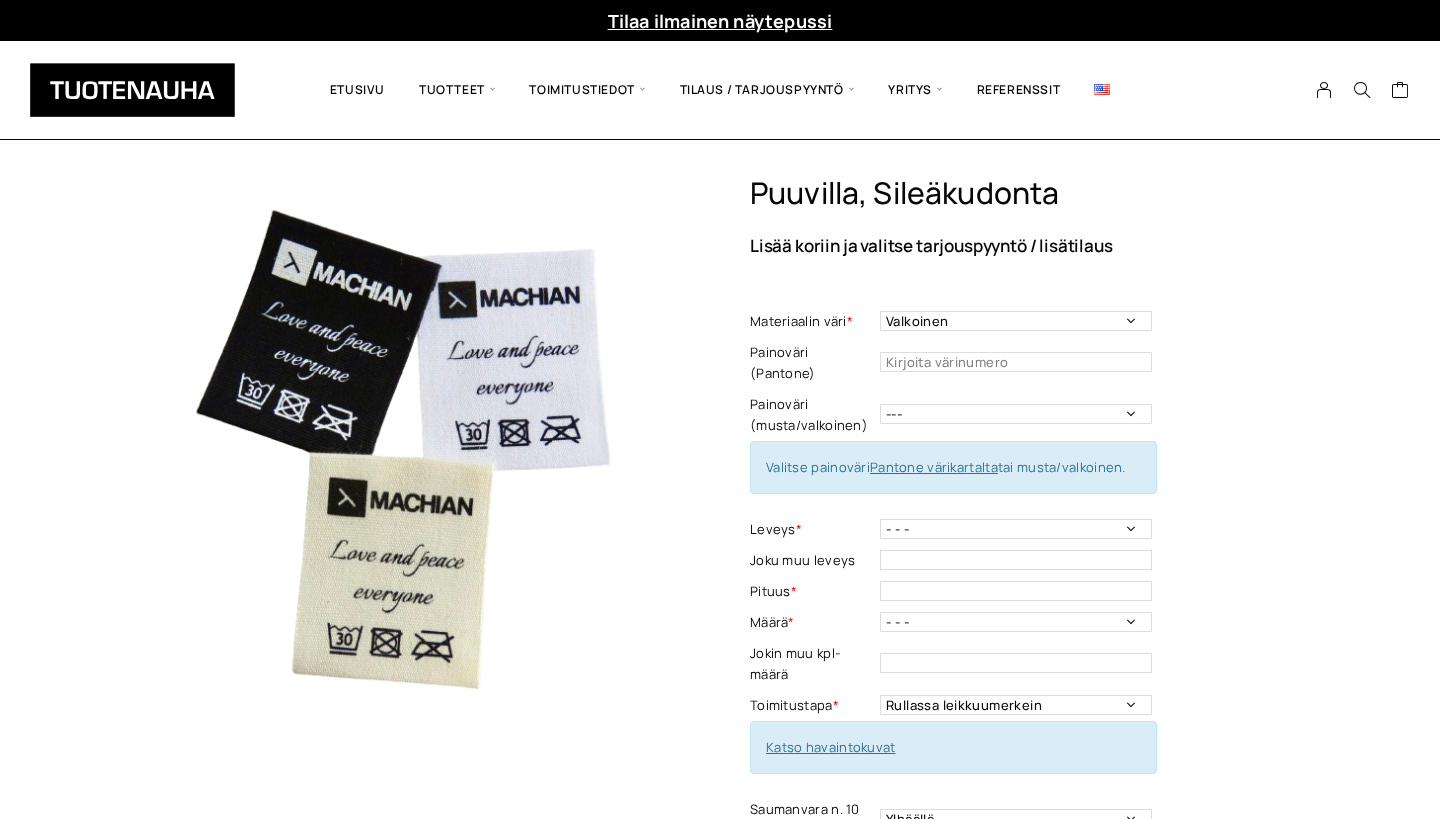 scroll, scrollTop: 0, scrollLeft: 0, axis: both 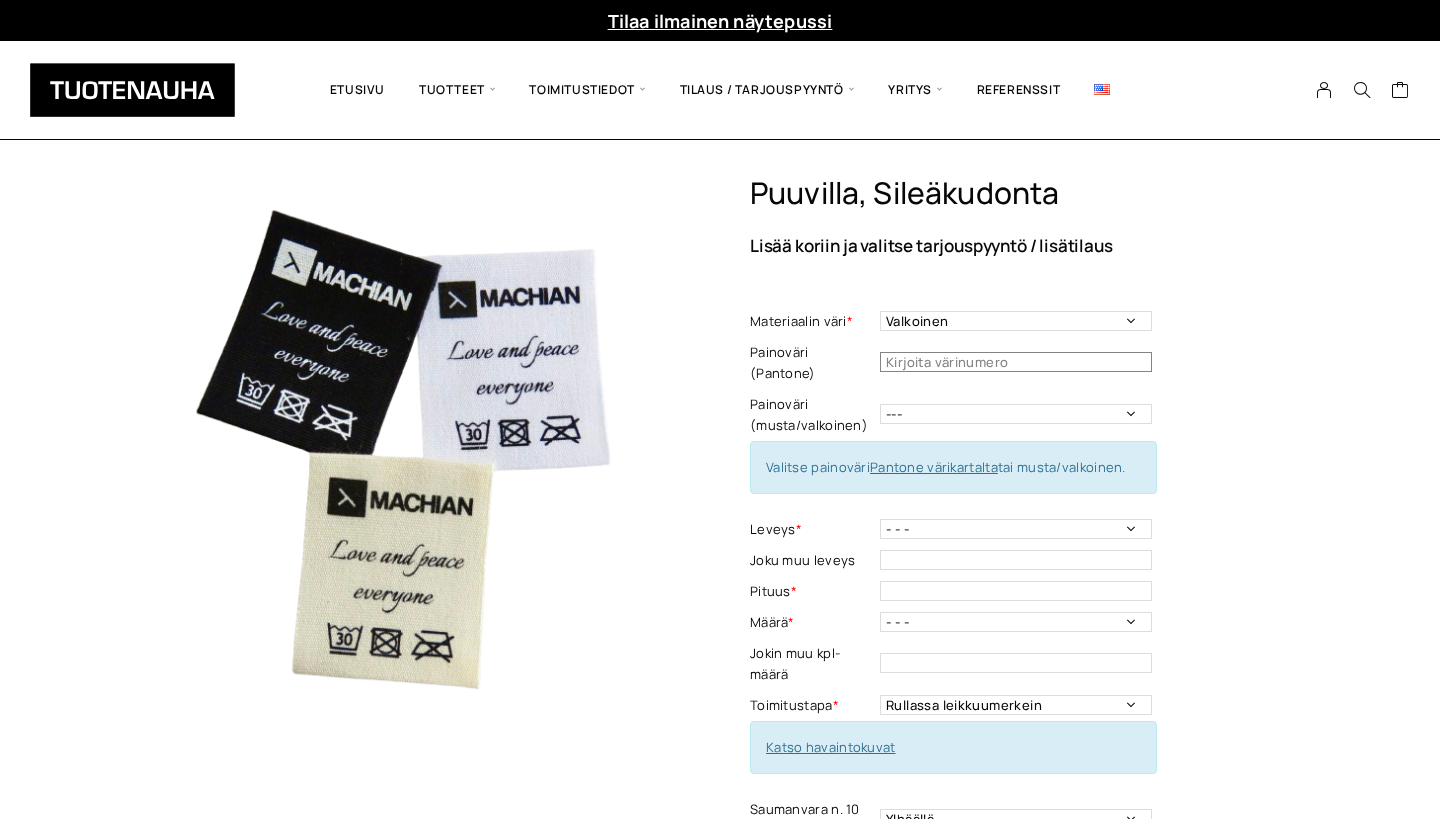 click at bounding box center [1016, 362] 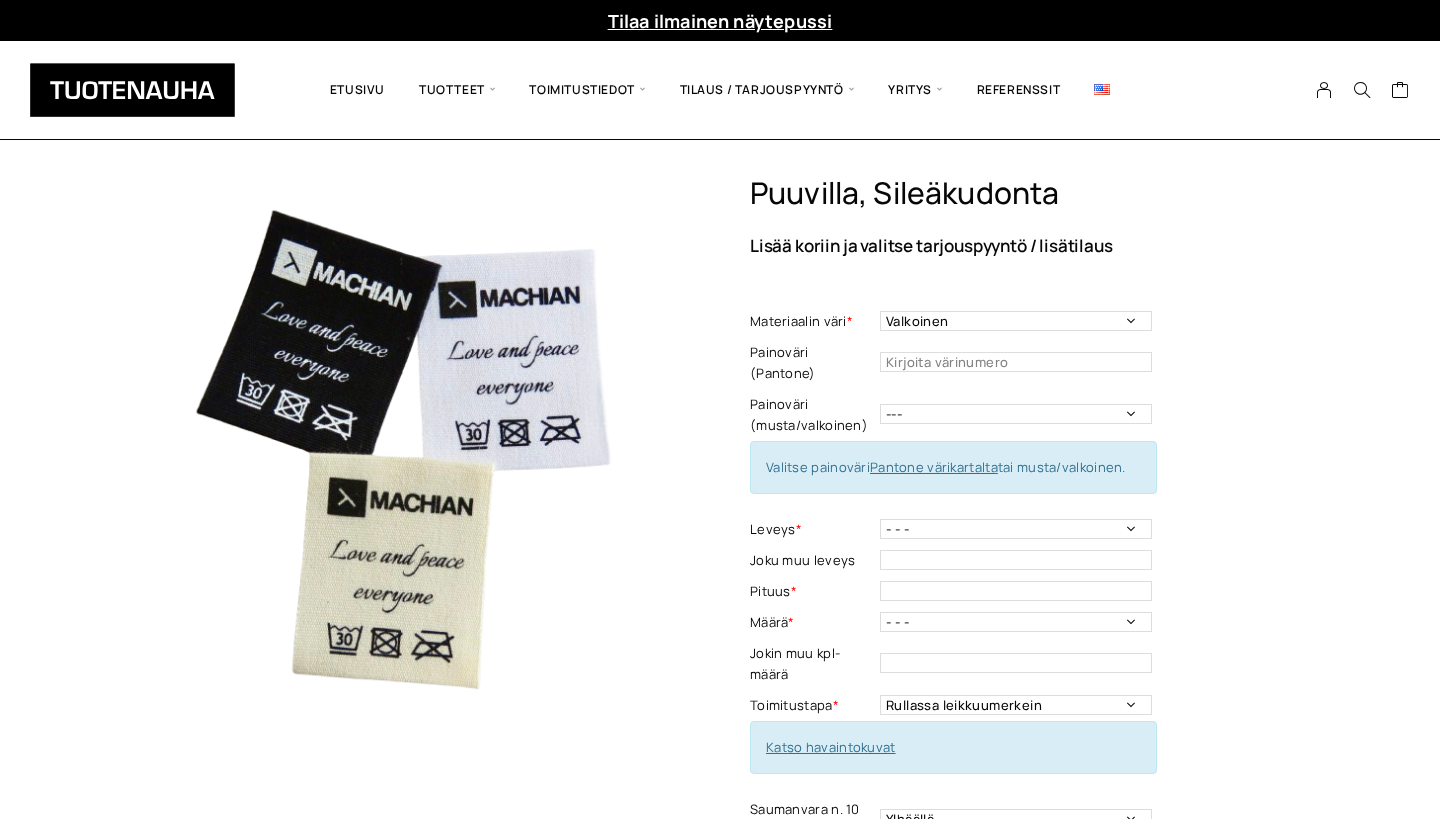 click at bounding box center [1102, 89] 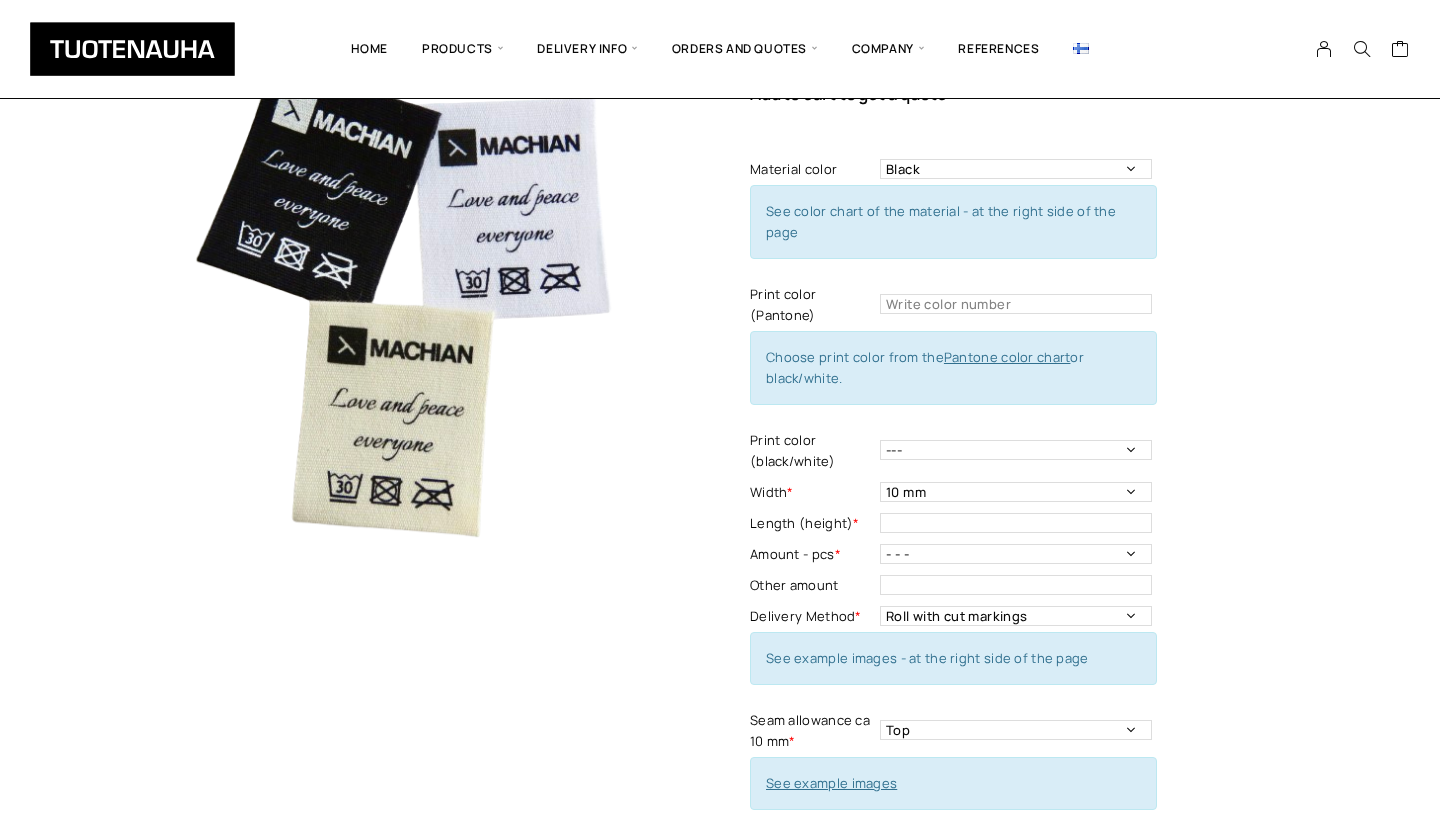 scroll, scrollTop: 113, scrollLeft: 0, axis: vertical 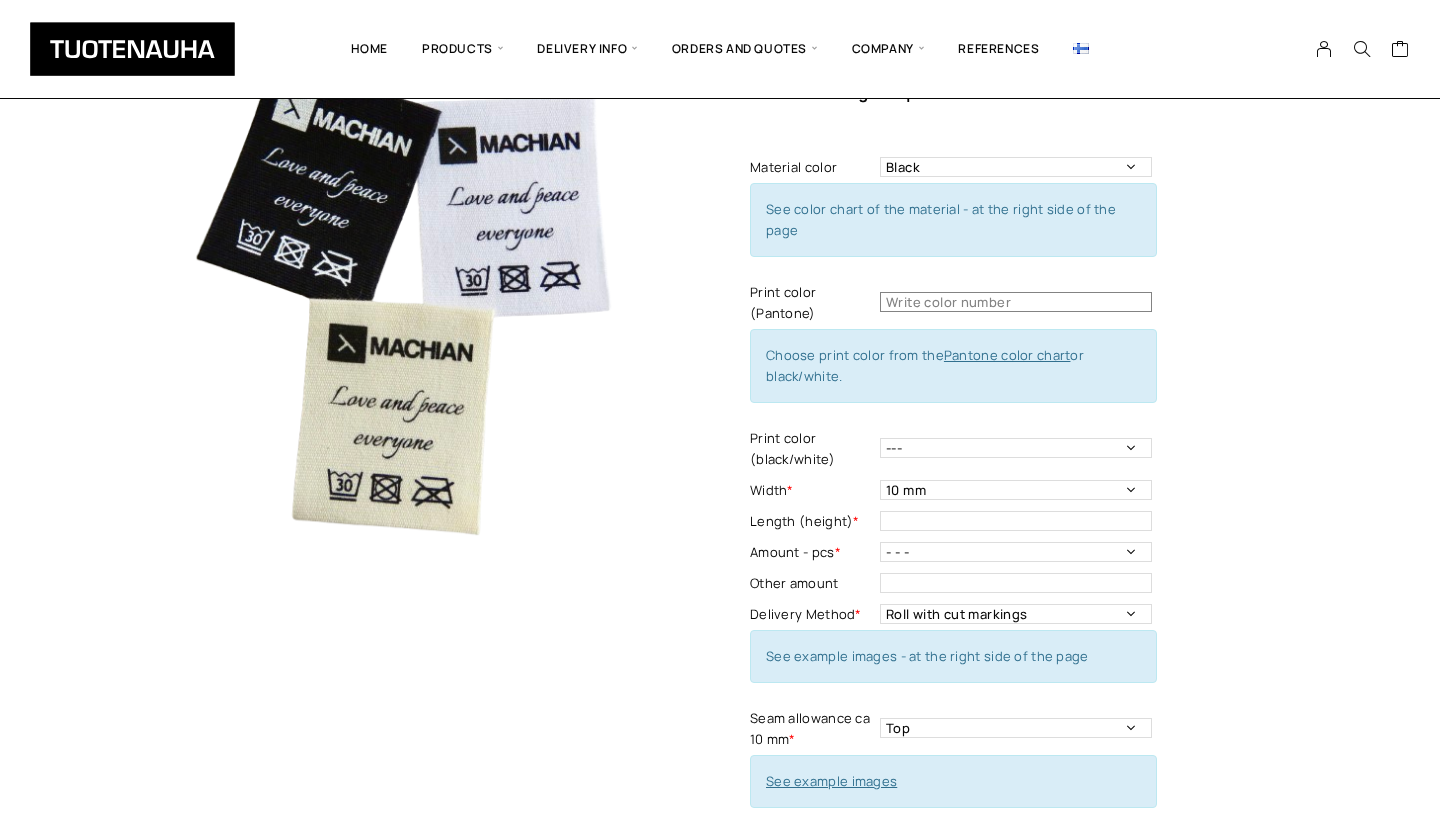 click at bounding box center (1016, 302) 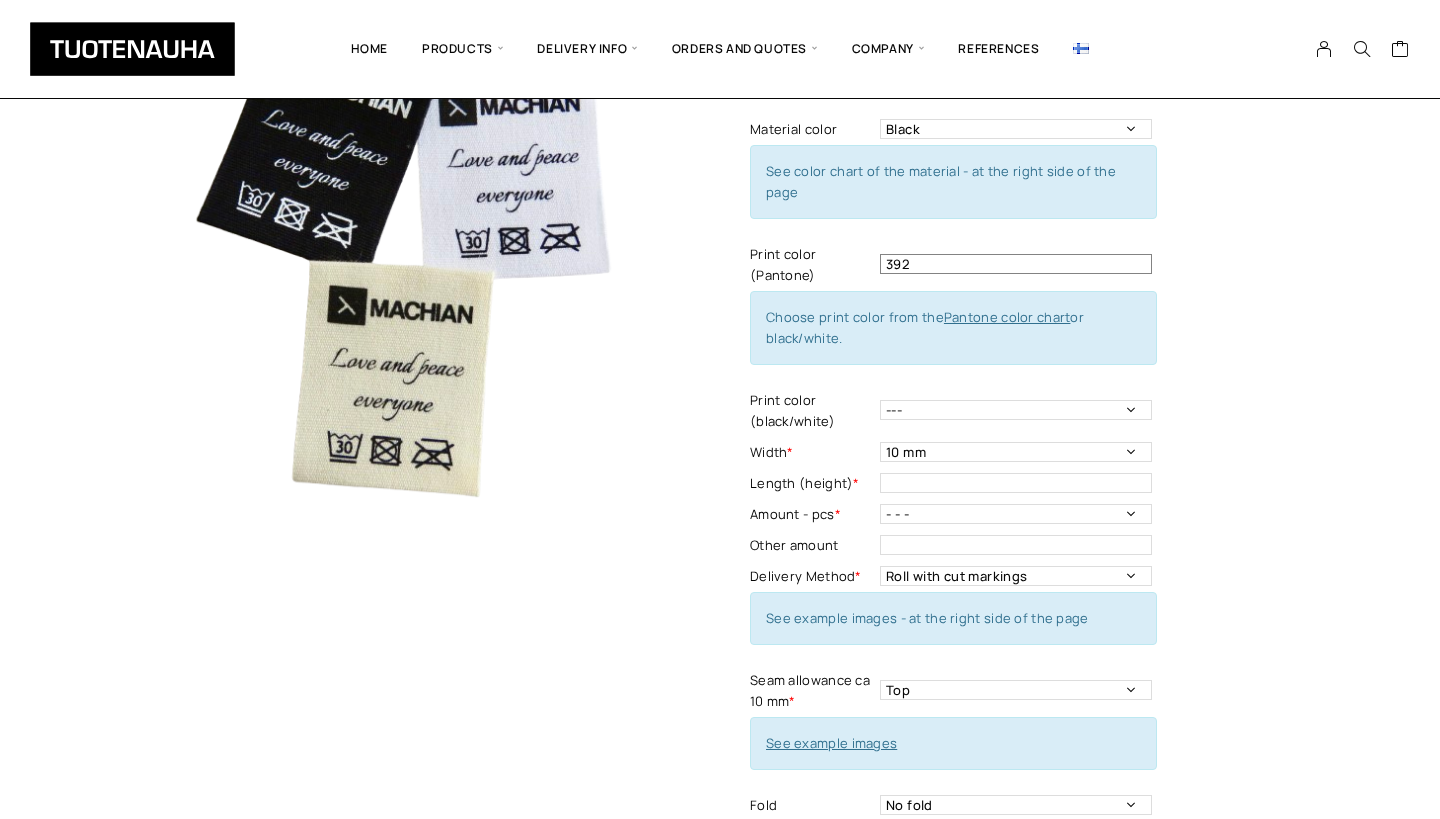 scroll, scrollTop: 127, scrollLeft: 0, axis: vertical 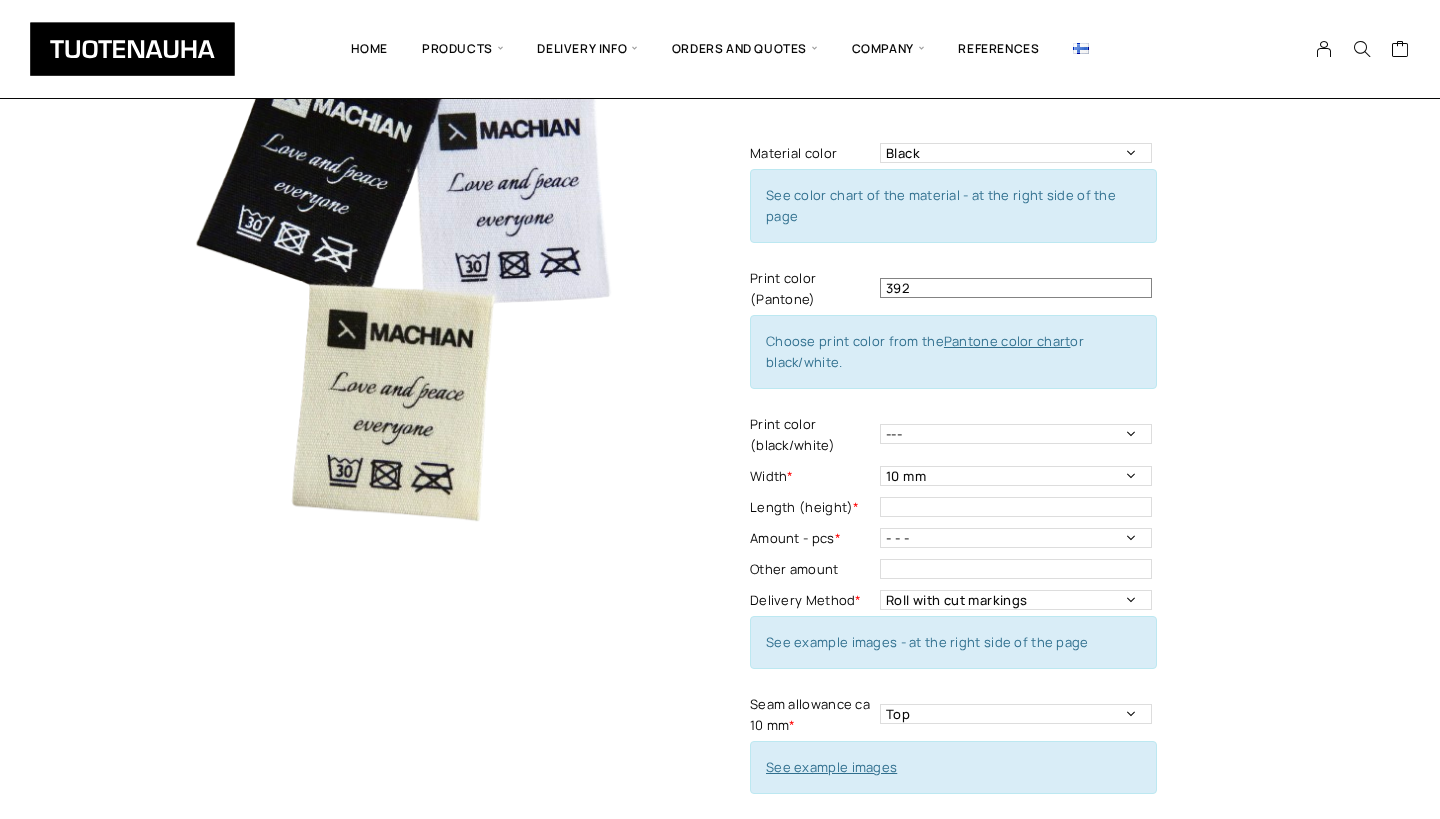 type on "392" 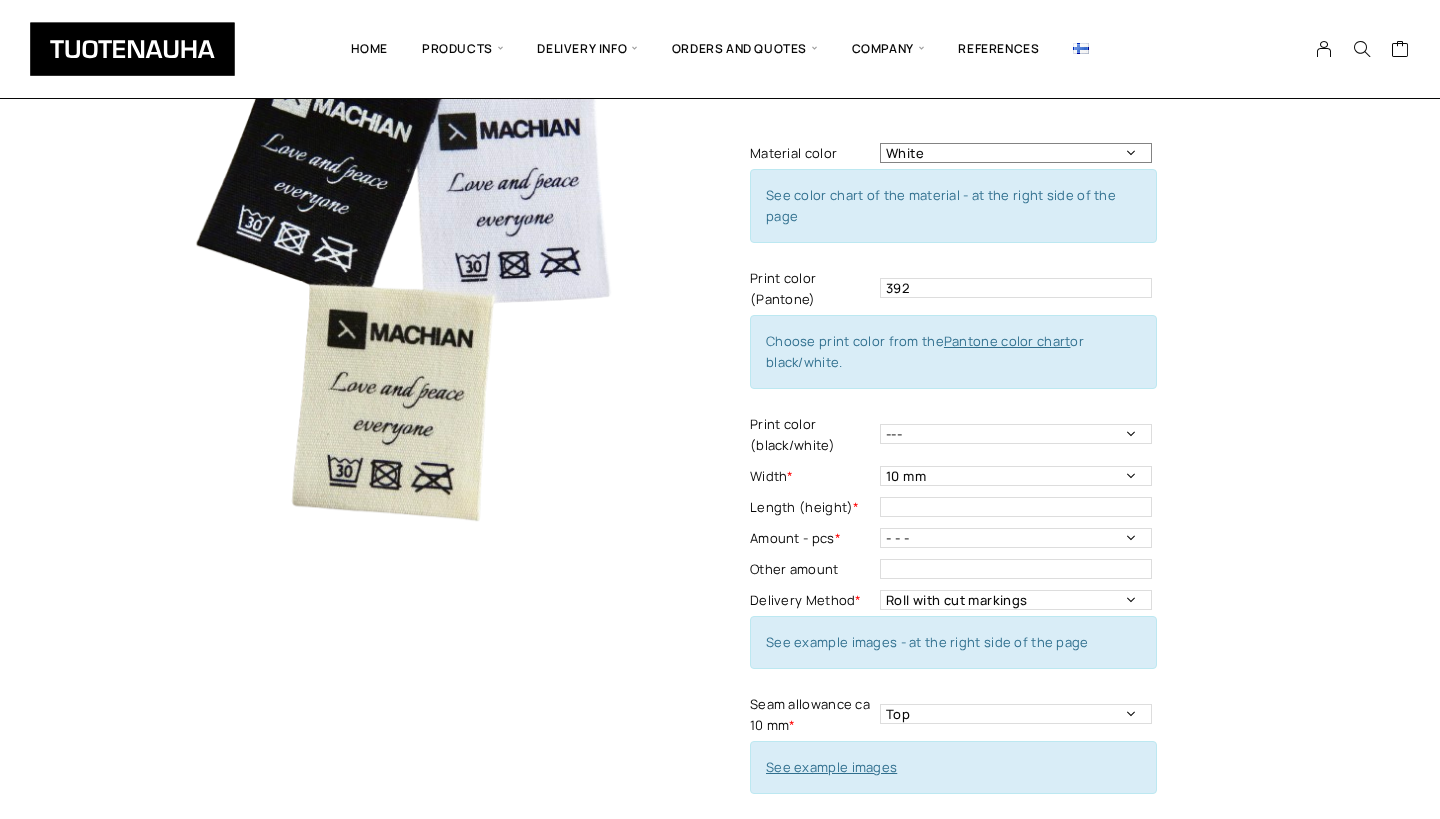 select on "Natural white" 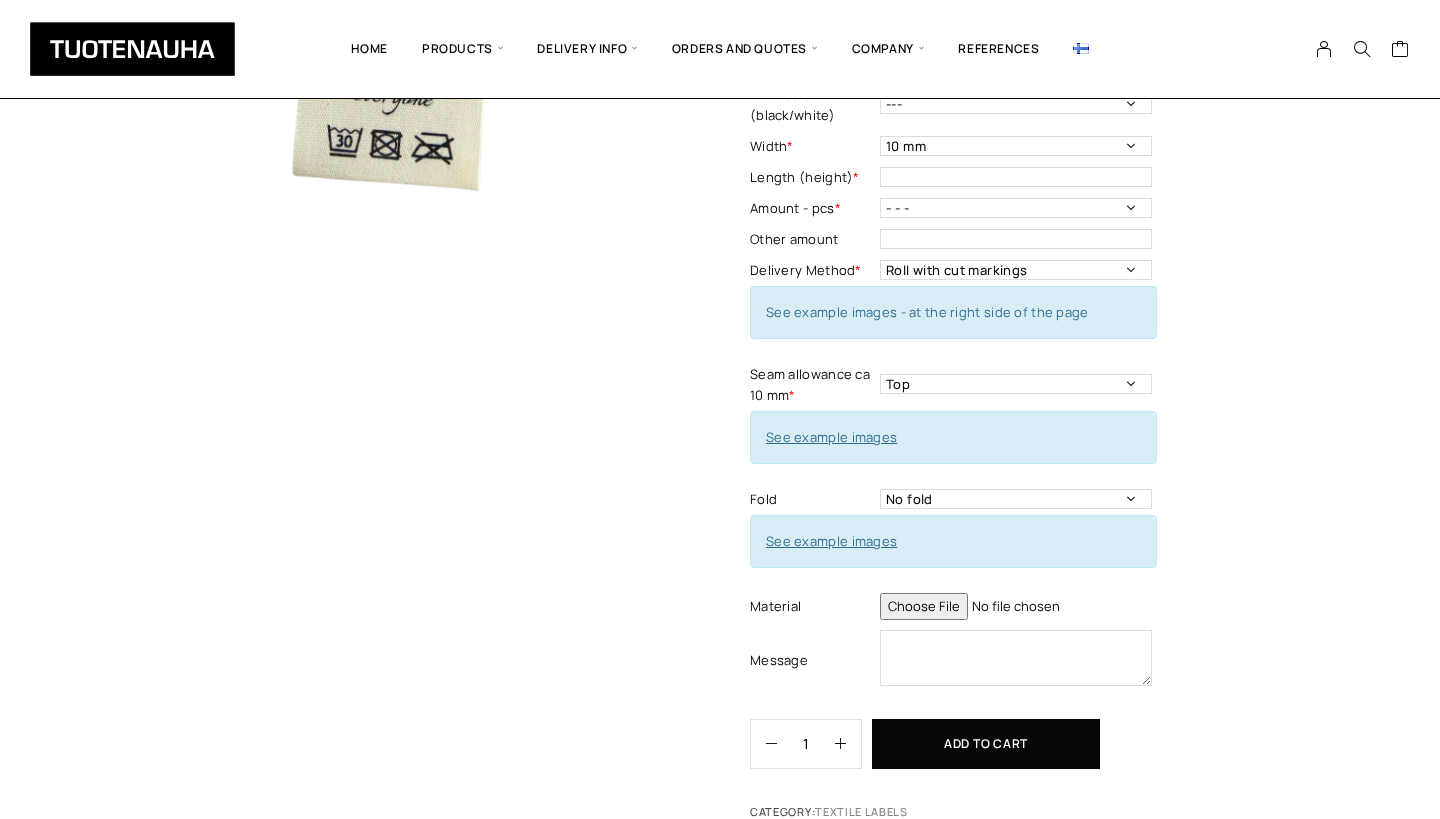 scroll, scrollTop: 616, scrollLeft: 0, axis: vertical 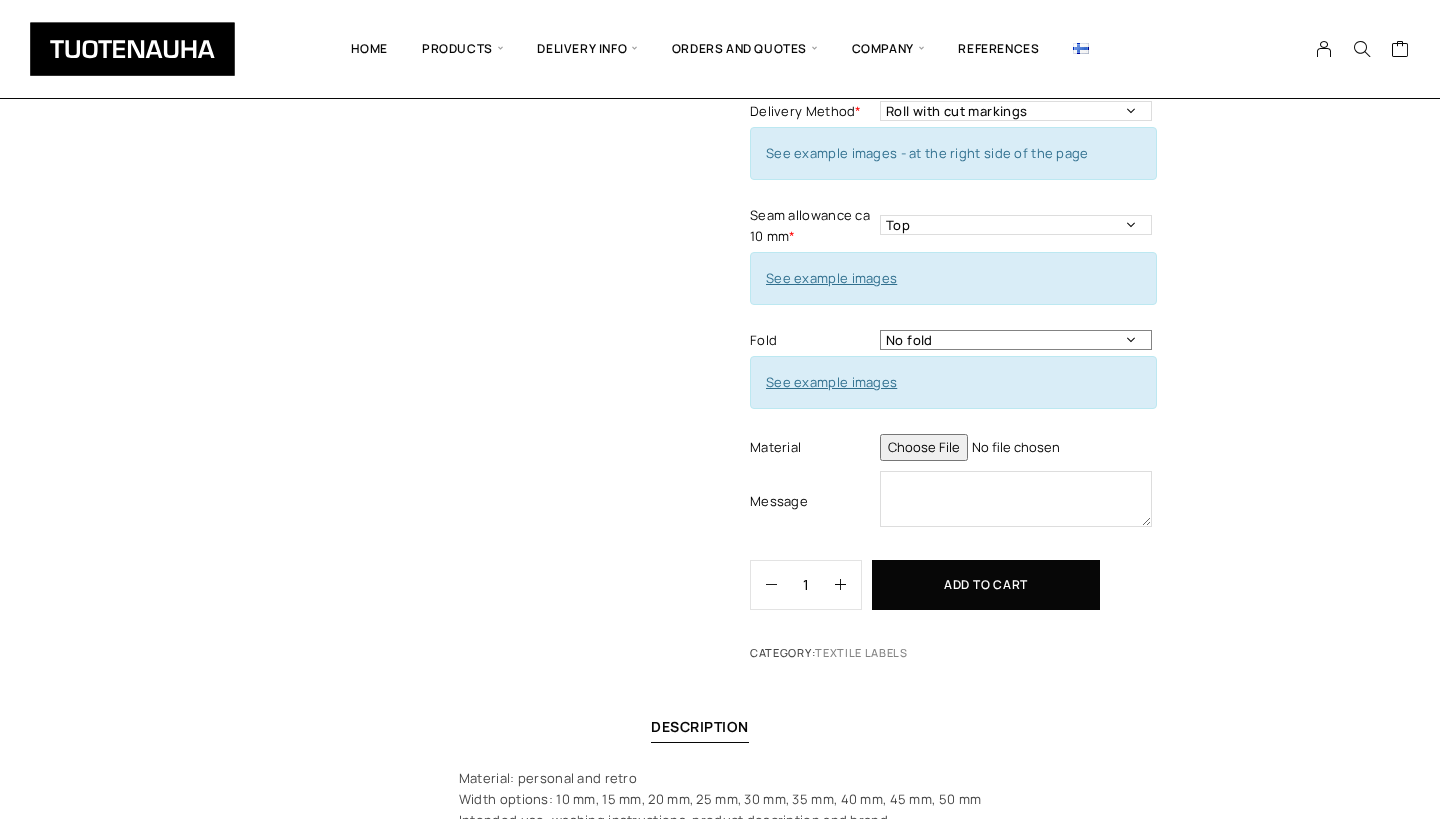select on "One side fold" 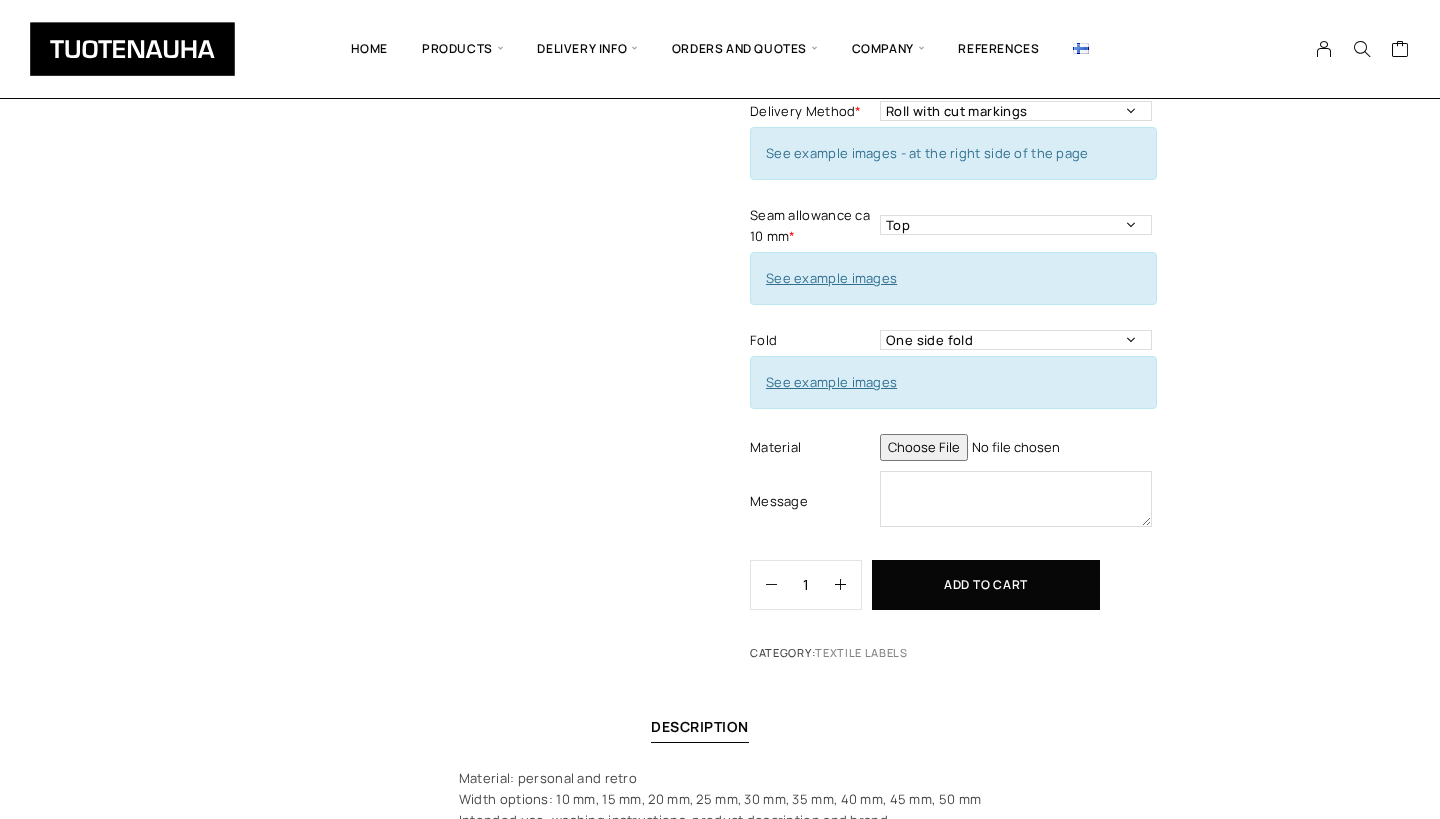 click on "See example images" at bounding box center (831, 382) 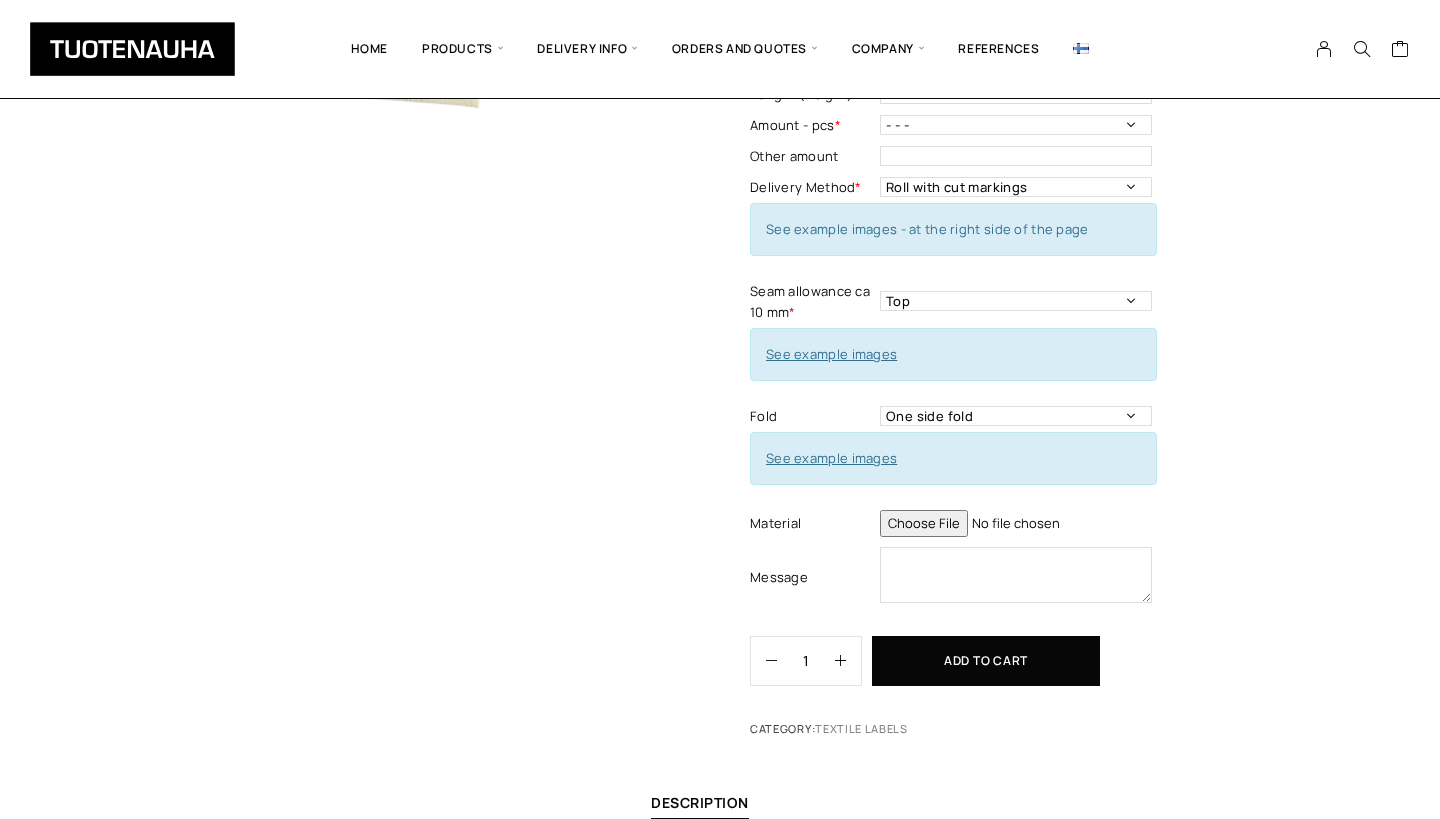 scroll, scrollTop: 505, scrollLeft: 0, axis: vertical 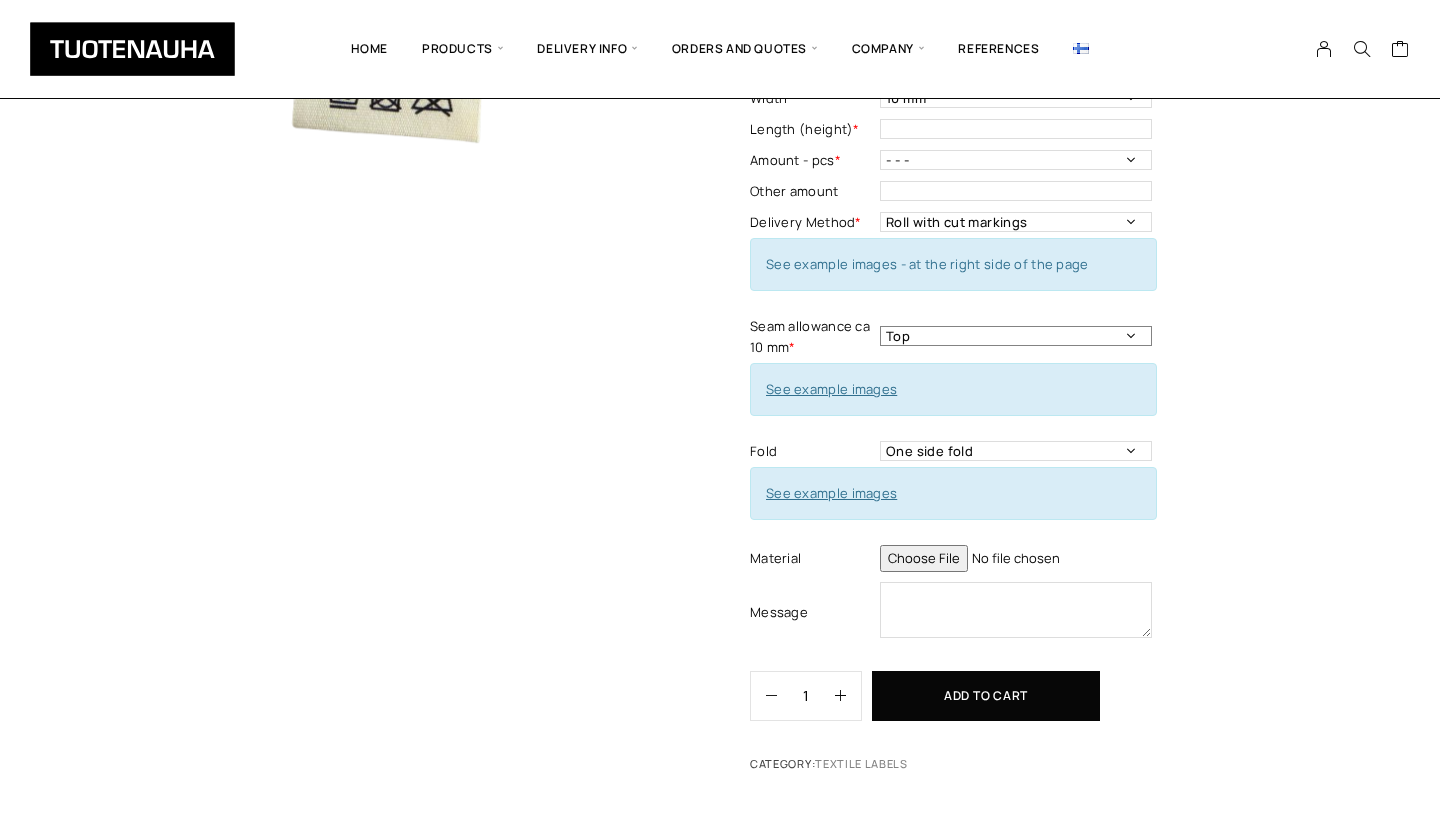 click on "Top Left Side Right side Around Top and bottom Both sides" at bounding box center (1016, 336) 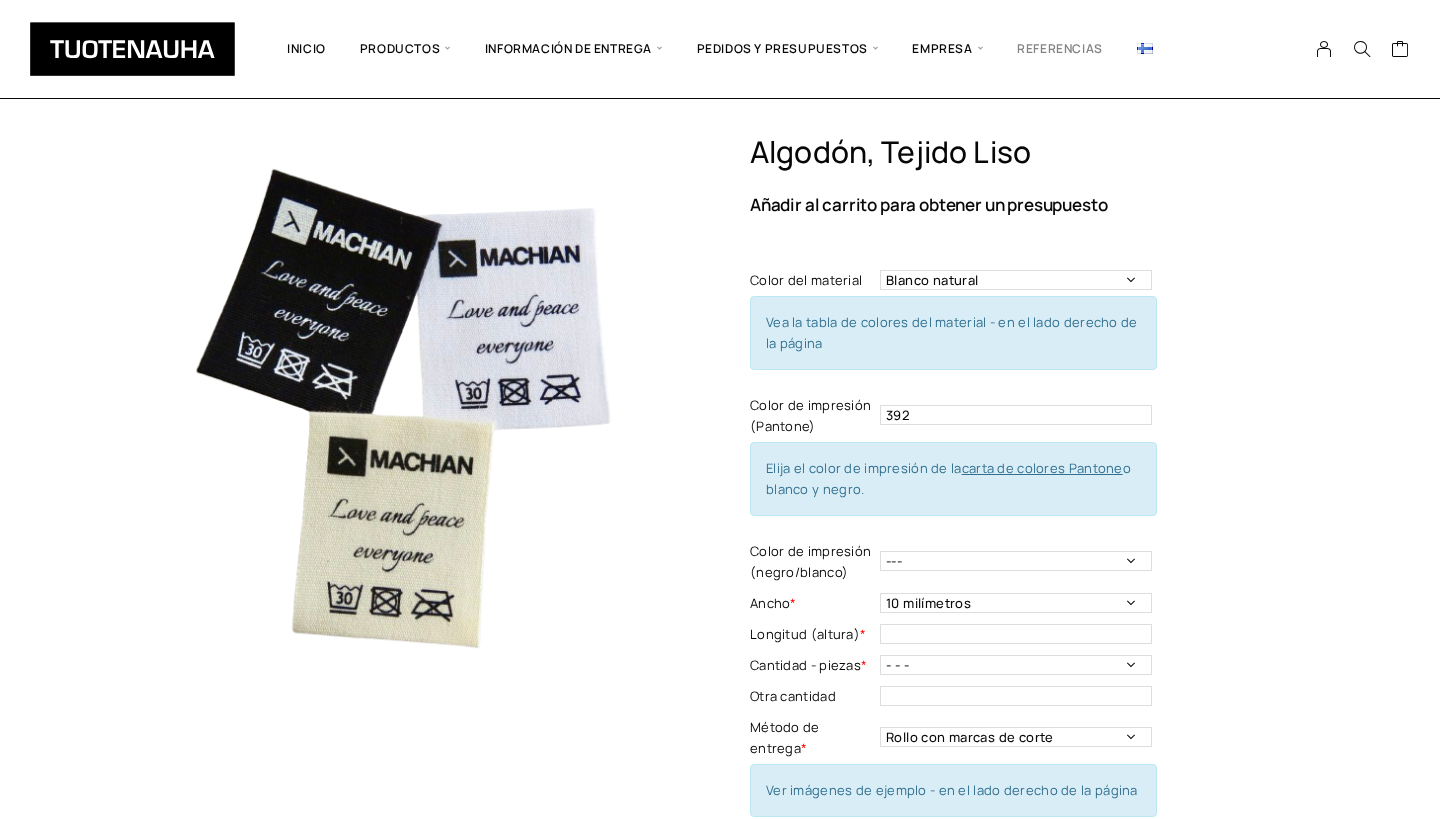scroll, scrollTop: 0, scrollLeft: 0, axis: both 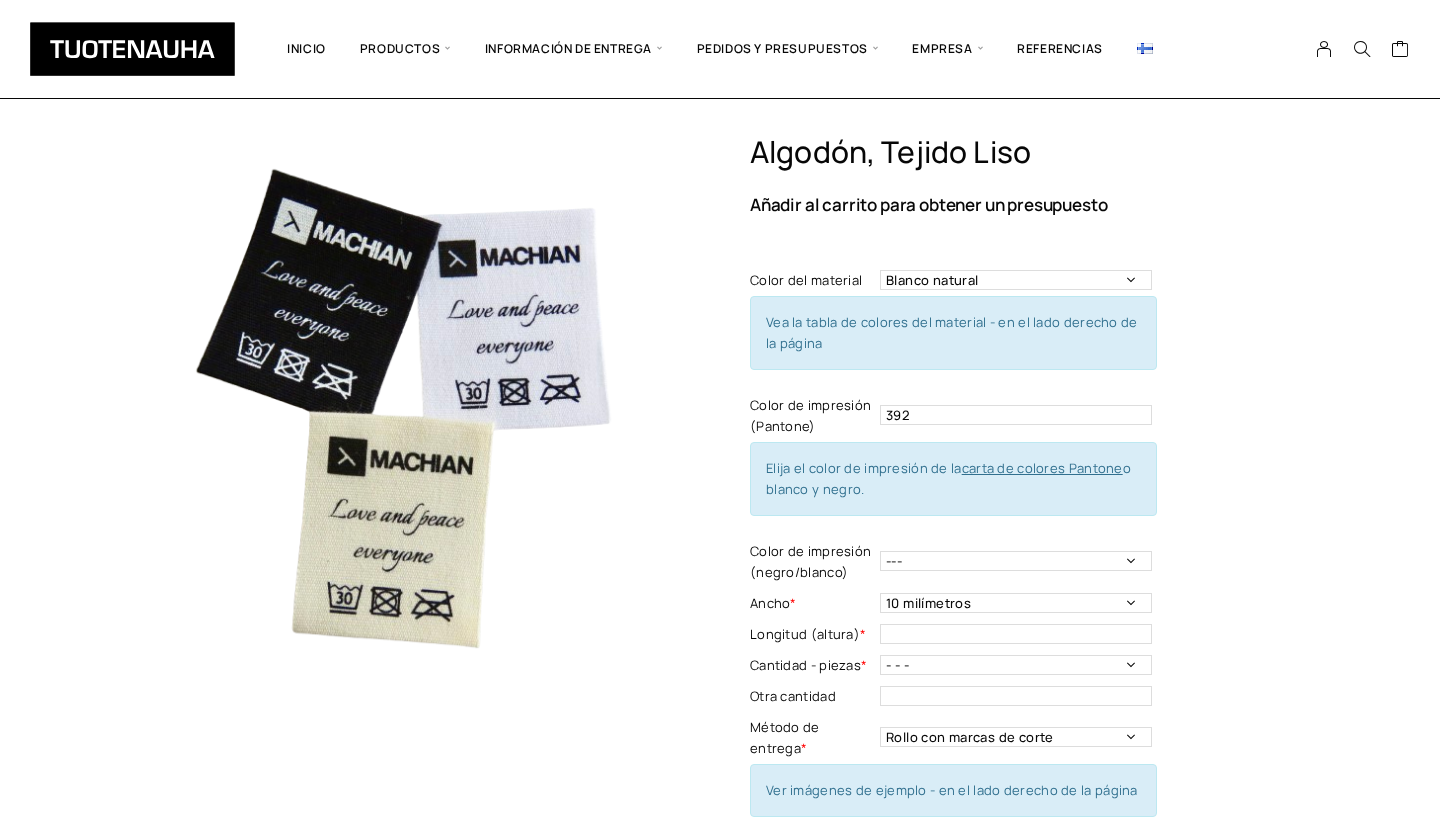 click at bounding box center (1145, 49) 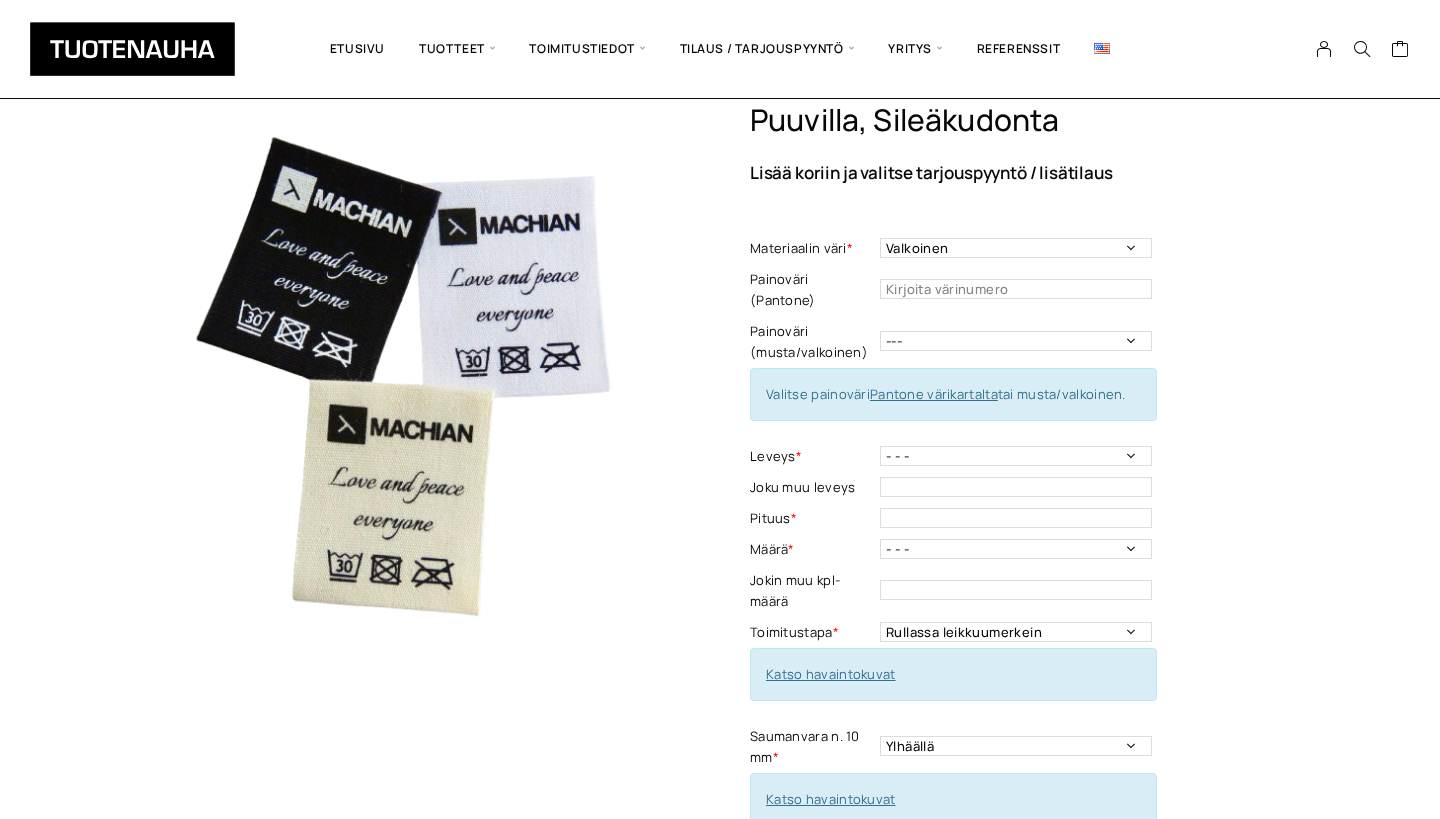 scroll, scrollTop: 92, scrollLeft: 0, axis: vertical 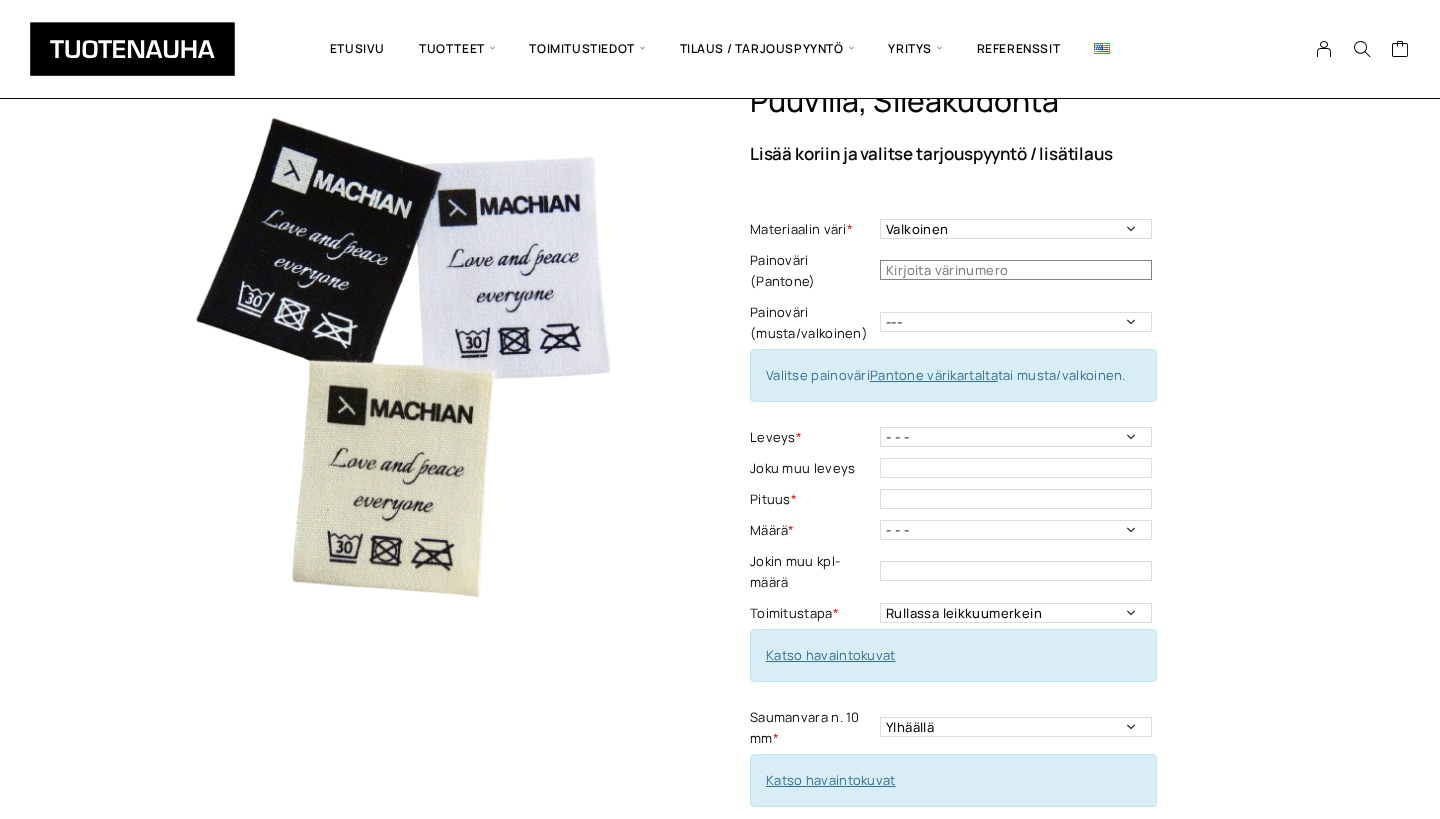 click at bounding box center (1016, 270) 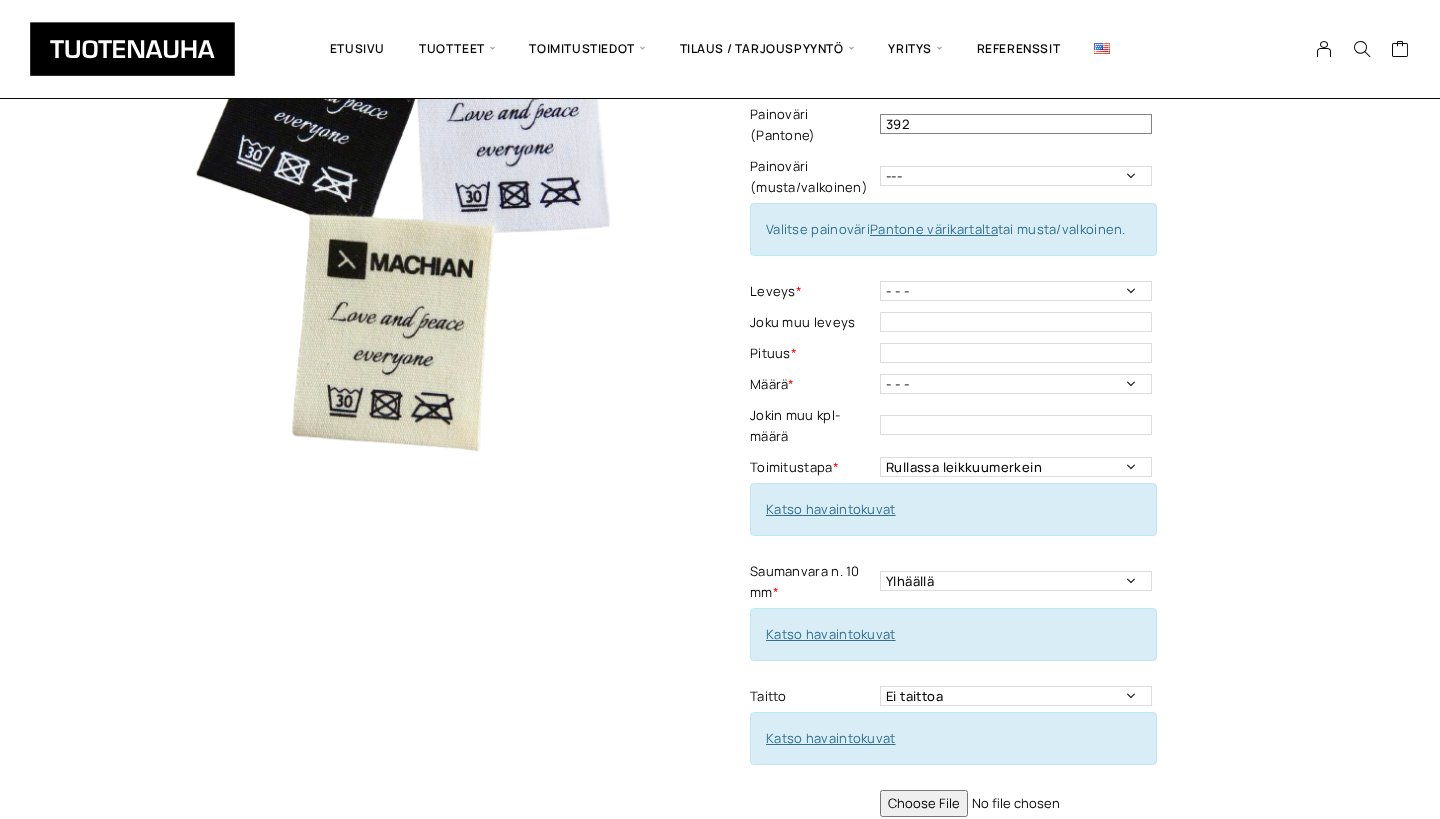 scroll, scrollTop: 259, scrollLeft: 0, axis: vertical 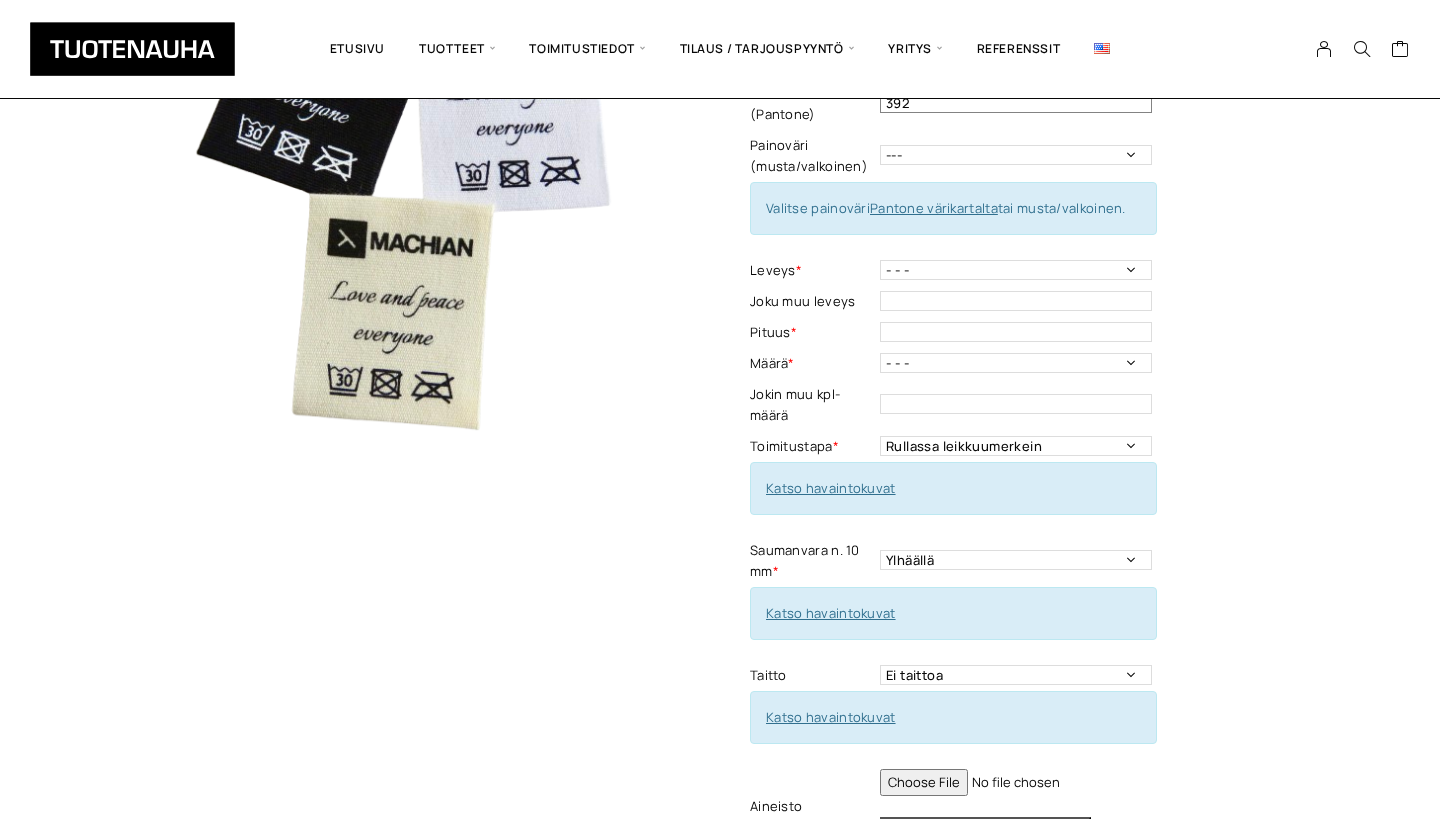 type on "392" 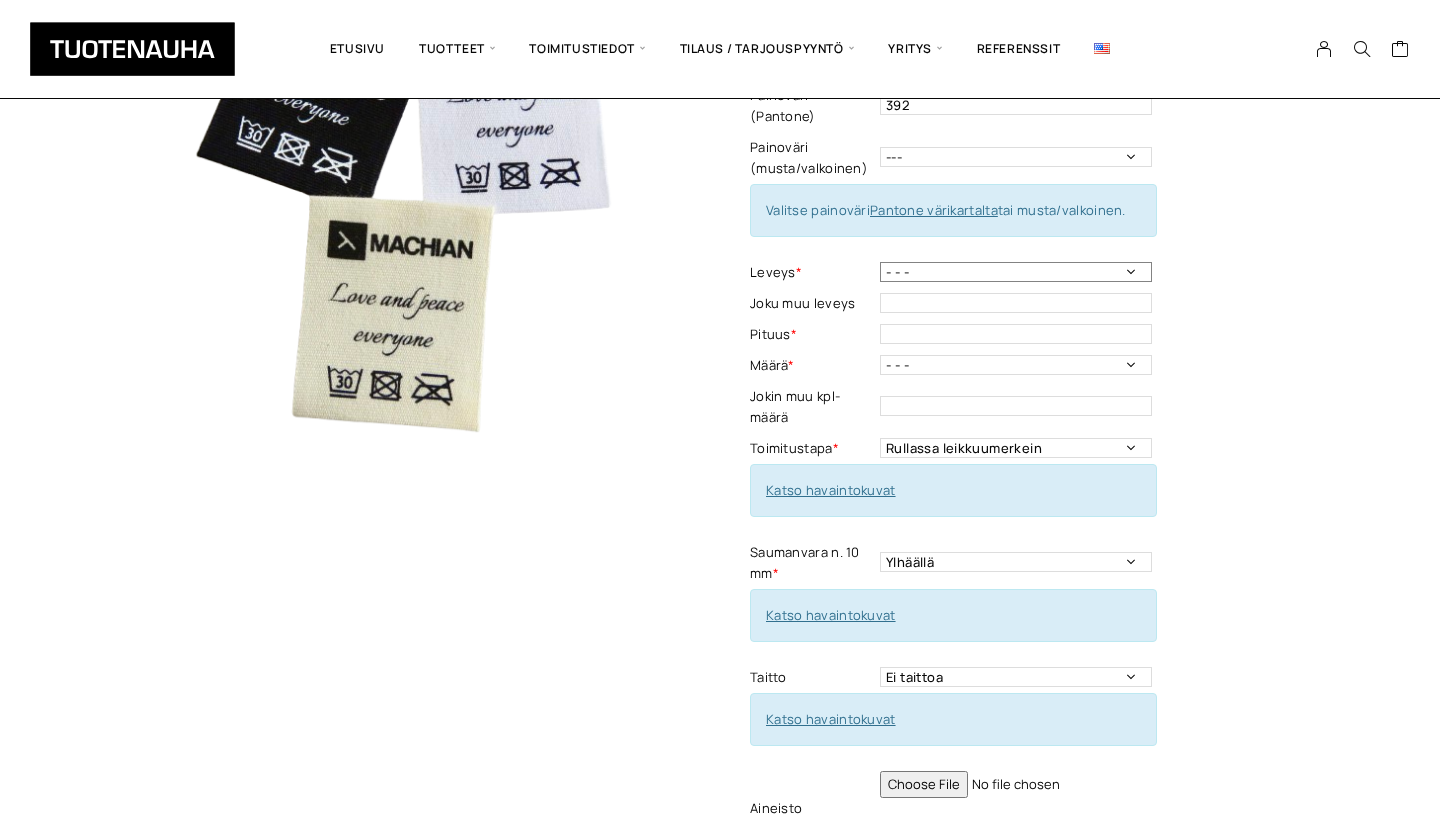 scroll, scrollTop: 264, scrollLeft: 0, axis: vertical 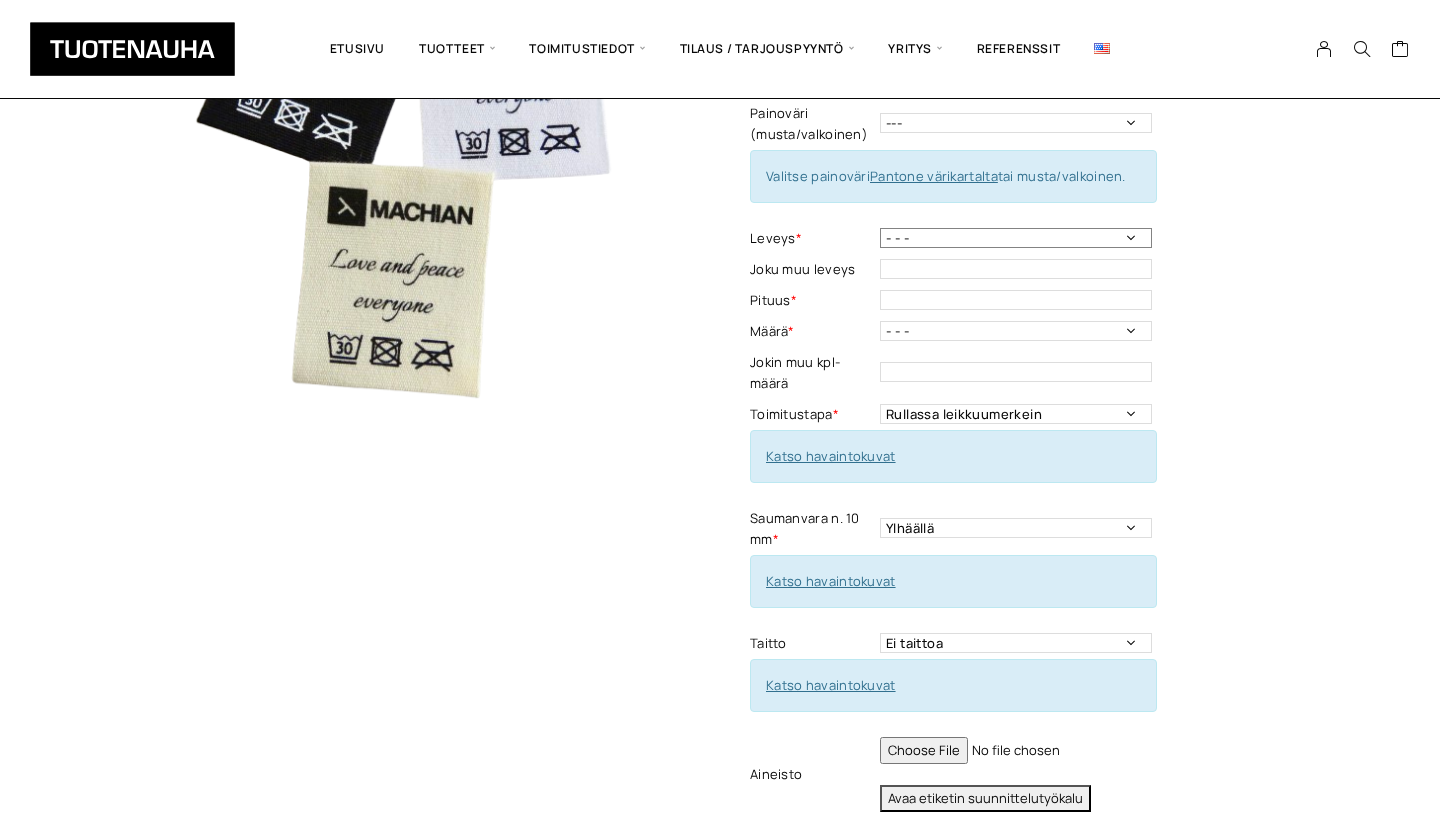 select on "20 mm" 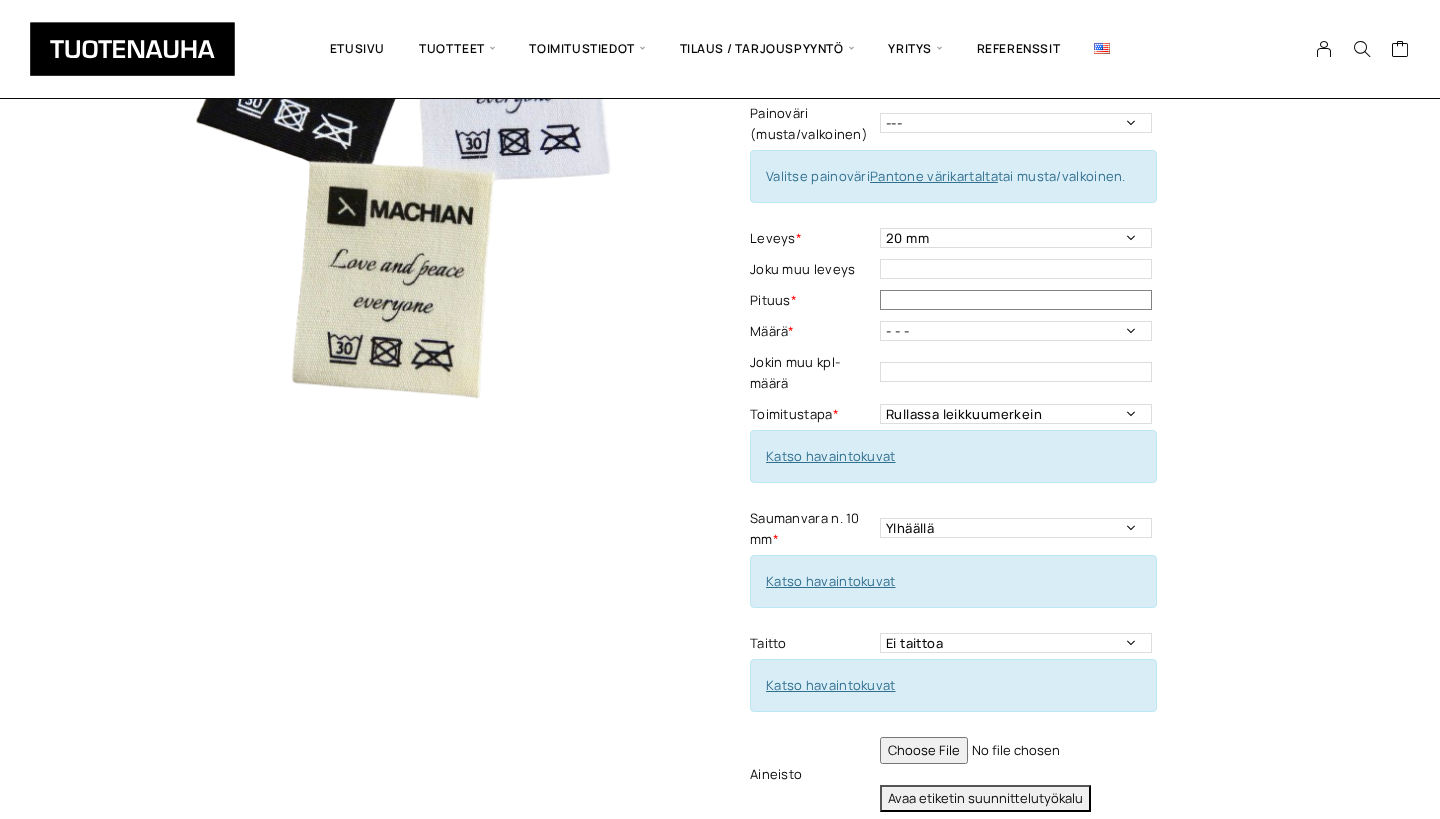 click at bounding box center [1016, 300] 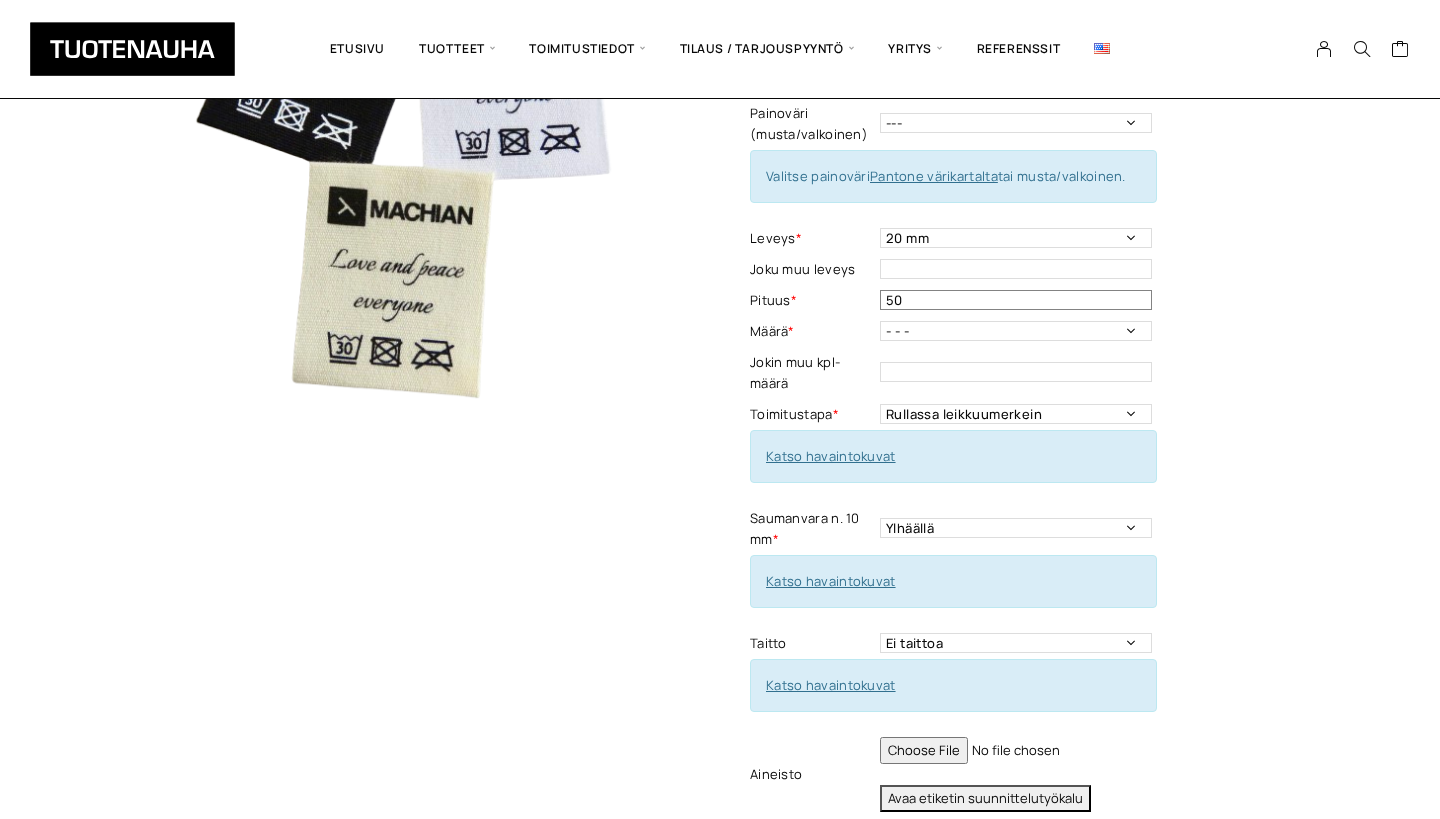 type on "50" 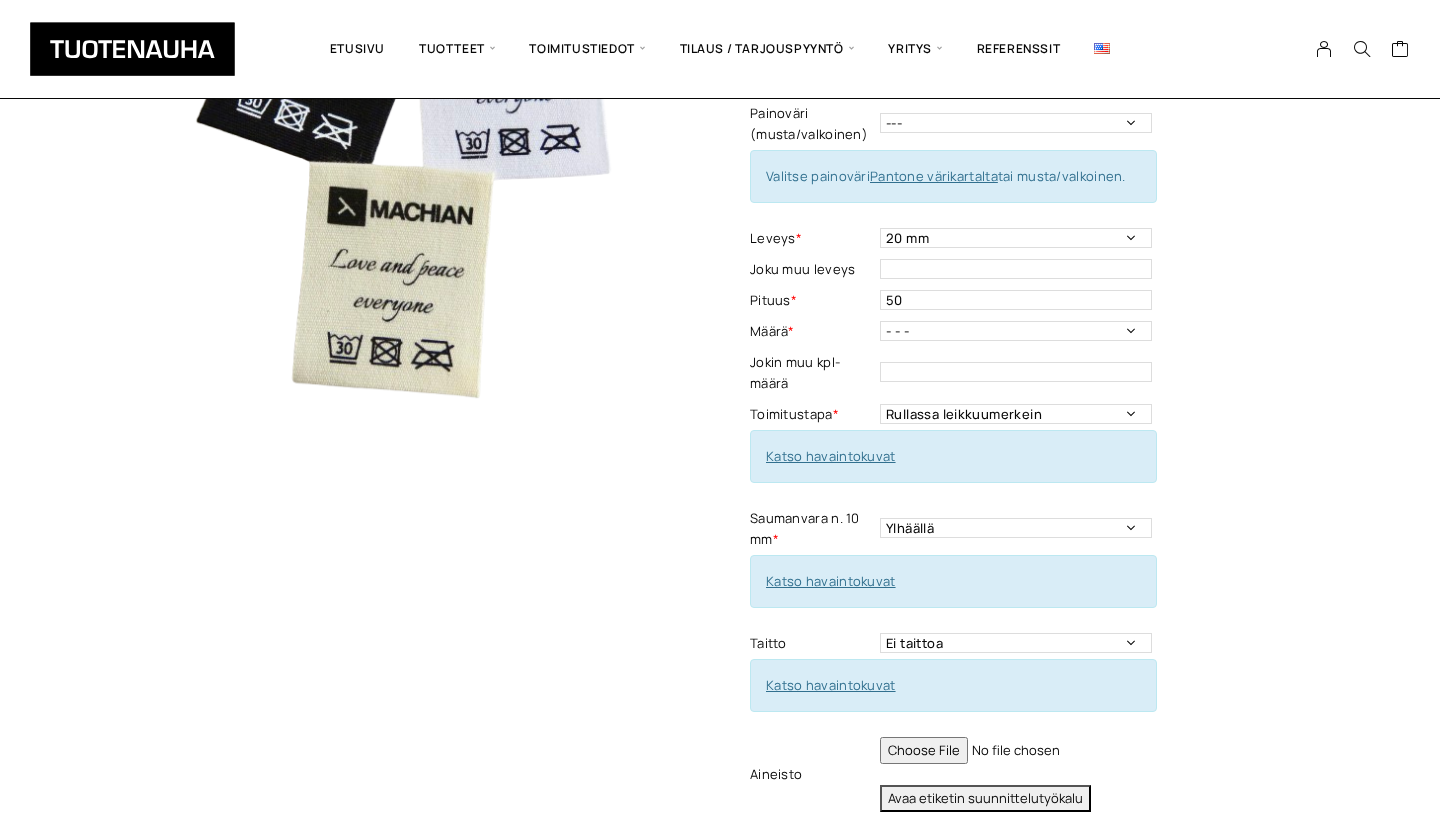 click on "Puuvilla, sileäkudonta Lisää koriin ja valitse tarjouspyyntö / lisätilaus
Materiaalin väri  * Valkoinen Musta Luonnonvalkoinen Materiaalin väri - Pakollinen tieto Painoväri (Pantone) 392 Painoväri - Pakollinen tieto Painoväri (musta/valkoinen) --- Musta Valkoinen Valitse painoväri  Pantone värikartalta   tai musta/valkoinen. Leveys  * - - - 10 mm 15 mm 20 mm 25 mm 30 mm 35 mm 40 mm 45 mm 50 mm Leveys - Pakollinen tieto Joku muu leveys This field can't be Empty Pituus  * 50 Pituus - Pakollinen tieto Määrä   * - - - 250 kpl 500 kpl 1000 kpl 1500 kpl 2000 kpl 2500 kpl 3000 kpl 3500 kpl 4000 kpl Määrä - Pakollinen tieto Jokin muu kpl-määrä This field can't be Empty Toimitustapa  * Rullassa leikkuumerkein Rullassa ilman leikkuumerkkejä Leikattuna Toimitustapa - Pakollinen tieto Katso havaintokuvat Saumanvara n. 10 mm  * Ylhäällä Vasemmalla sivulla Oikealla sivulla Ympäriinsä Ylhäällä ja alhaalla Molemmilla sivuilla Saumanvara - Pakollinen tieto Taitto Aineisto" at bounding box center [1027, 453] 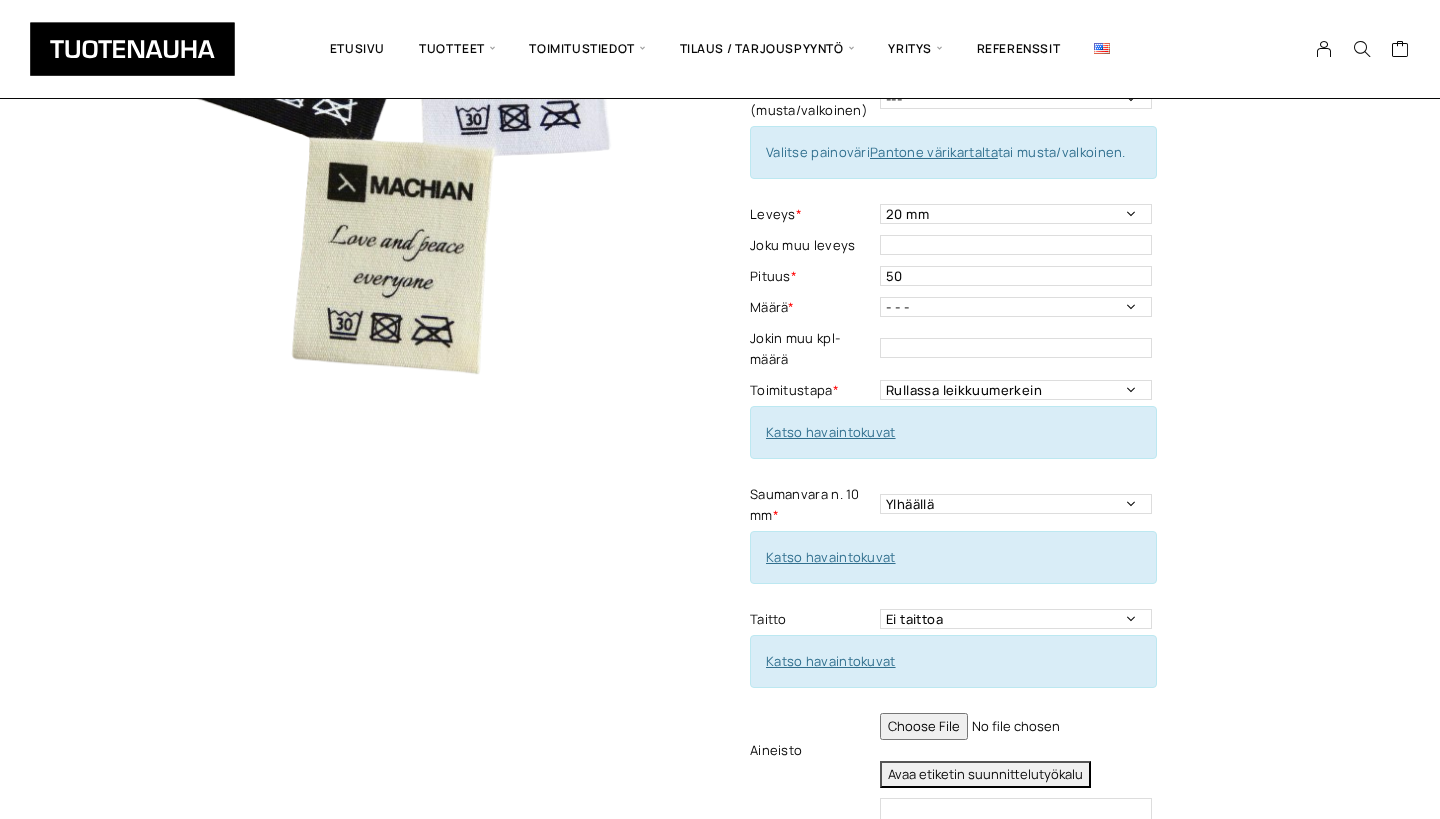 scroll, scrollTop: 318, scrollLeft: 0, axis: vertical 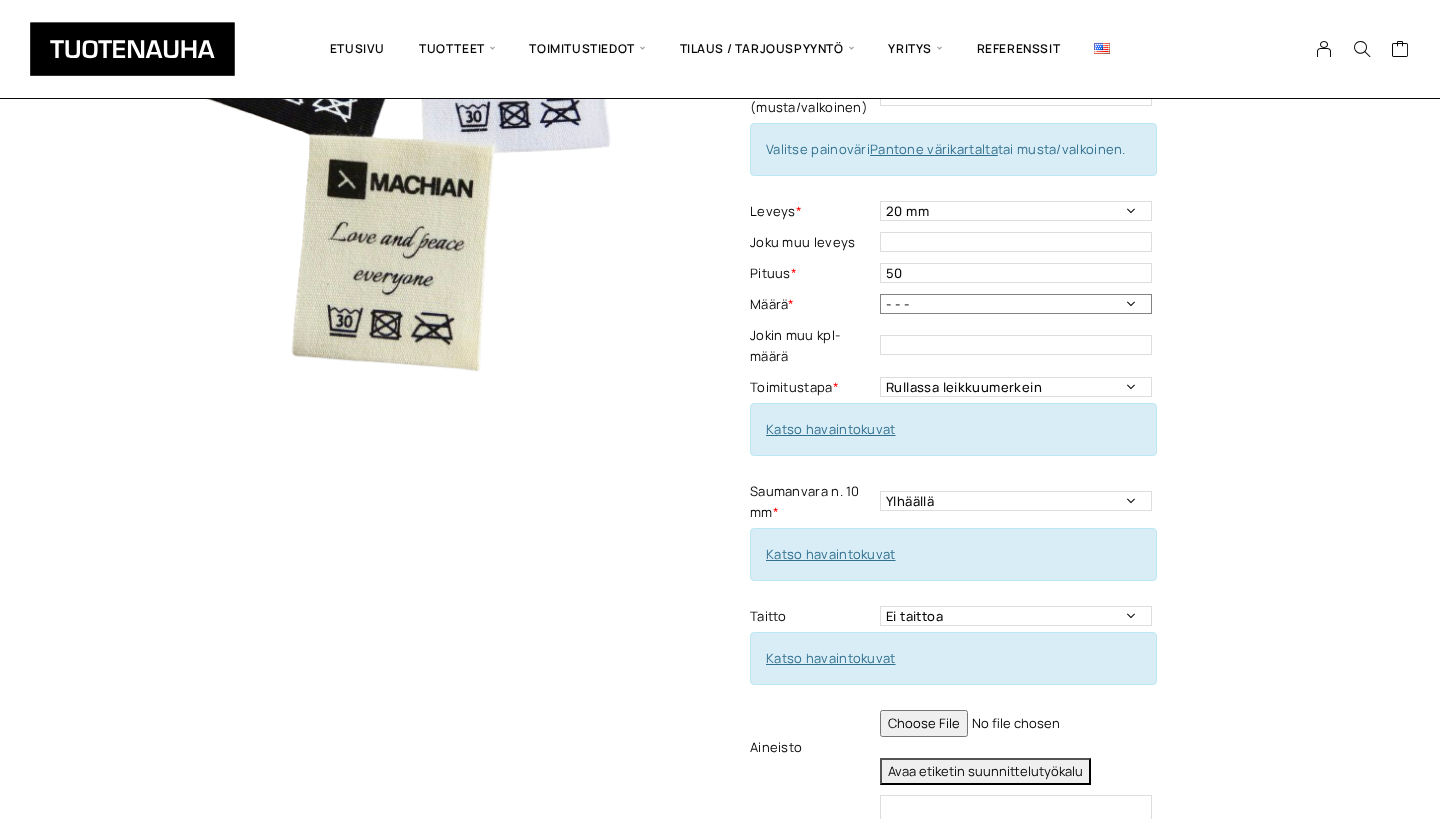 select on "250 kpl" 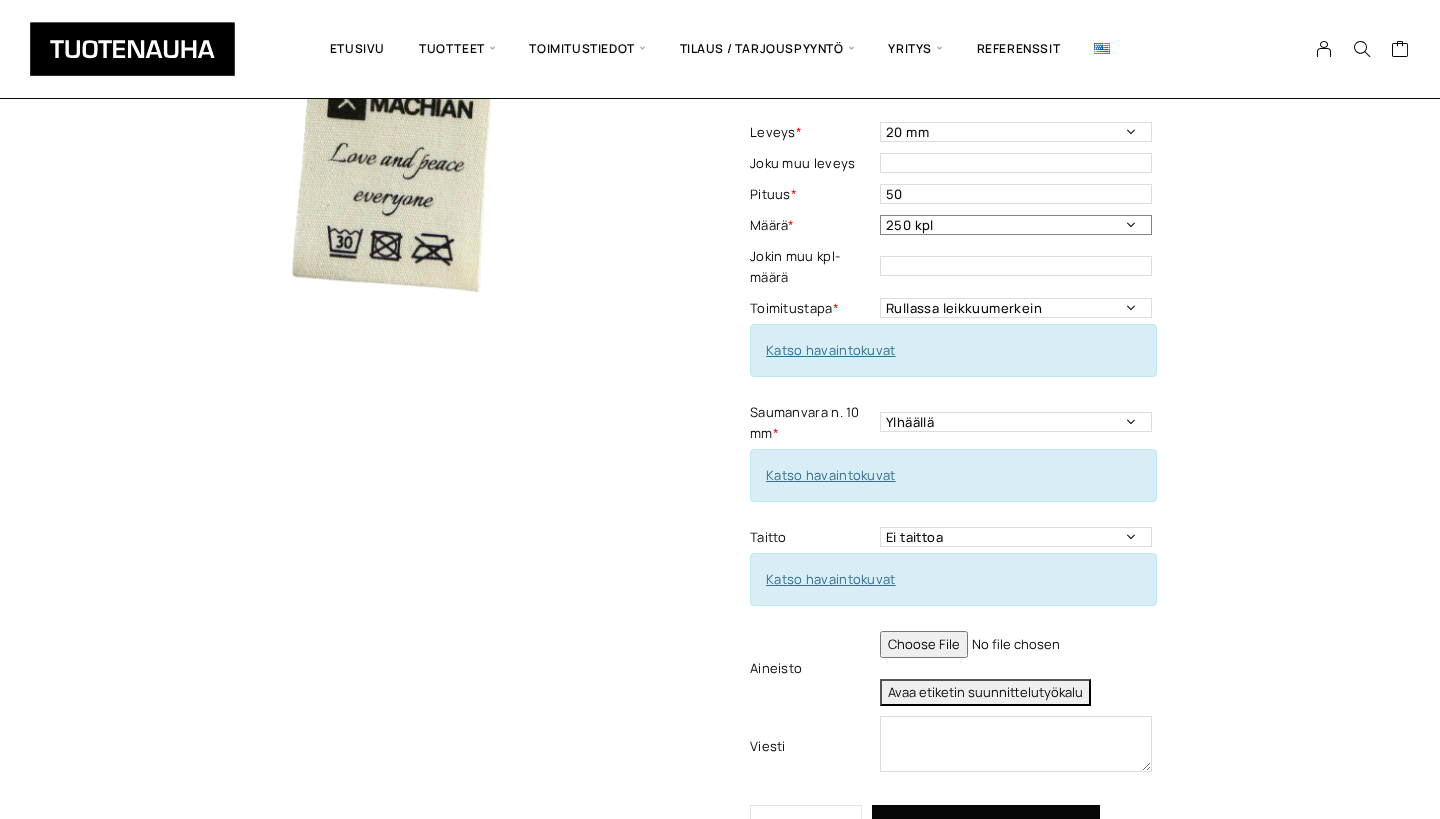 scroll, scrollTop: 399, scrollLeft: 0, axis: vertical 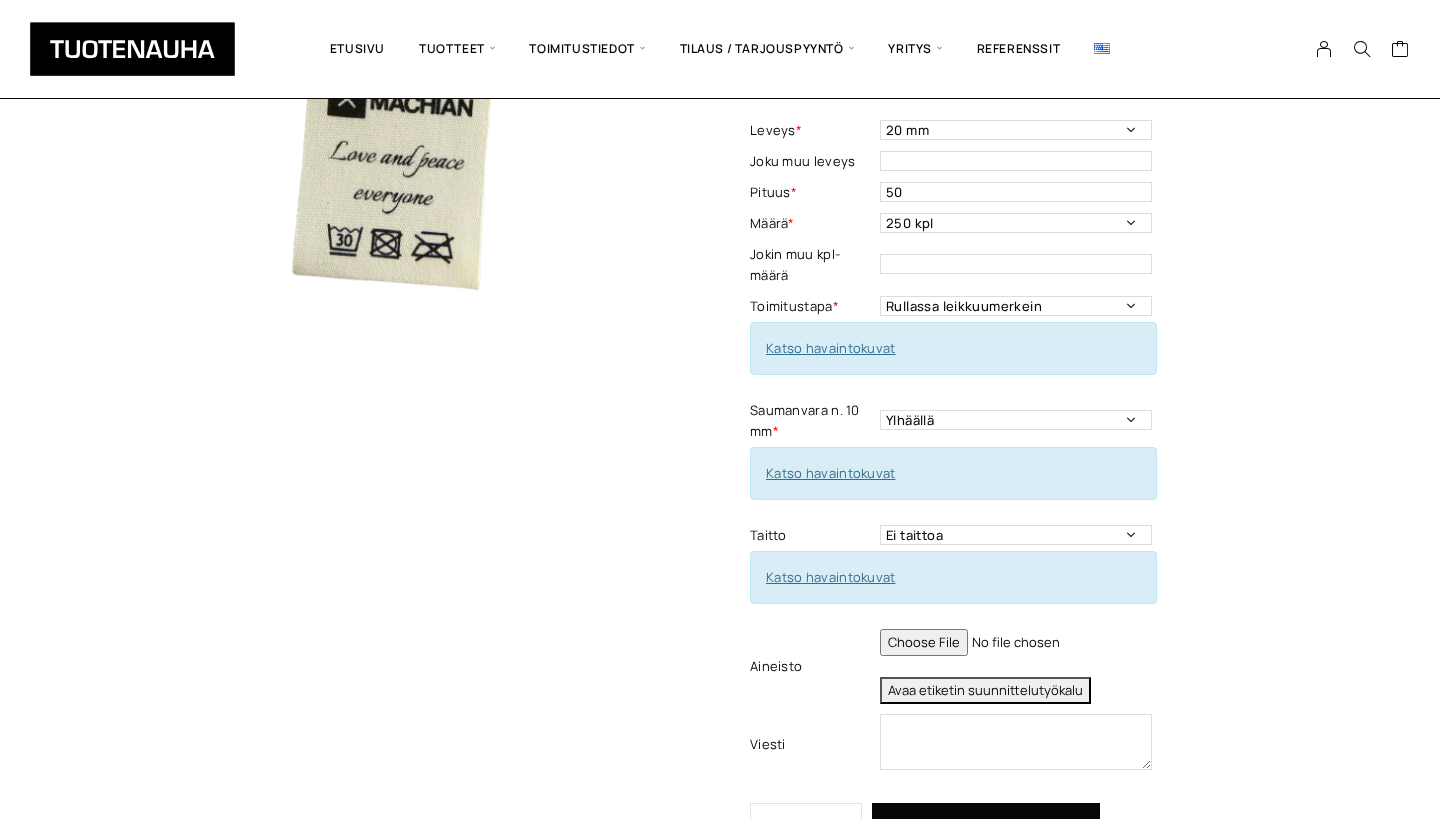 click on "Katso havaintokuvat" at bounding box center [831, 348] 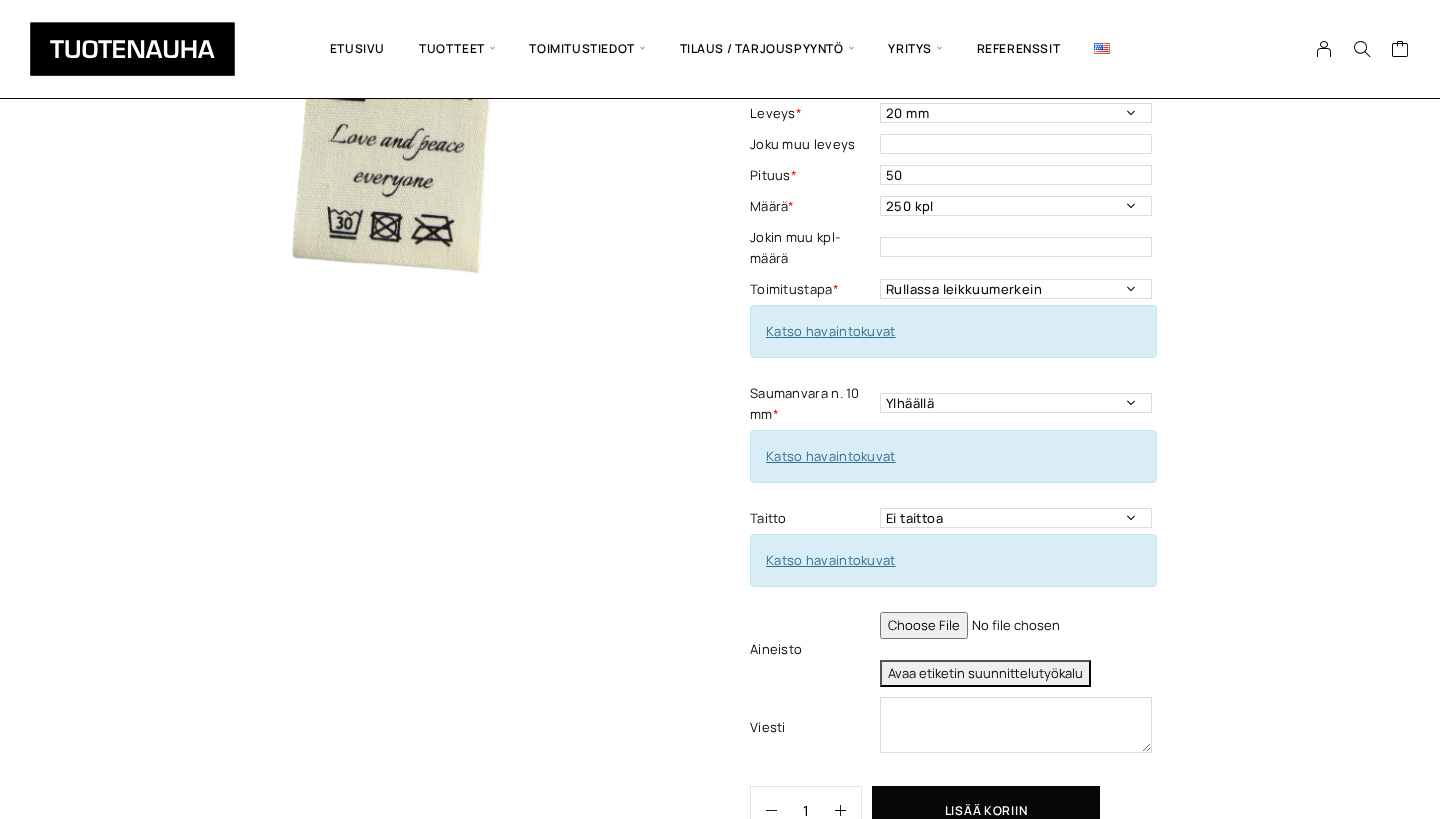 scroll, scrollTop: 419, scrollLeft: 0, axis: vertical 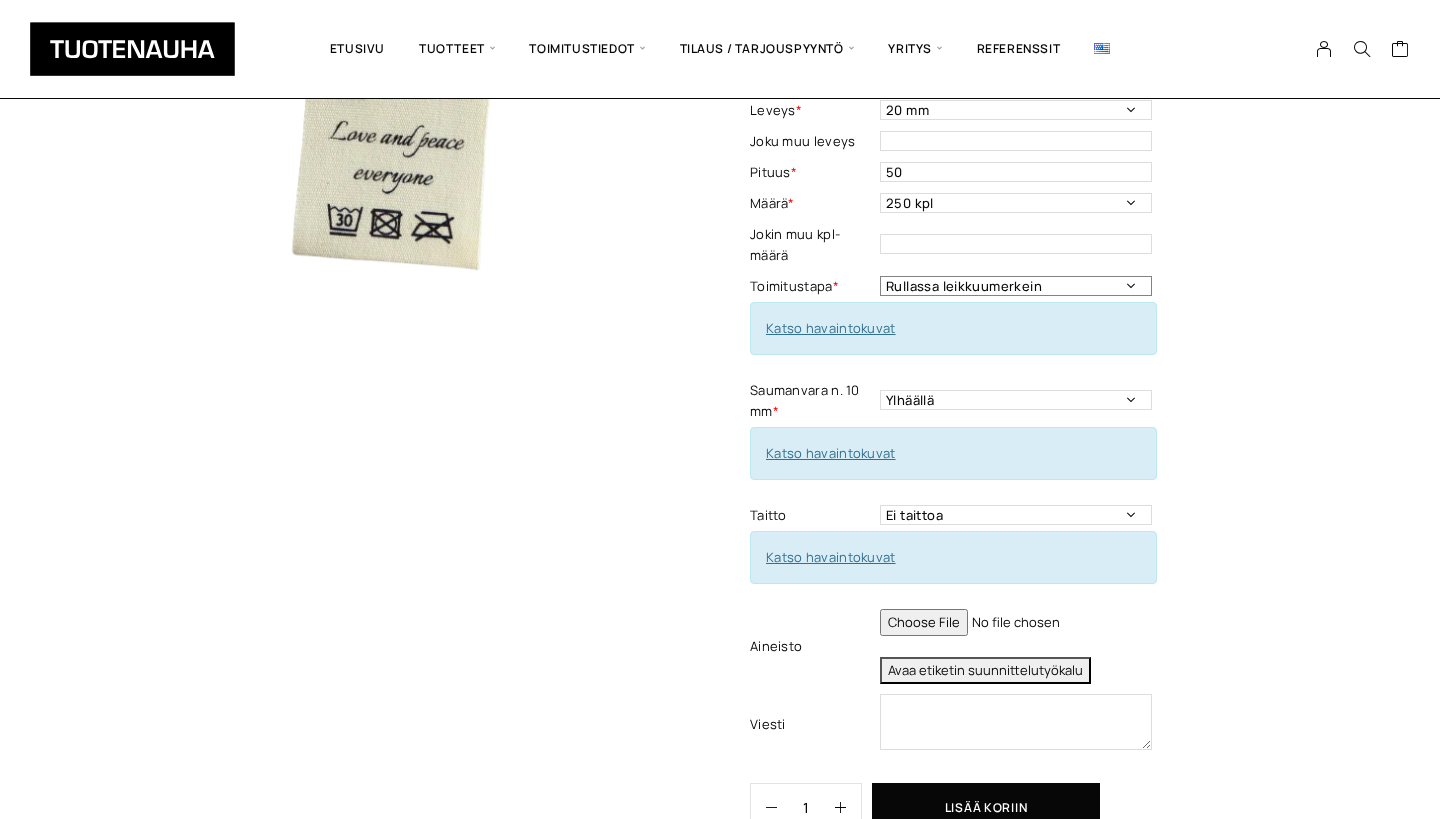 select on "Leikattuna" 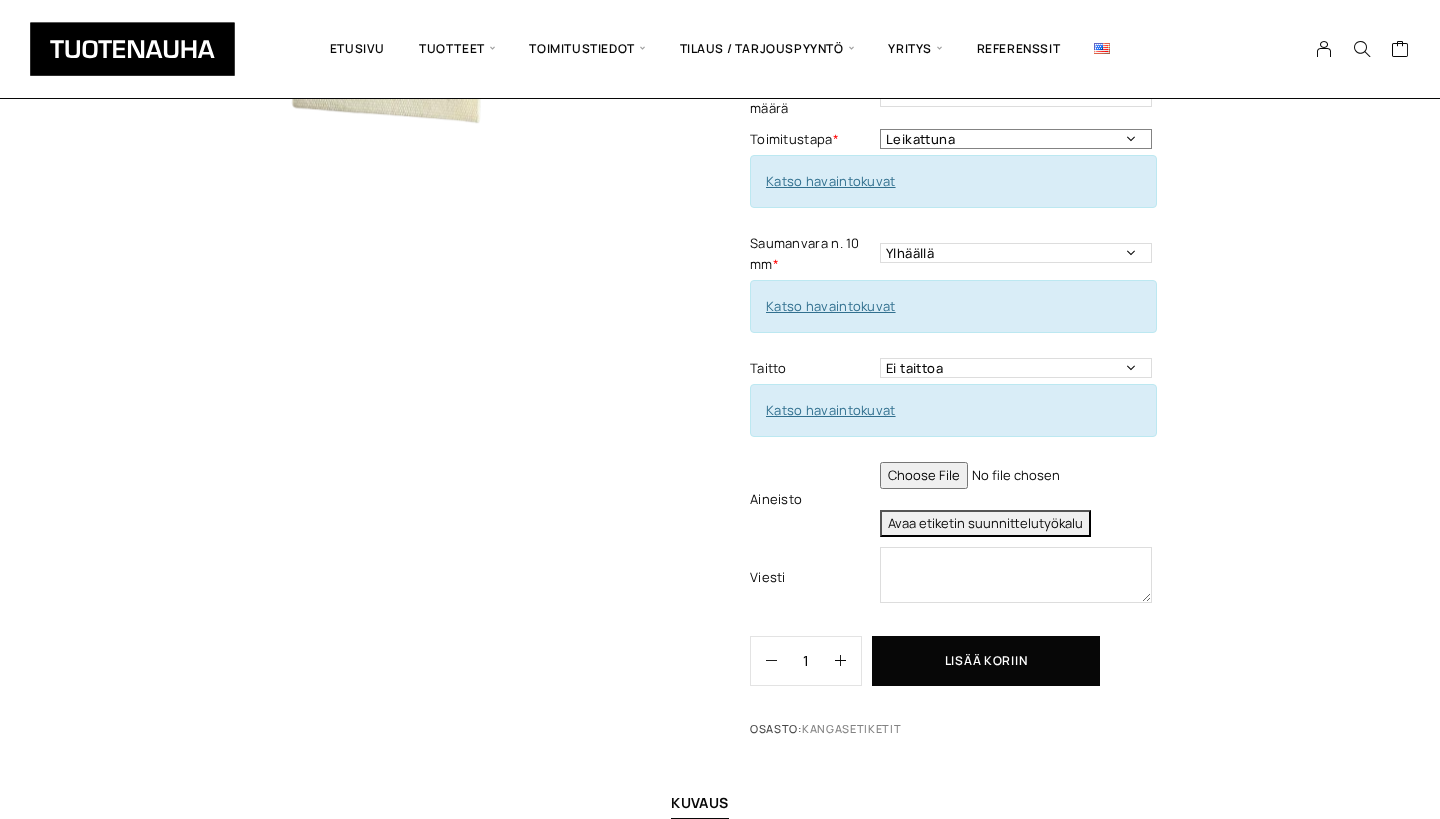 scroll, scrollTop: 567, scrollLeft: 0, axis: vertical 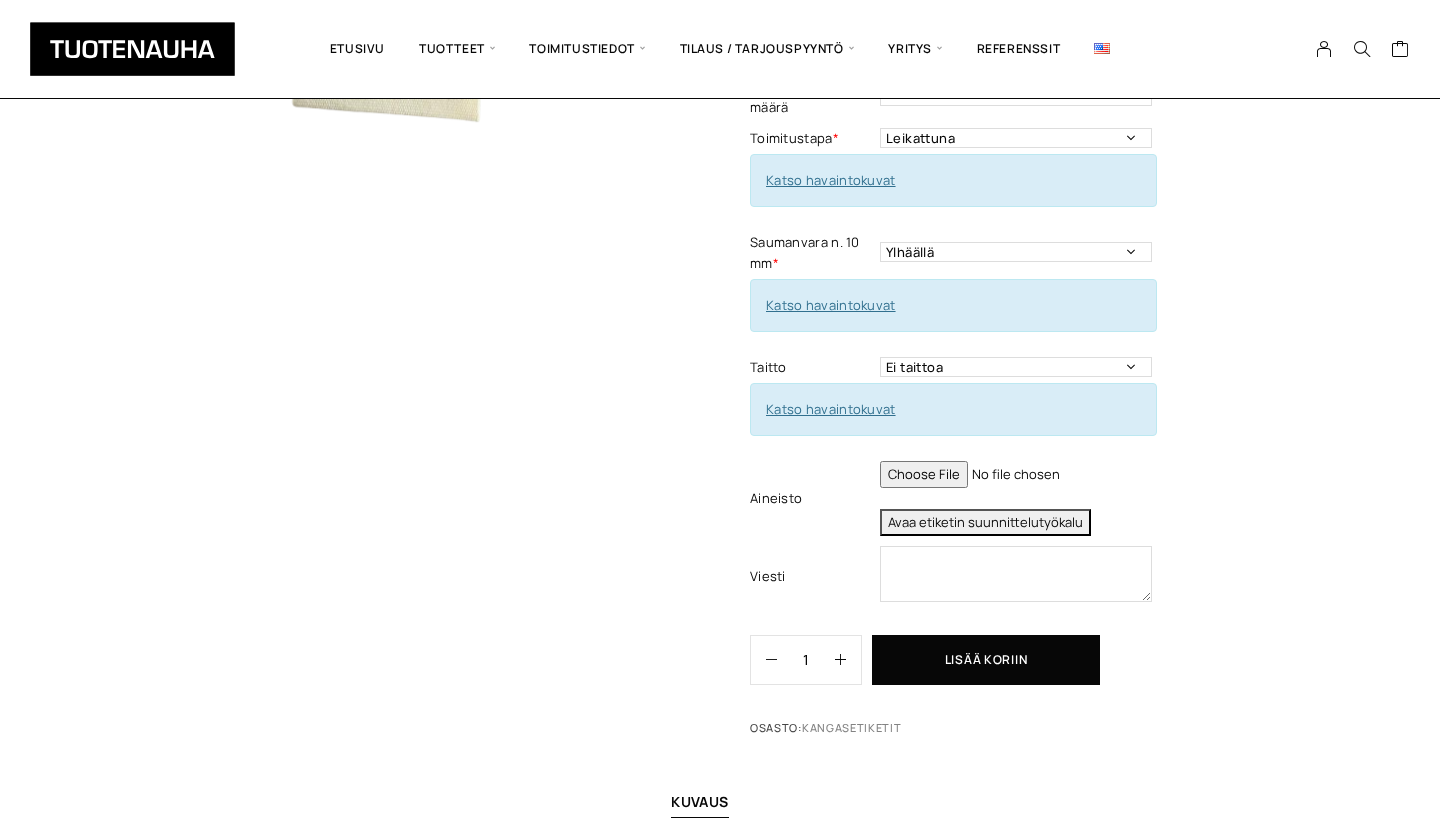 click on "Katso havaintokuvat" at bounding box center (831, 305) 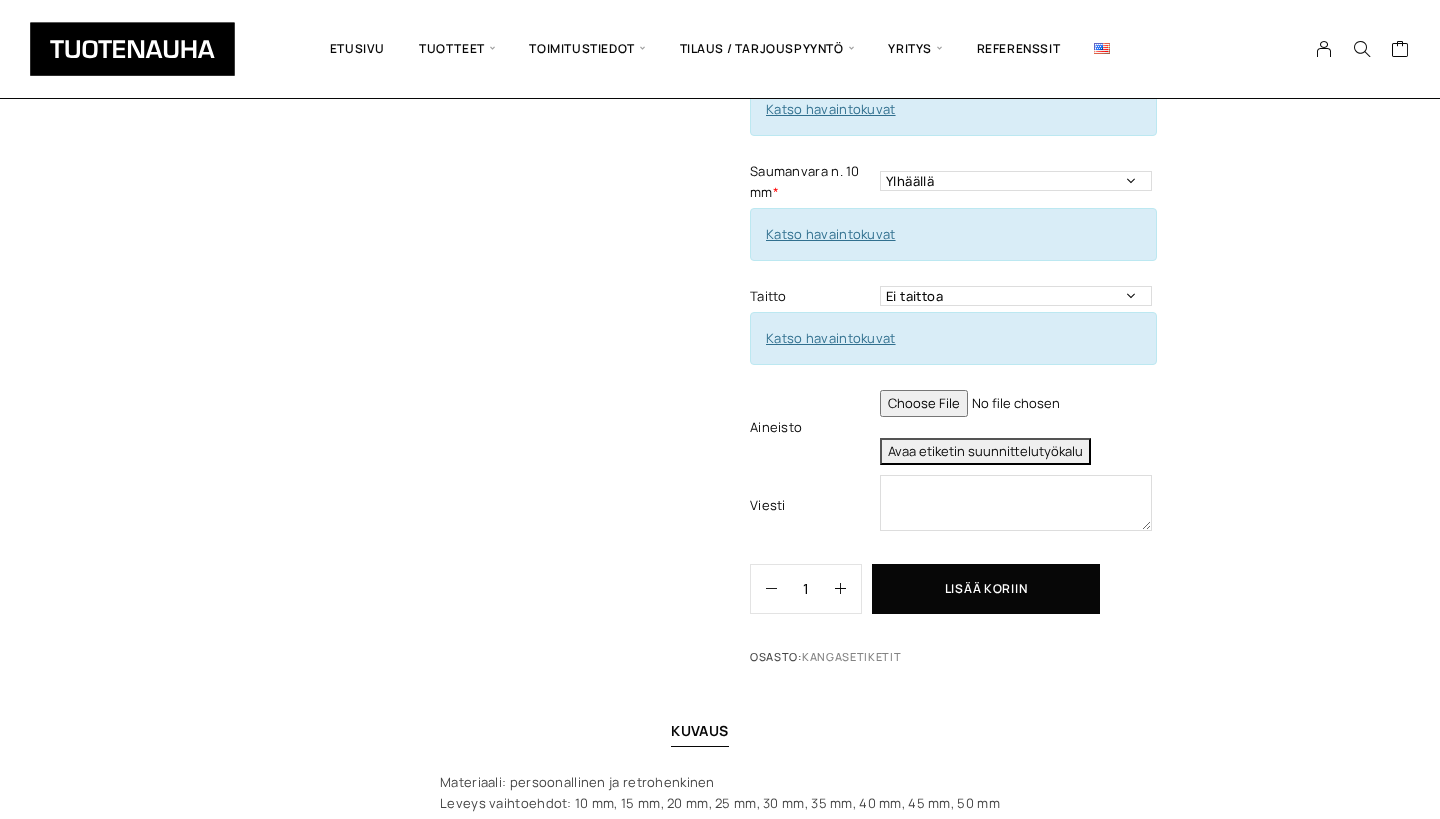 scroll, scrollTop: 650, scrollLeft: 0, axis: vertical 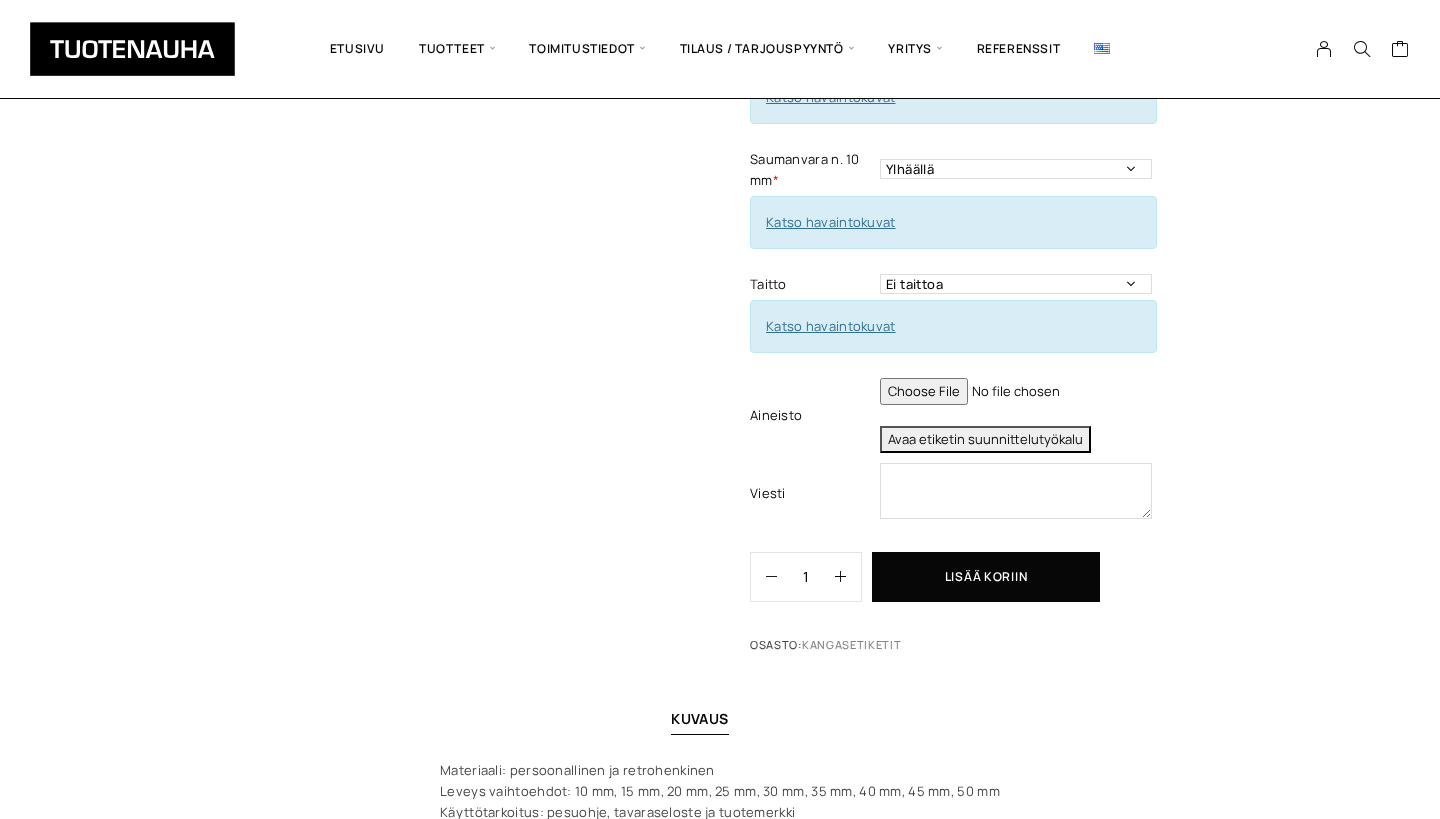 click on "Katso havaintokuvat" at bounding box center [831, 326] 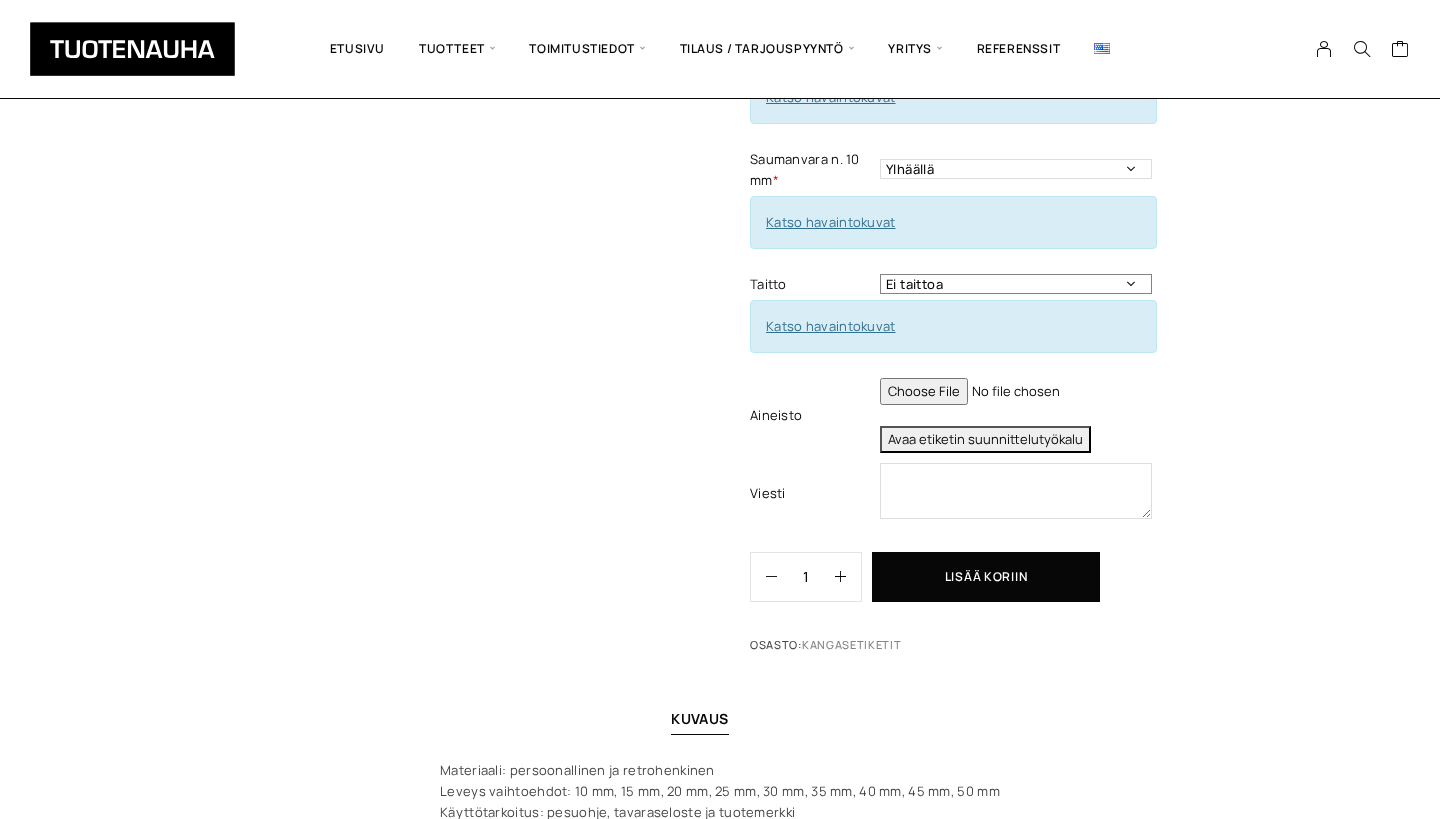 select on "Keskitaitto" 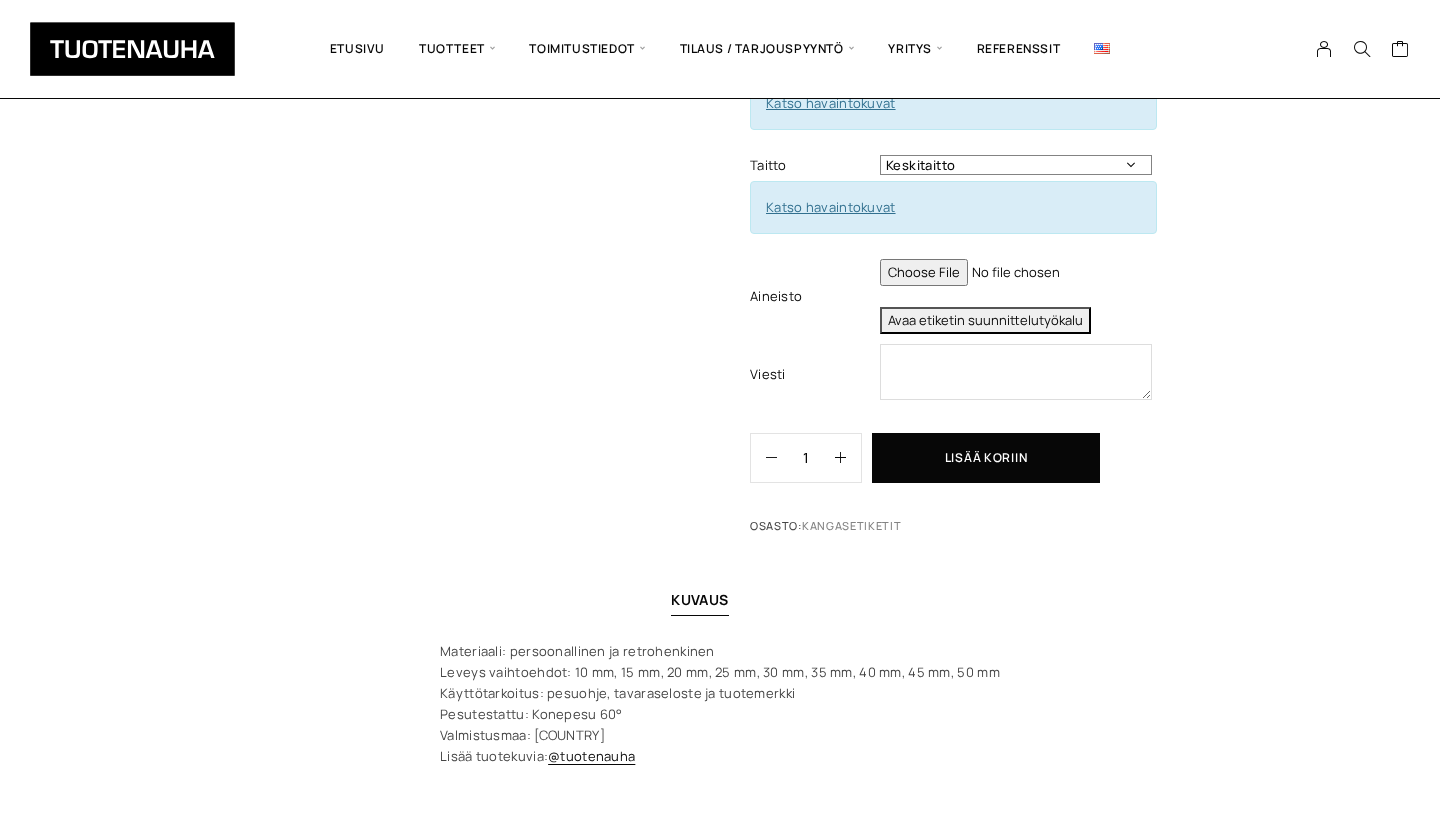 scroll, scrollTop: 778, scrollLeft: 0, axis: vertical 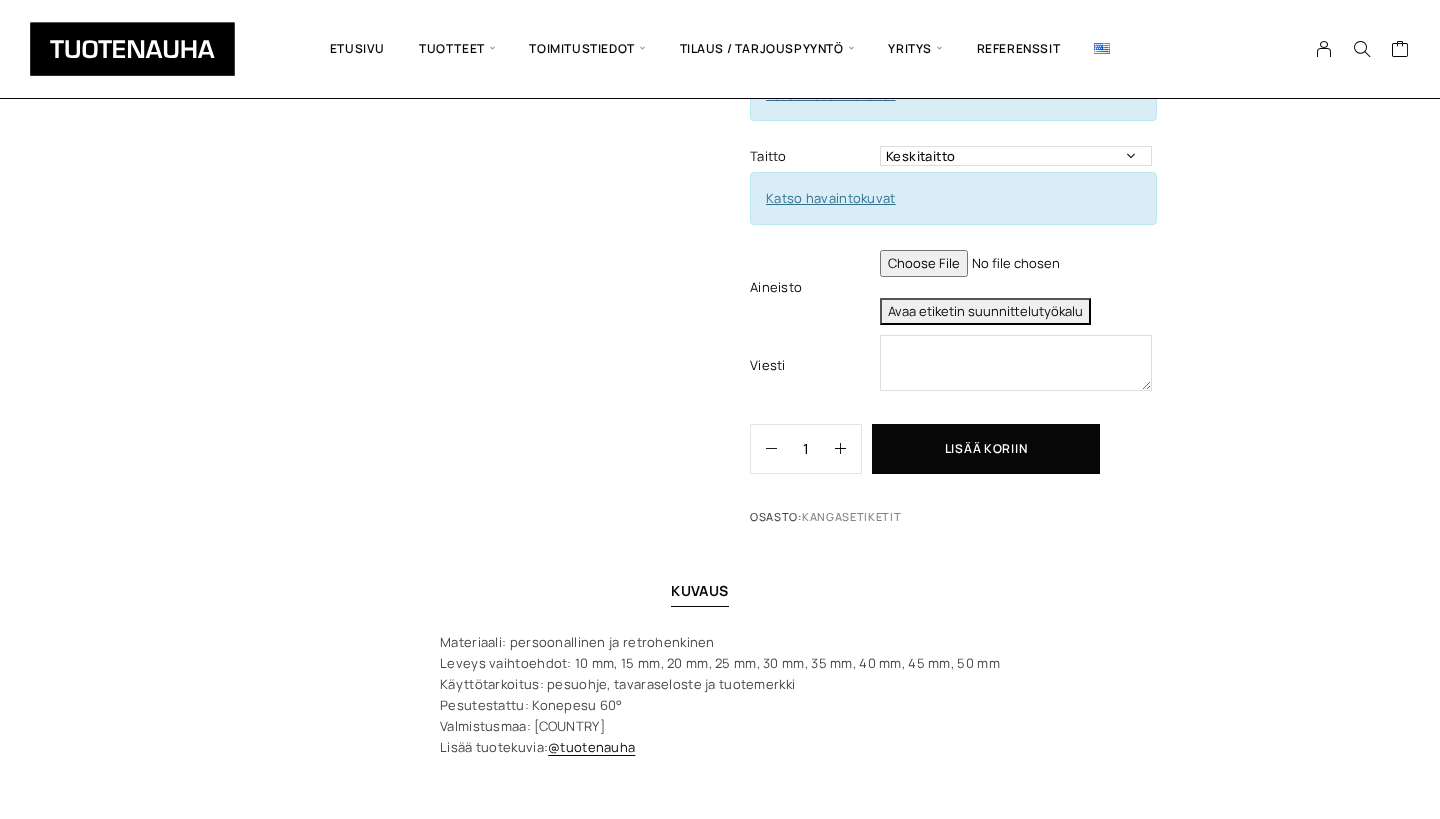 click on "Avaa etiketin suunnittelutyökalu" at bounding box center (985, 311) 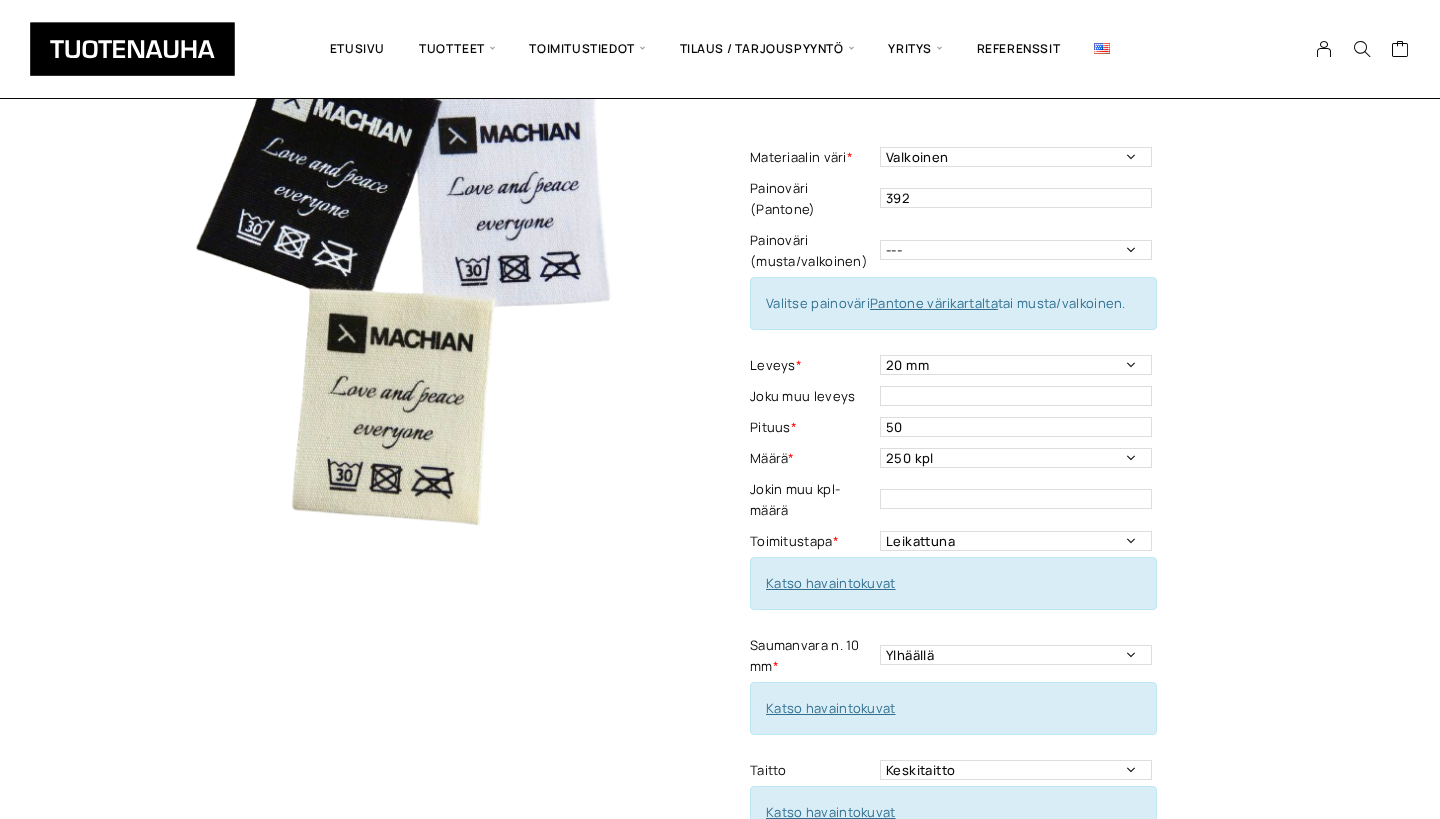 scroll, scrollTop: 137, scrollLeft: 0, axis: vertical 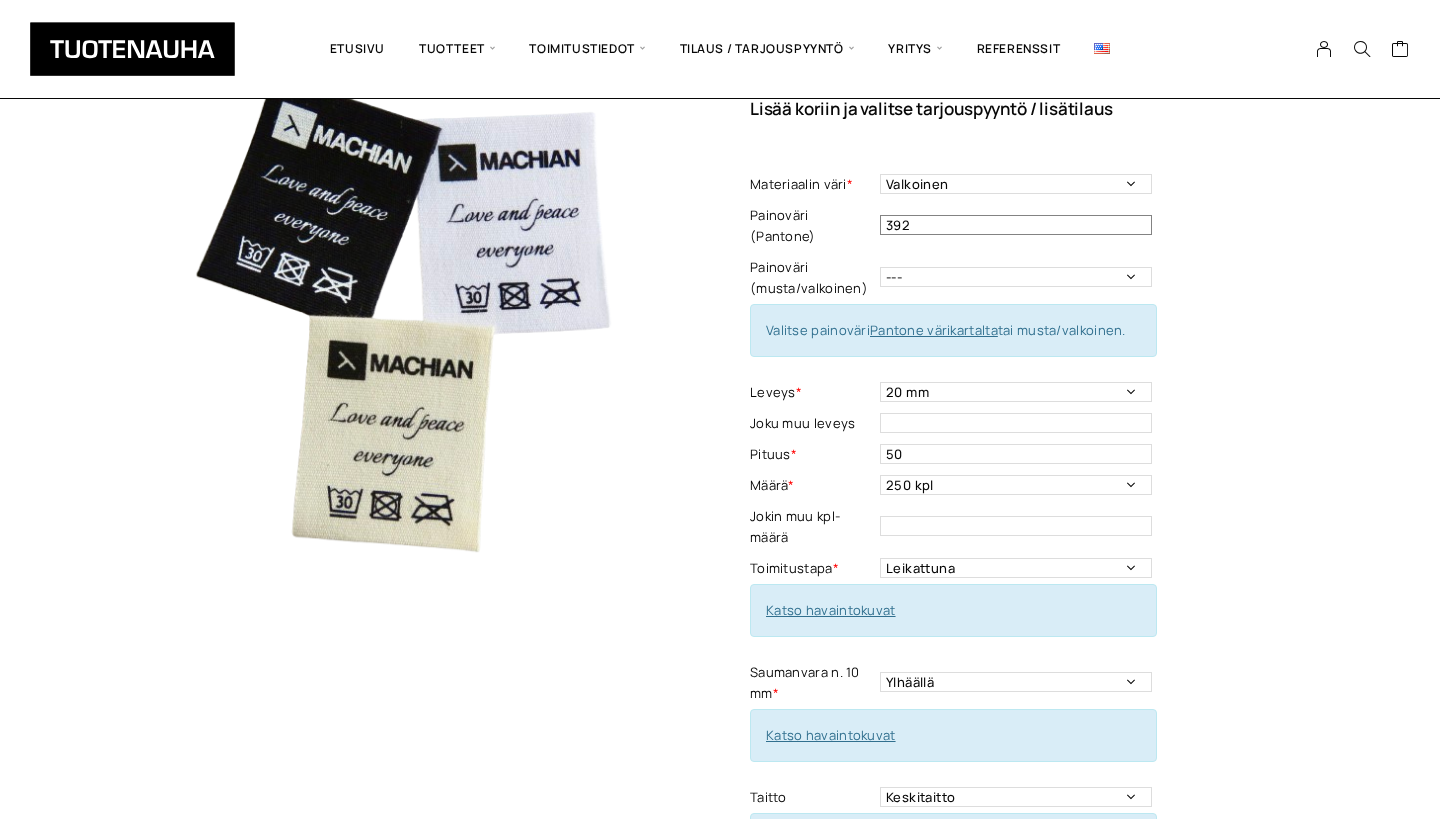 click on "392" at bounding box center [1016, 225] 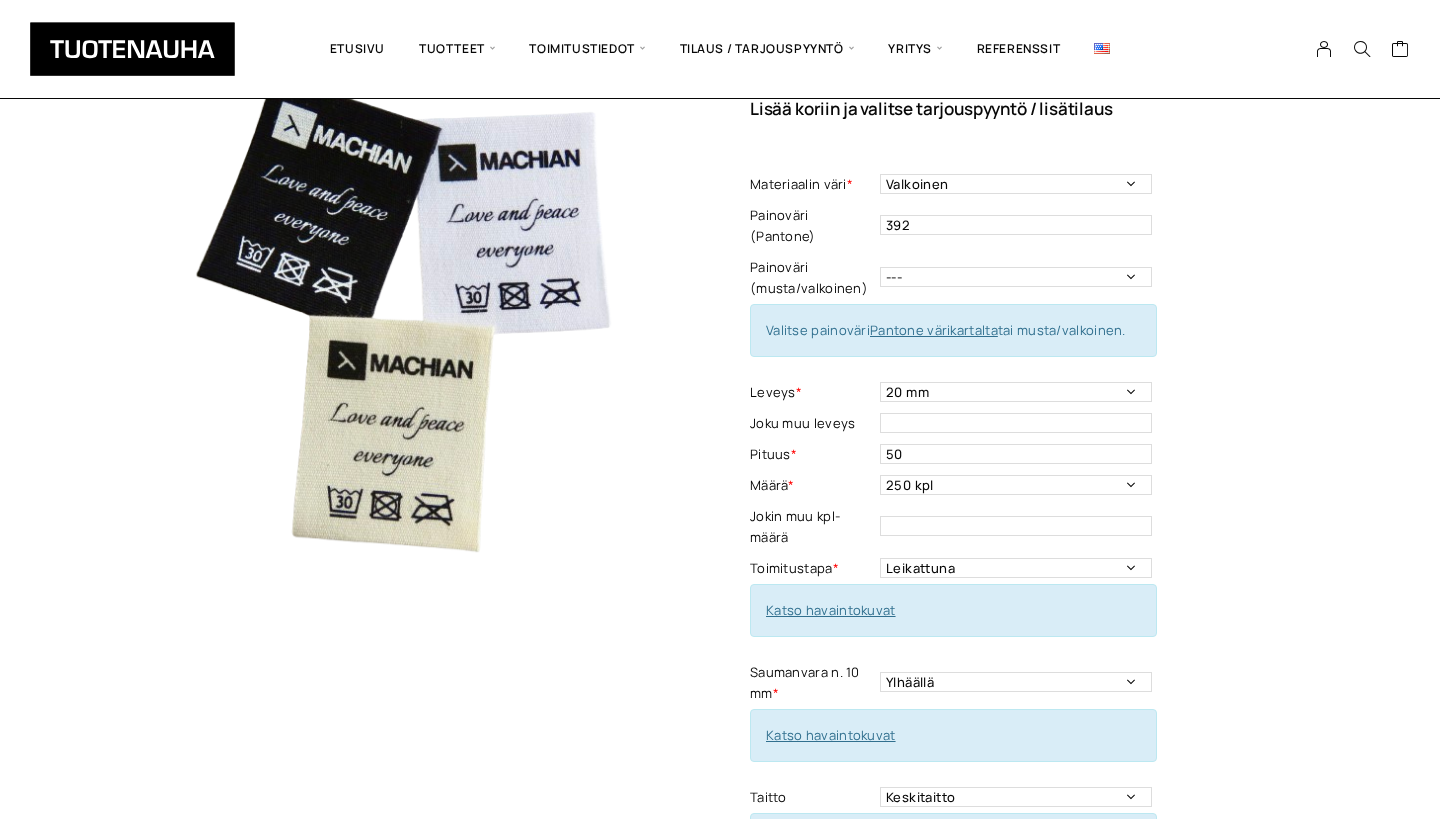 click on "Pantone värikartalta" at bounding box center [934, 330] 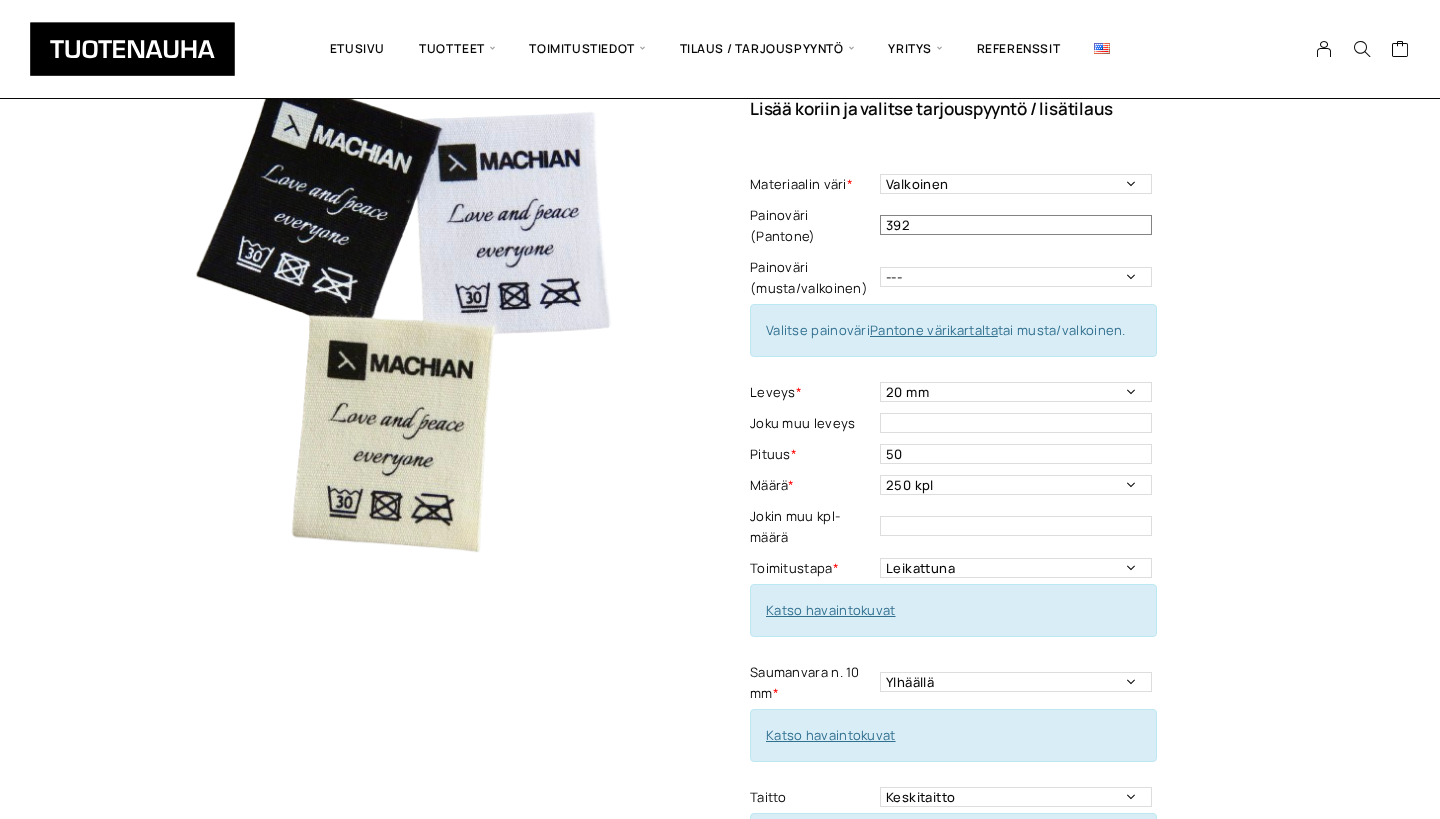 click on "392" at bounding box center [1016, 225] 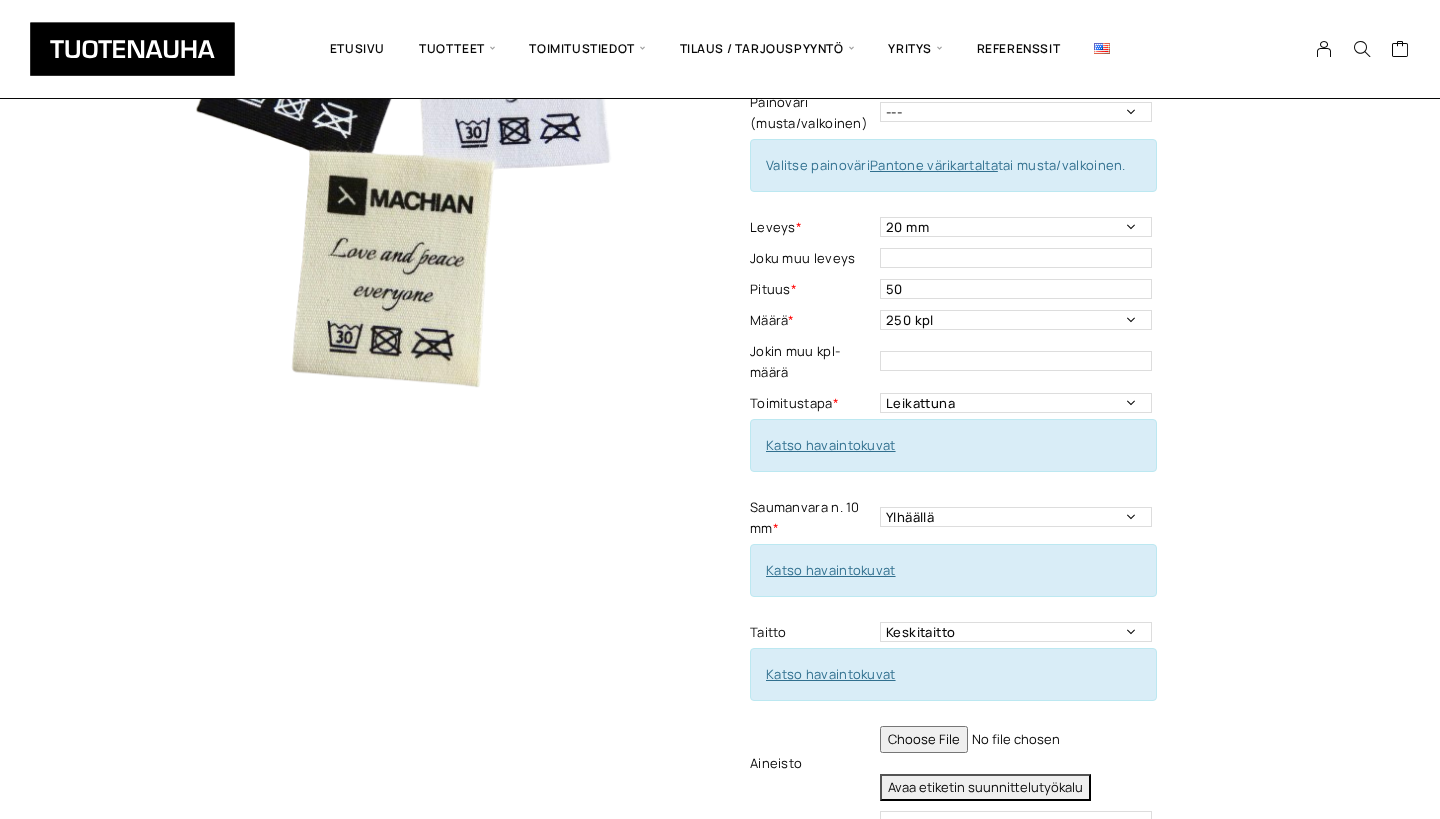 scroll, scrollTop: 303, scrollLeft: 0, axis: vertical 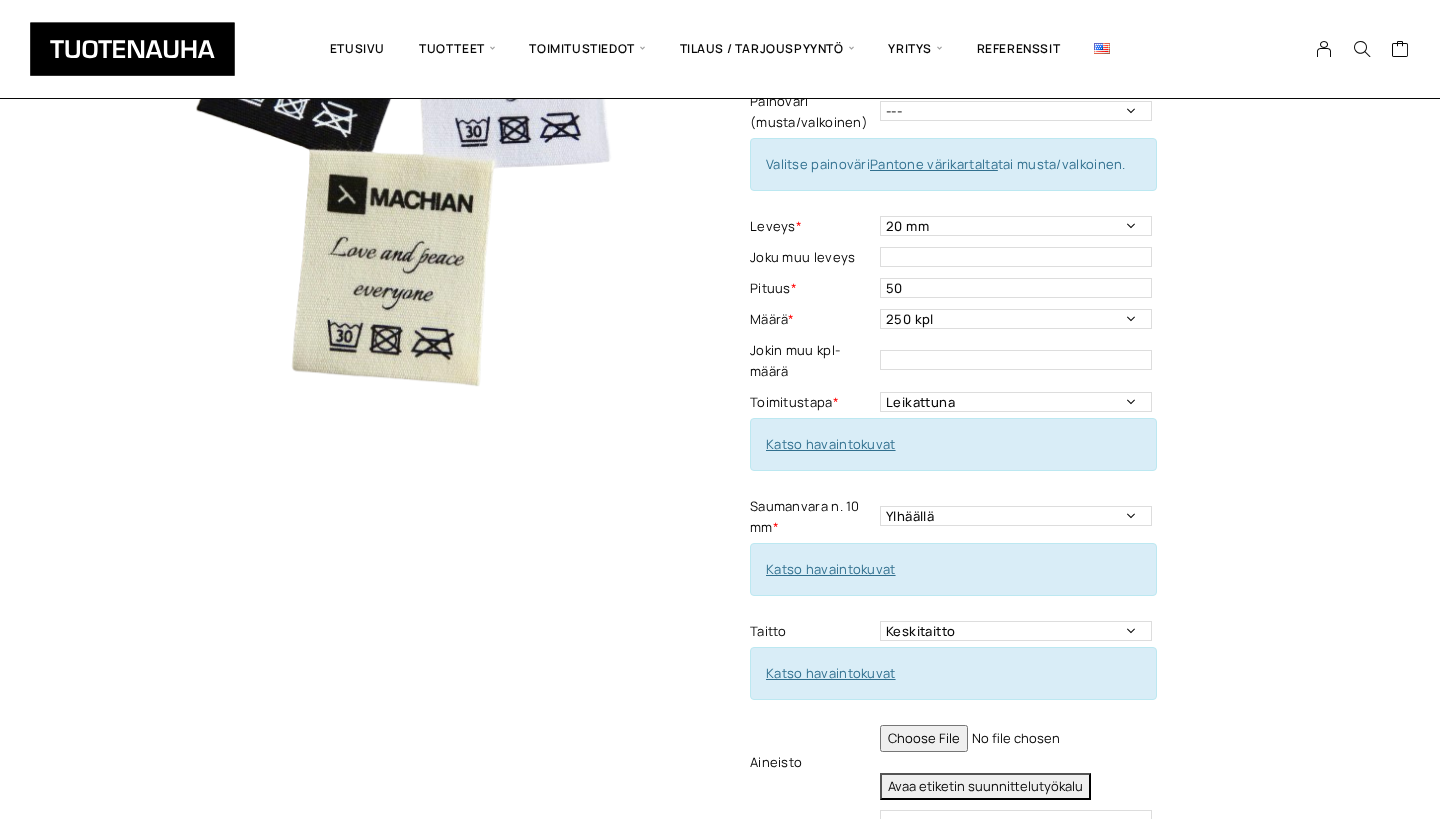 type on "378" 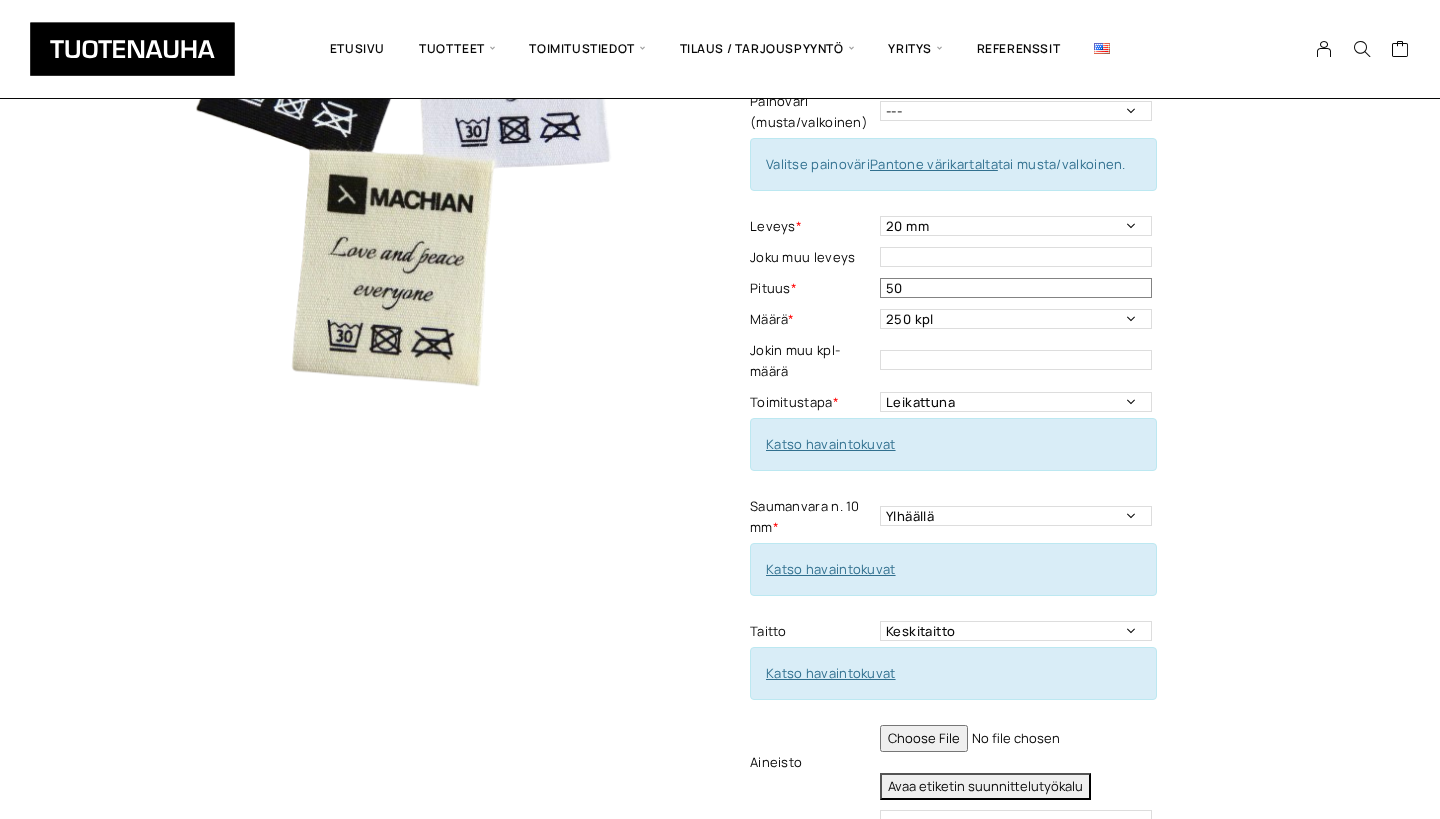click on "50" at bounding box center (1016, 288) 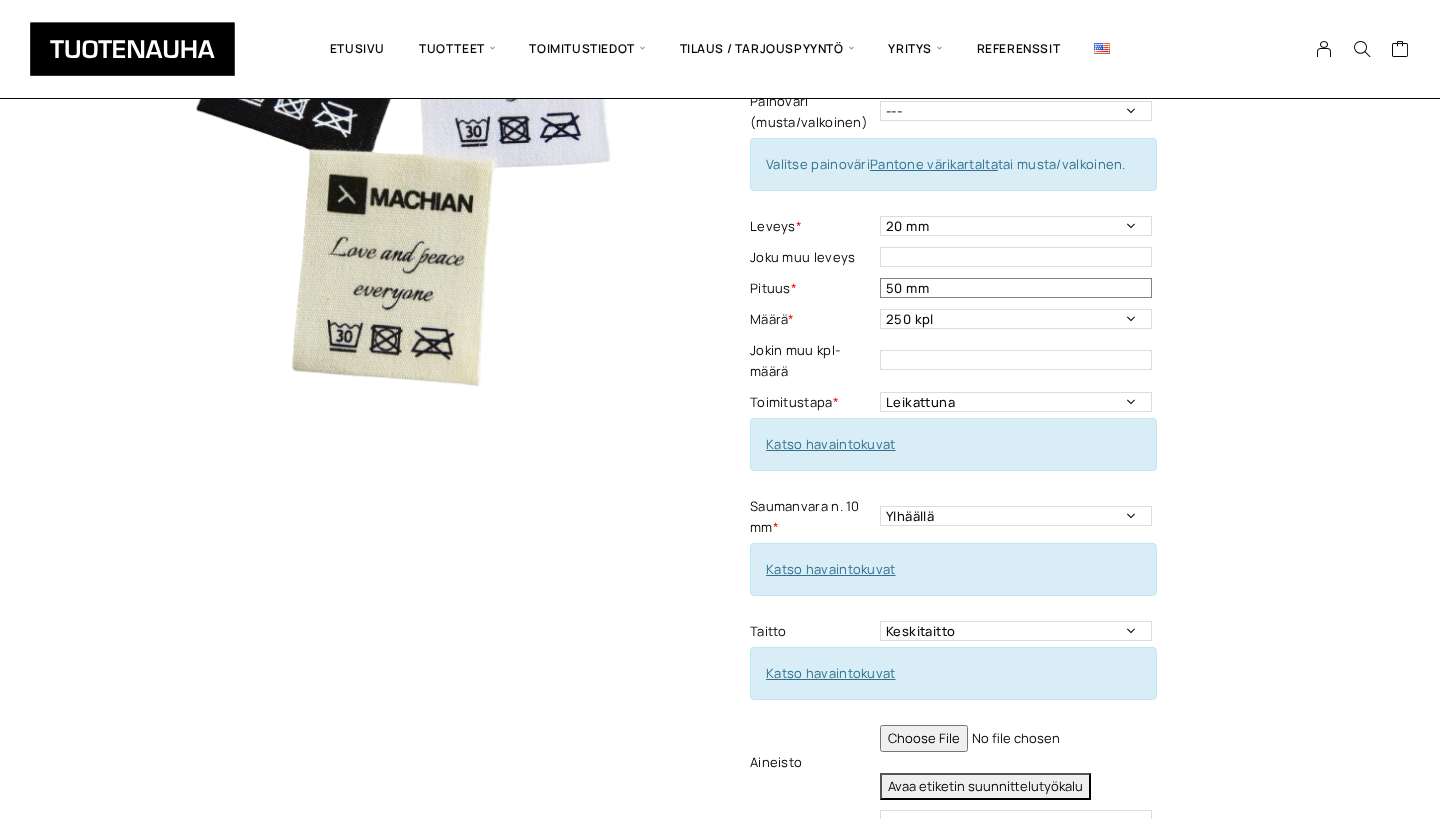 type on "50 mm" 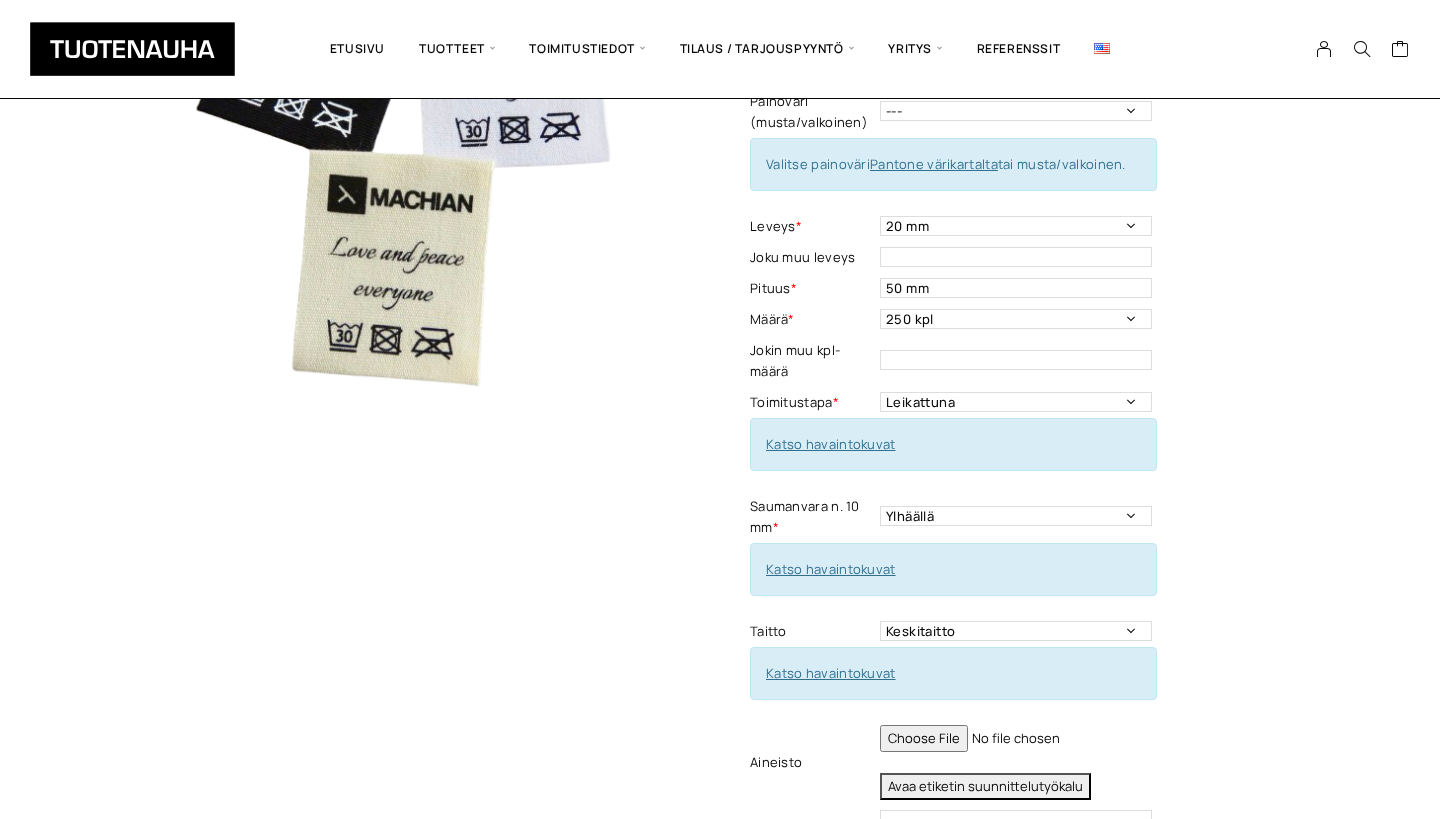 click on "Puuvilla, sileäkudonta Lisää koriin ja valitse tarjouspyyntö / lisätilaus
Materiaalin väri  * Valkoinen Musta Luonnonvalkoinen Materiaalin väri - Pakollinen tieto Painoväri (Pantone) 378 Painoväri - Pakollinen tieto Painoväri (musta/valkoinen) --- Musta Valkoinen Valitse painoväri  Pantone värikartalta   tai musta/valkoinen. Leveys  * - - - 10 mm 15 mm 20 mm 25 mm 30 mm 35 mm 40 mm 45 mm 50 mm Leveys - Pakollinen tieto Joku muu leveys This field can't be Empty Pituus  * 50 mm Pituus - Pakollinen tieto Määrä   * - - - 250 kpl 500 kpl 1000 kpl 1500 kpl 2000 kpl 2500 kpl 3000 kpl 3500 kpl 4000 kpl Määrä - Pakollinen tieto Jokin muu kpl-määrä This field can't be Empty Toimitustapa  * Rullassa leikkuumerkein Rullassa ilman leikkuumerkkejä Leikattuna Toimitustapa - Pakollinen tieto Katso havaintokuvat Saumanvara n. 10 mm  * Ylhäällä Vasemmalla sivulla Oikealla sivulla Ympäriinsä Ylhäällä ja alhaalla Molemmilla sivuilla Saumanvara - Pakollinen tieto Taitto 		 1" at bounding box center [1027, 441] 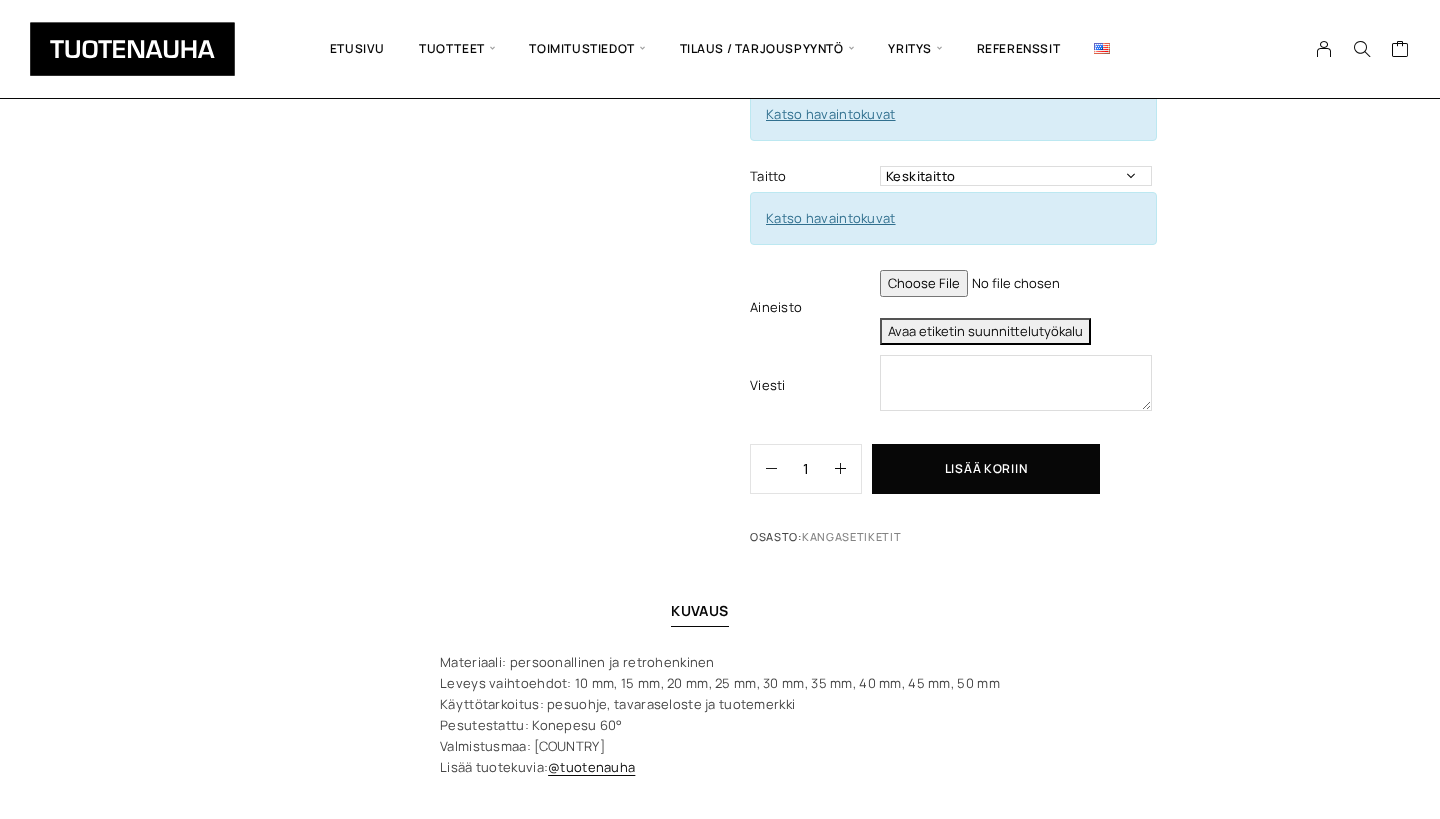 scroll, scrollTop: 757, scrollLeft: 0, axis: vertical 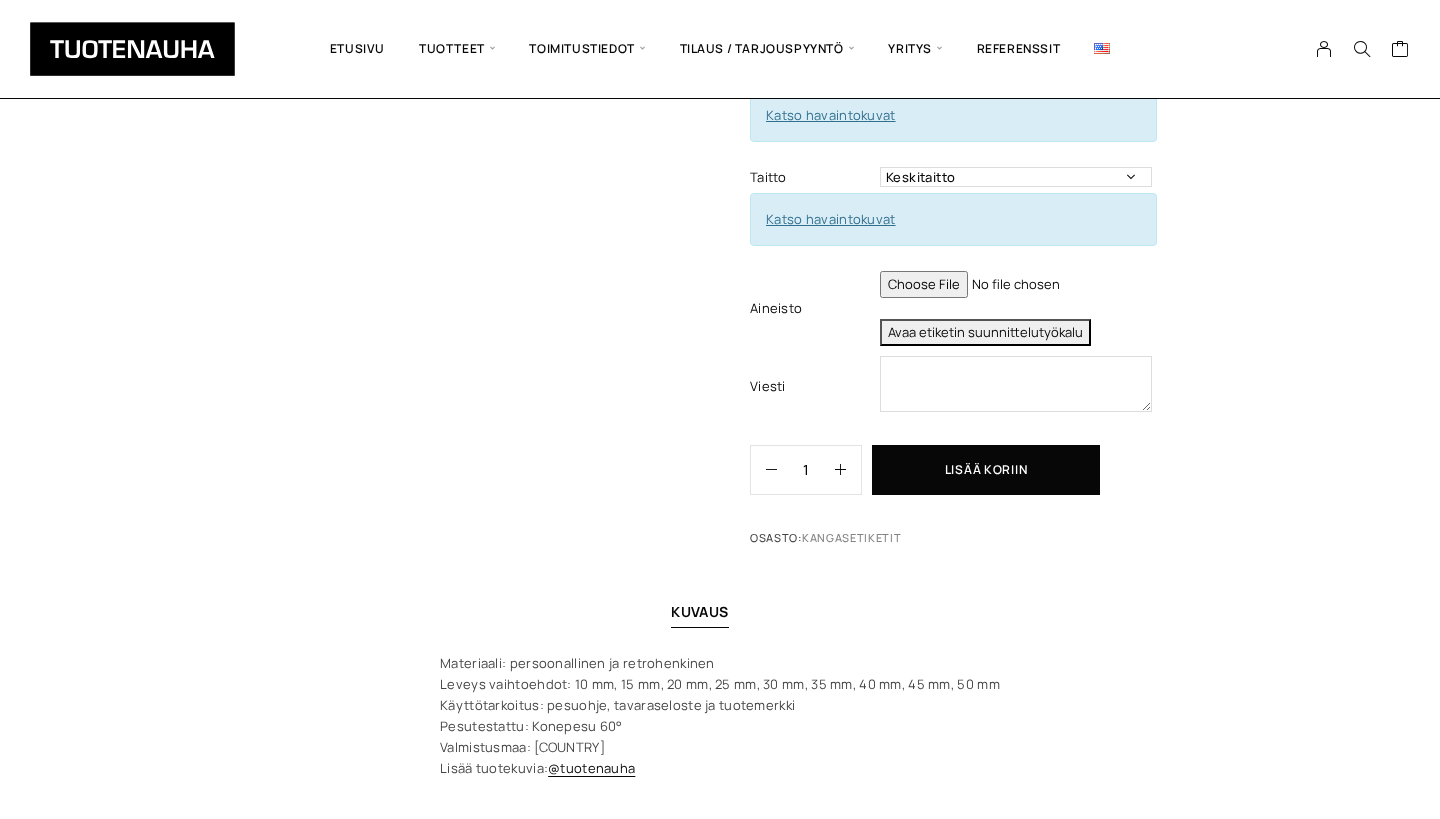 click on "Avaa etiketin suunnittelutyökalu" at bounding box center (985, 332) 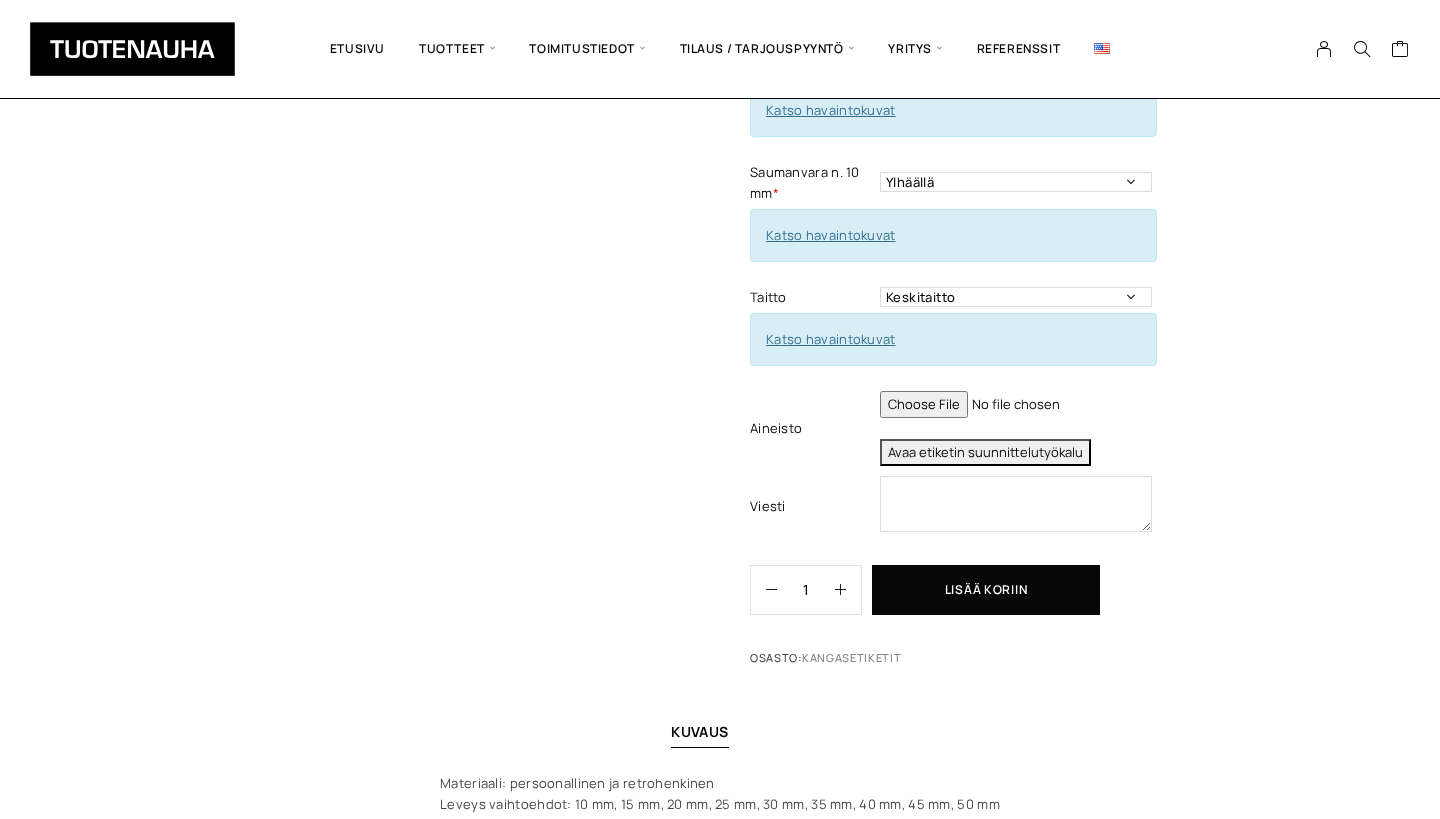scroll, scrollTop: 631, scrollLeft: 0, axis: vertical 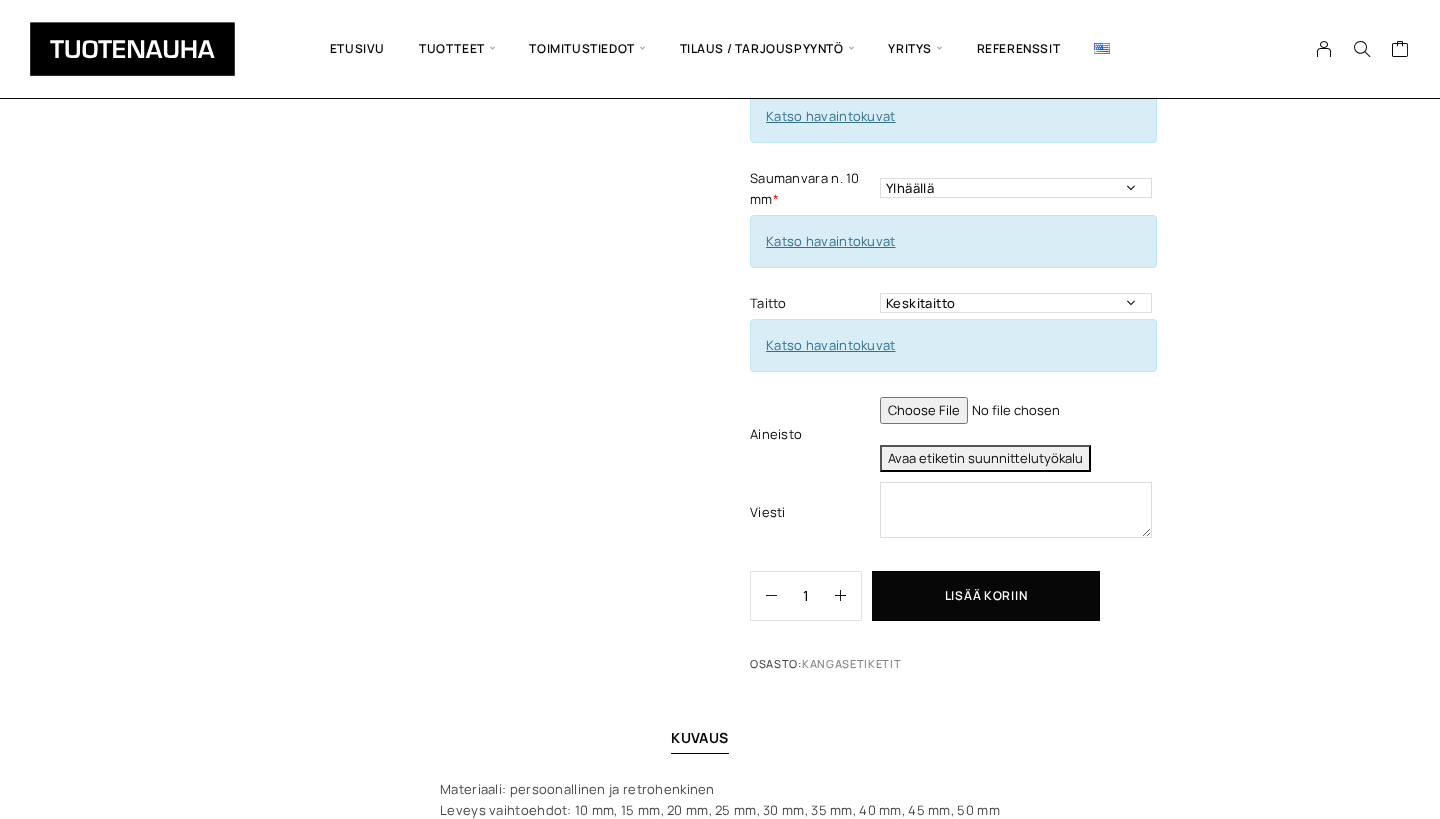 click at bounding box center (1016, 410) 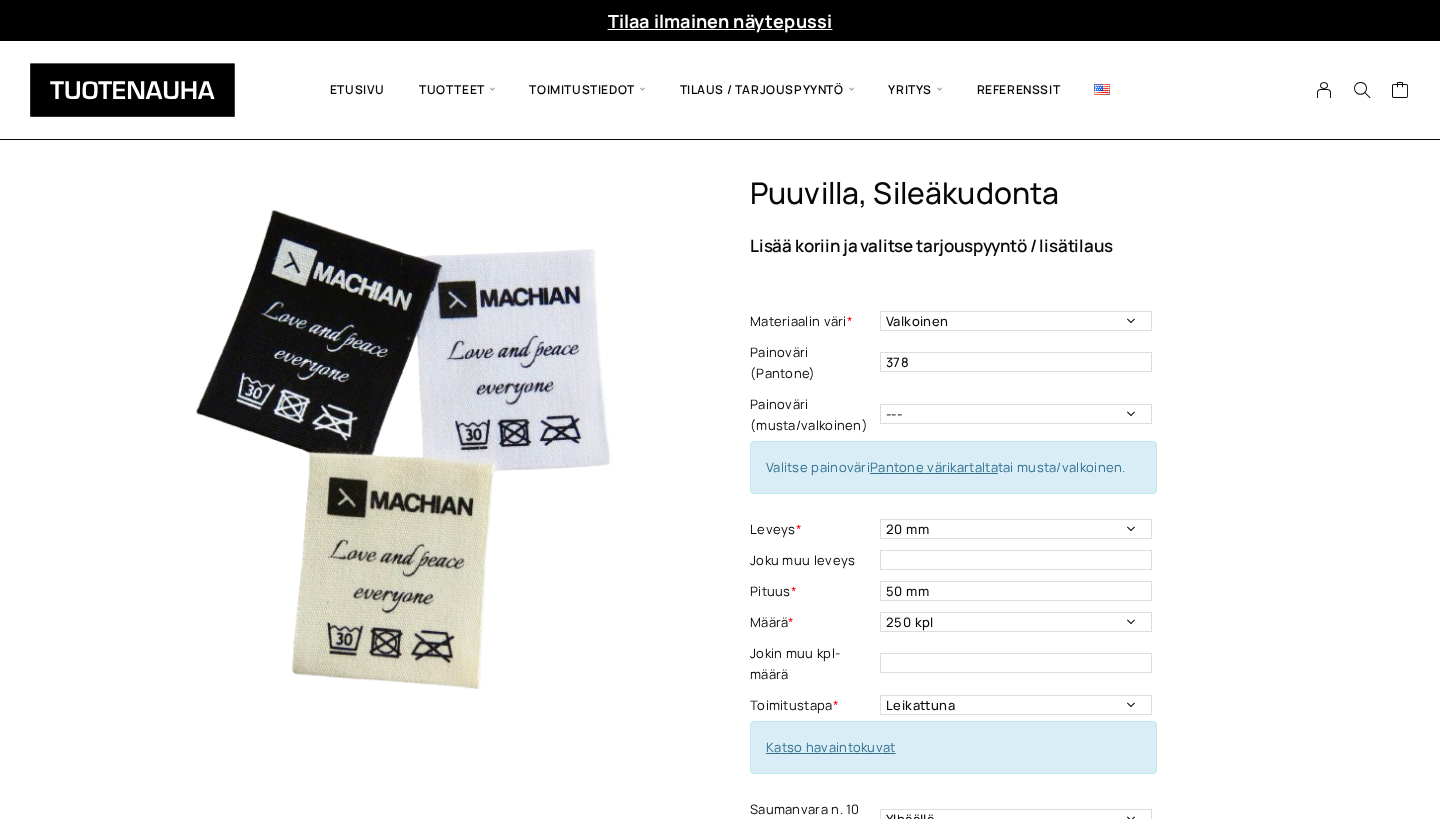 scroll, scrollTop: 0, scrollLeft: 0, axis: both 